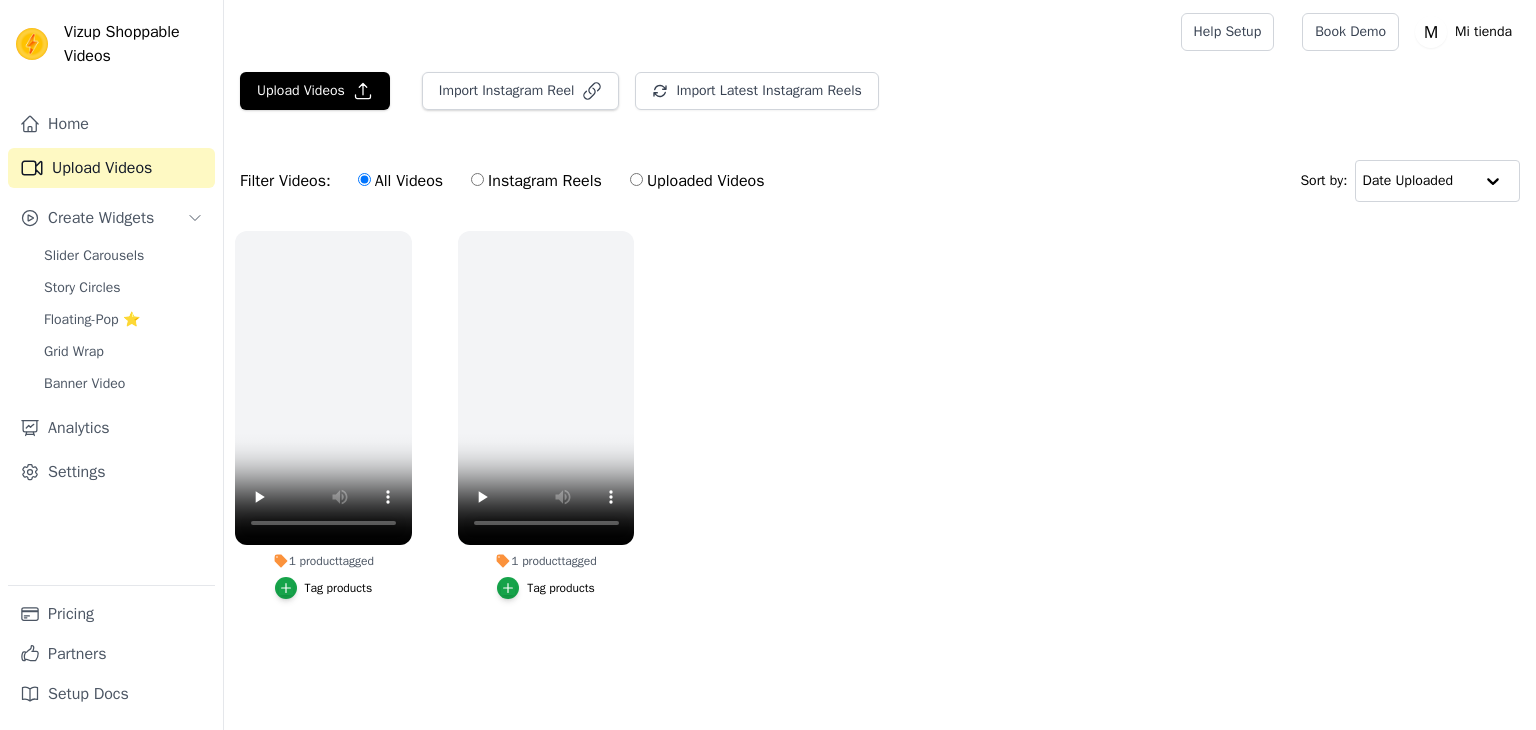 scroll, scrollTop: 0, scrollLeft: 0, axis: both 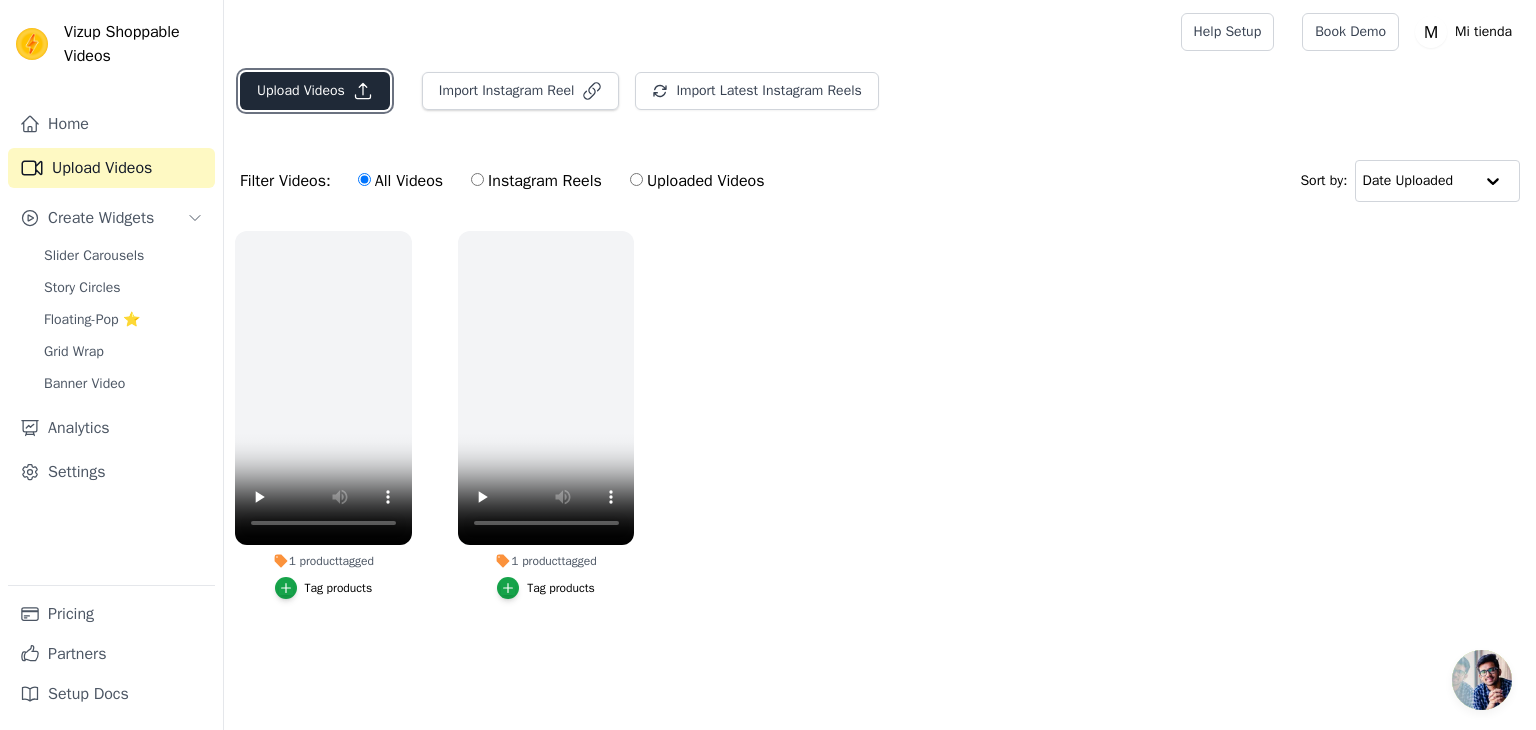 click on "Upload Videos" at bounding box center [315, 91] 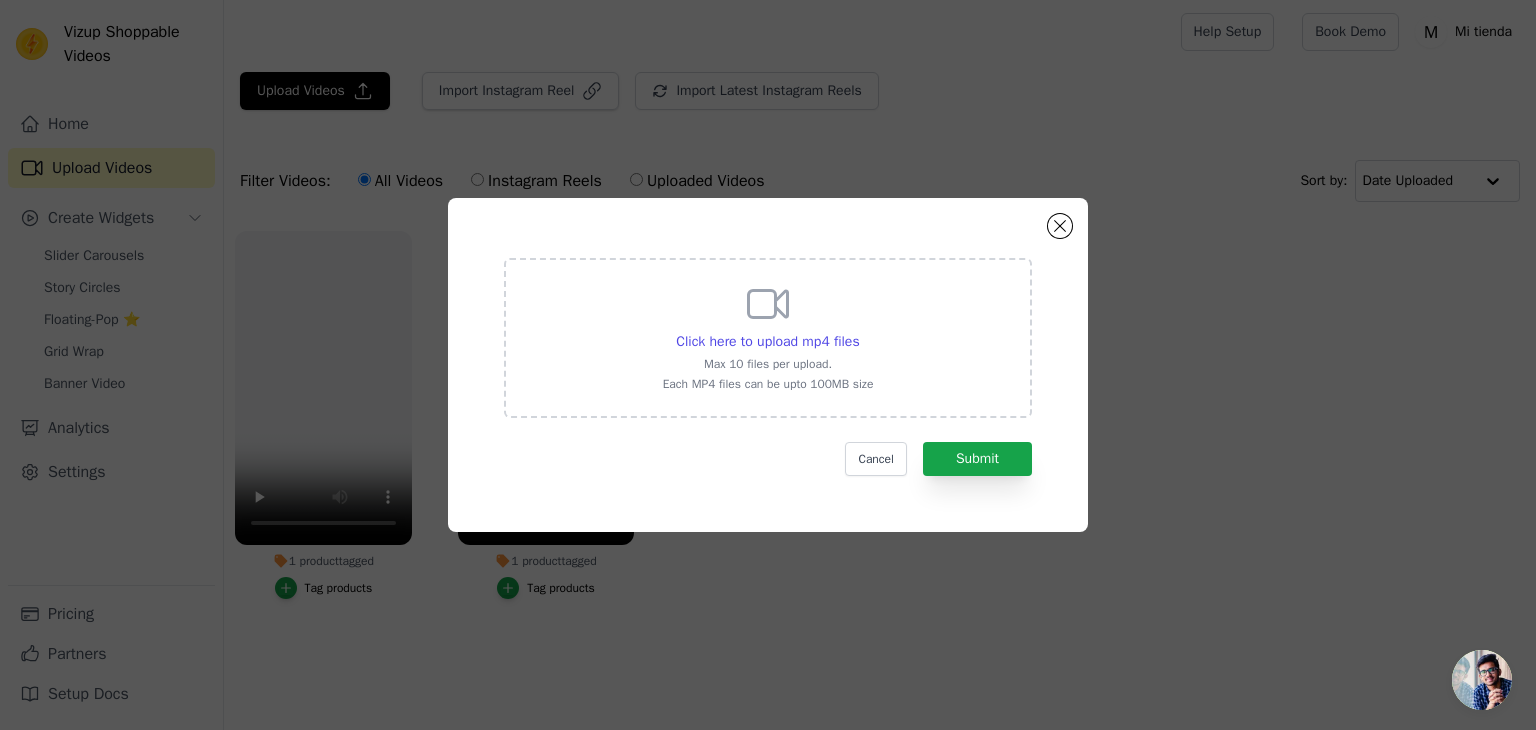 click on "Click here to upload mp4 files     Max 10 files per upload.   Each MP4 files can be upto 100MB size" at bounding box center [768, 336] 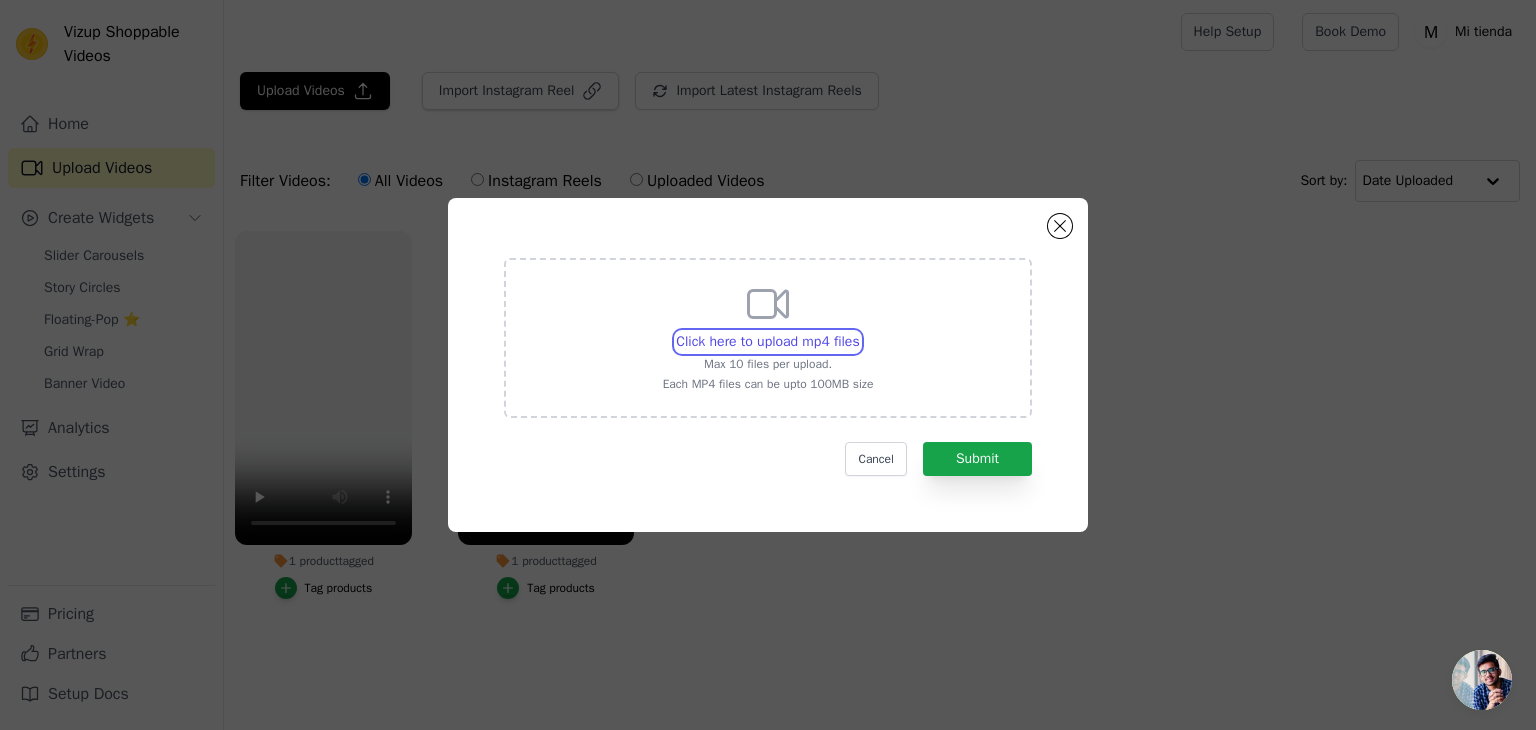 click on "Click here to upload mp4 files     Max 10 files per upload.   Each MP4 files can be upto 100MB size" at bounding box center [859, 331] 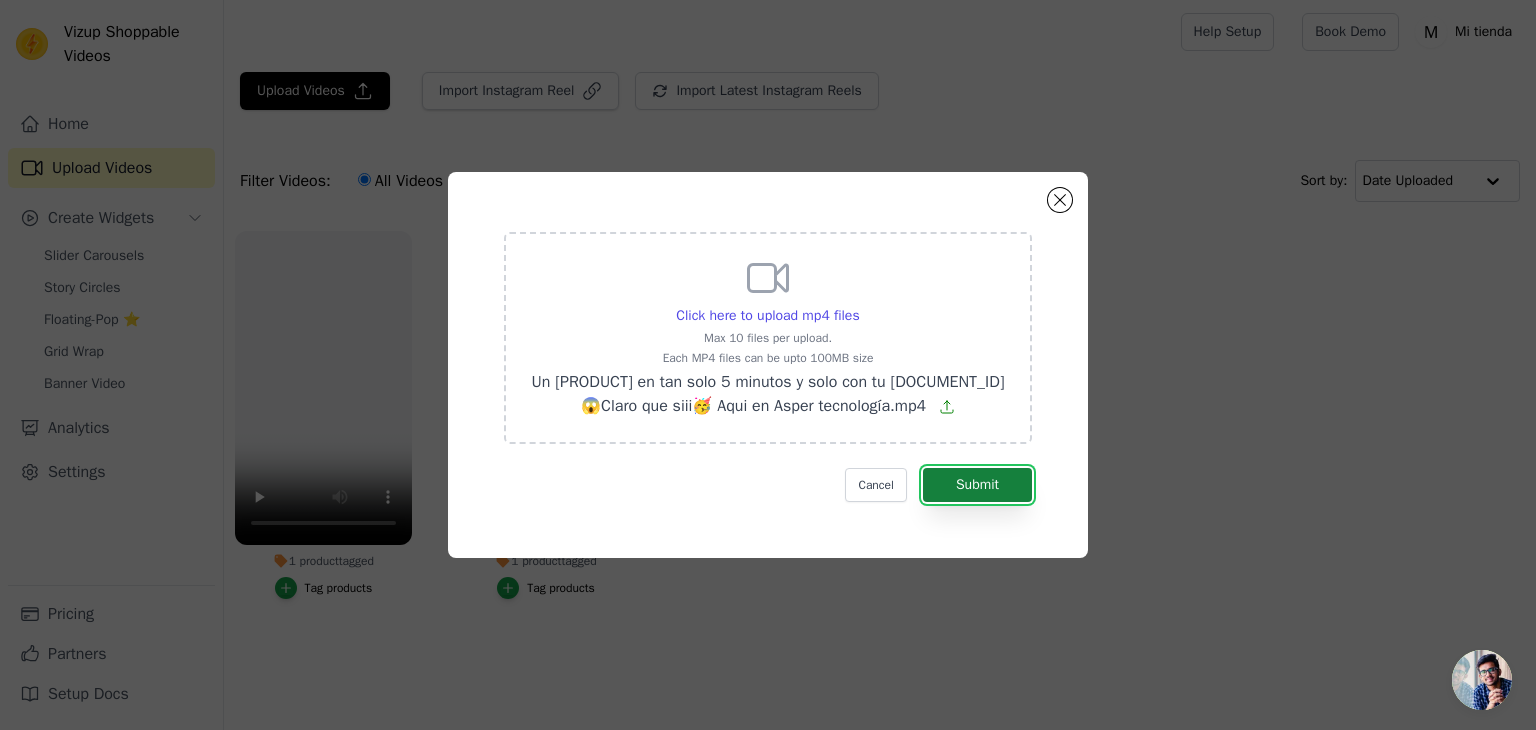 click on "Submit" at bounding box center (977, 485) 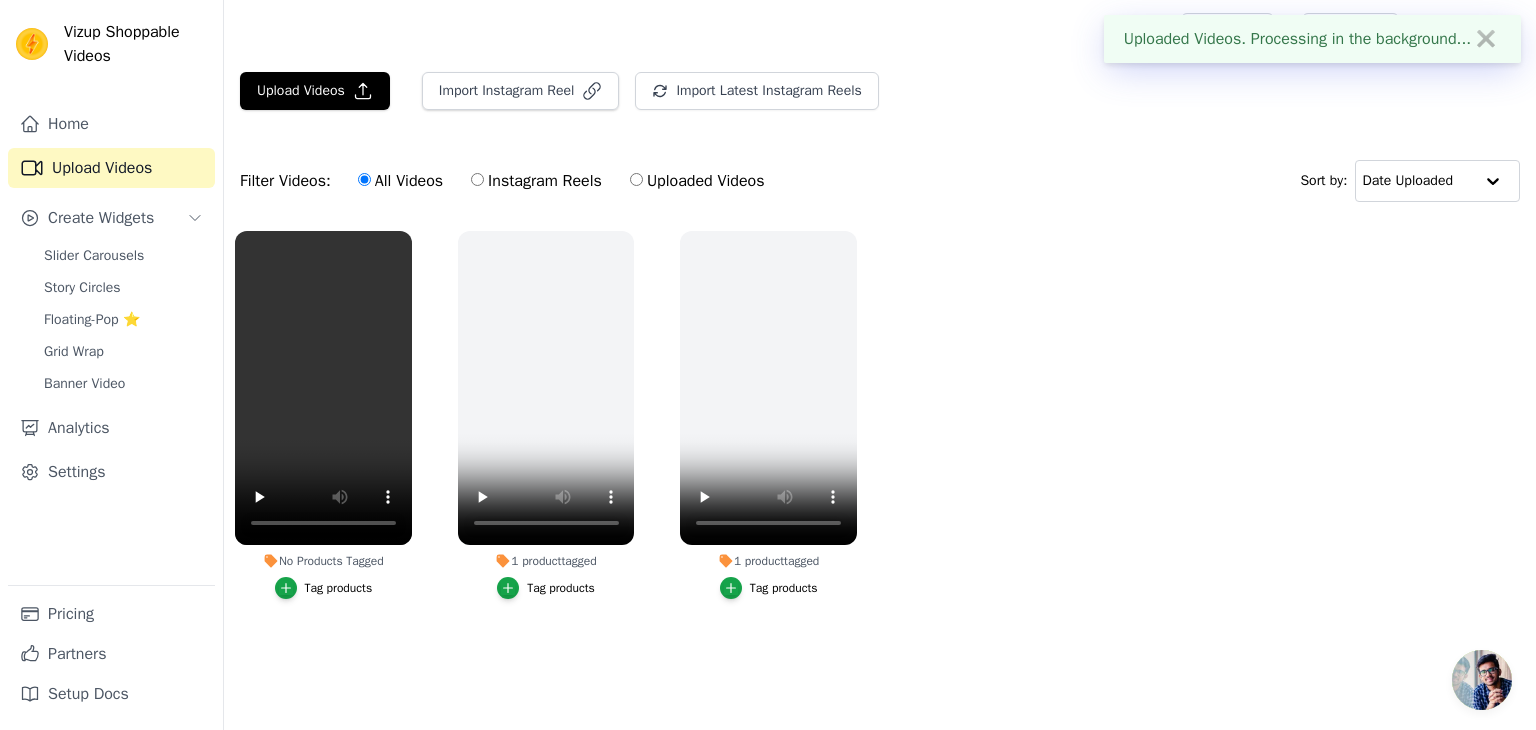 click on "No Products Tagged       Tag products           1   product  tagged       Tag products           1   product  tagged       Tag products" at bounding box center [880, 435] 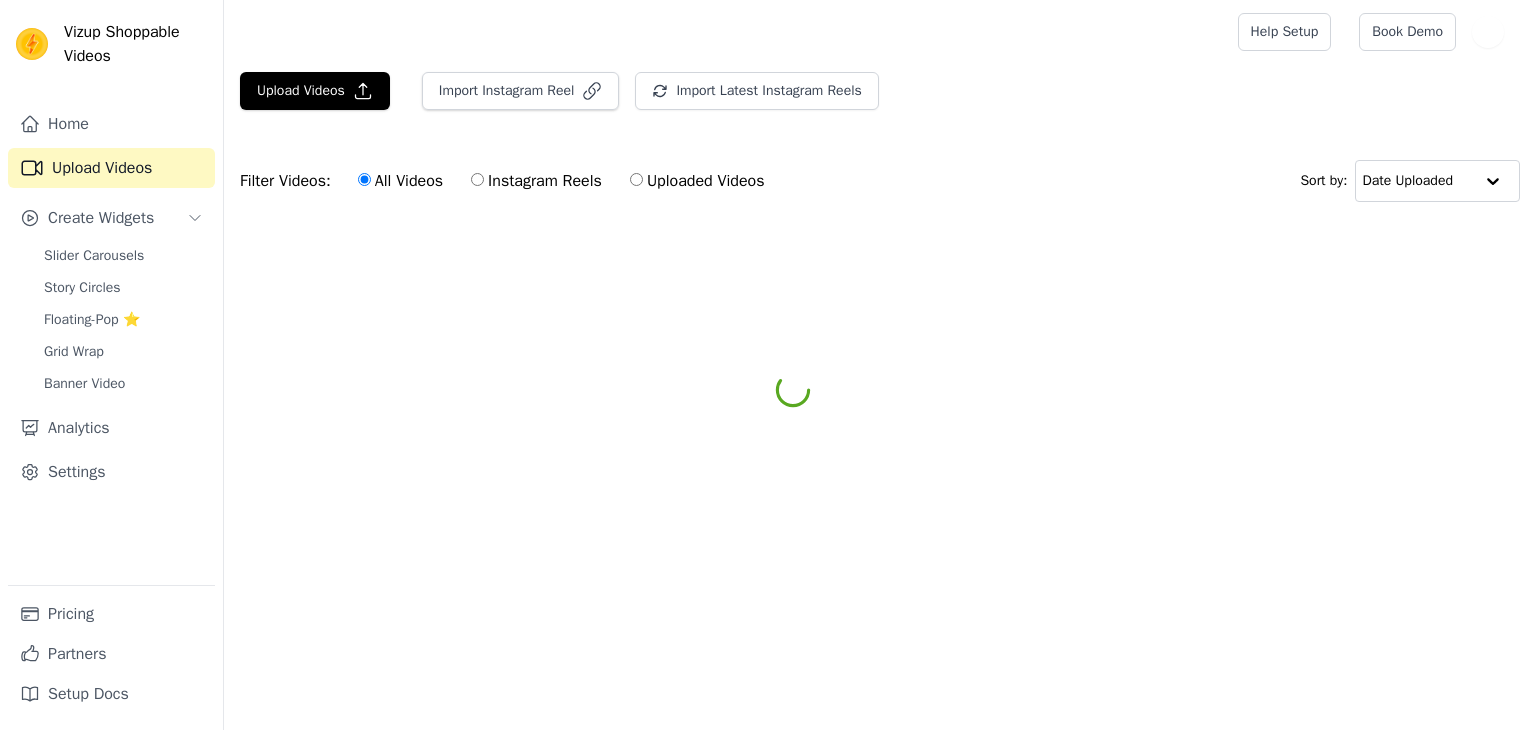 scroll, scrollTop: 0, scrollLeft: 0, axis: both 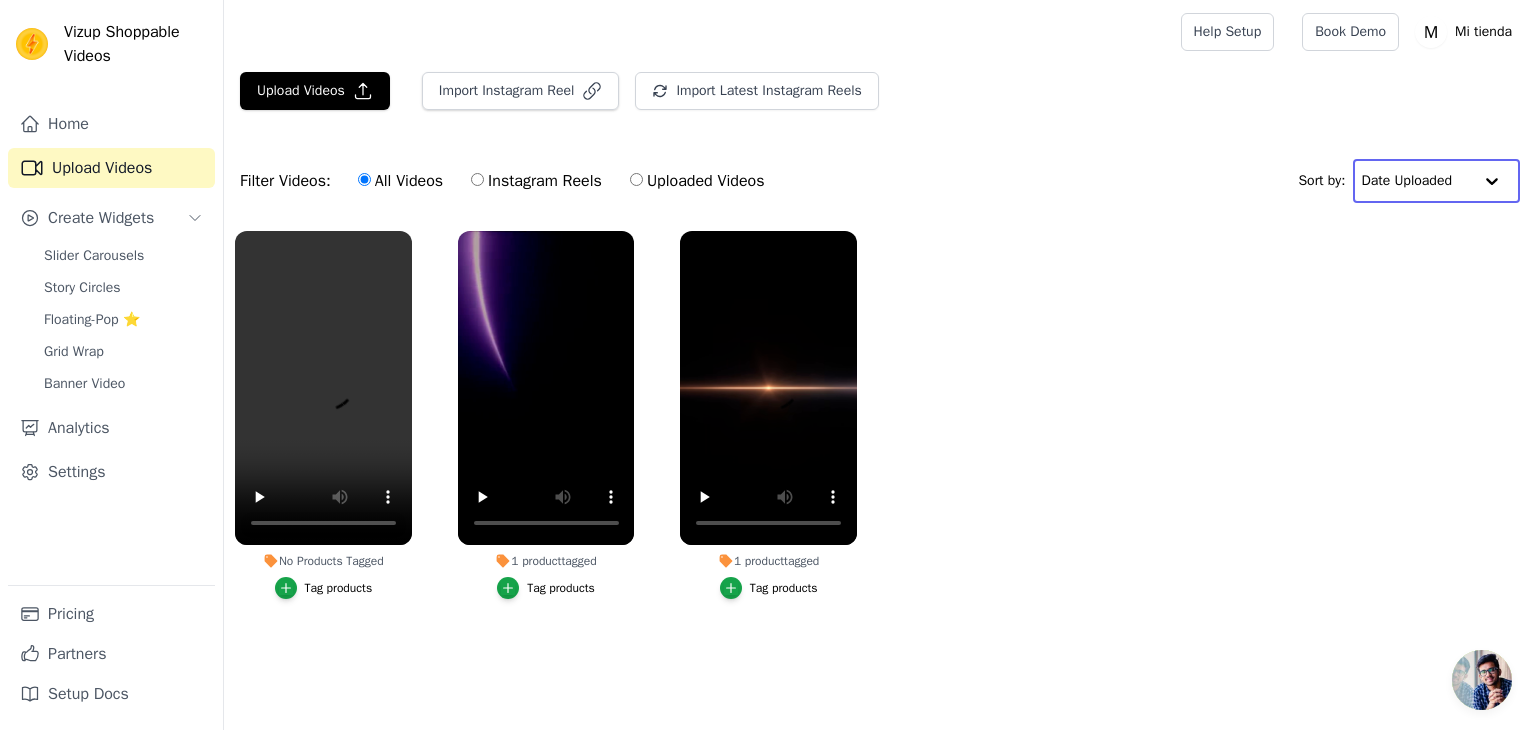 click 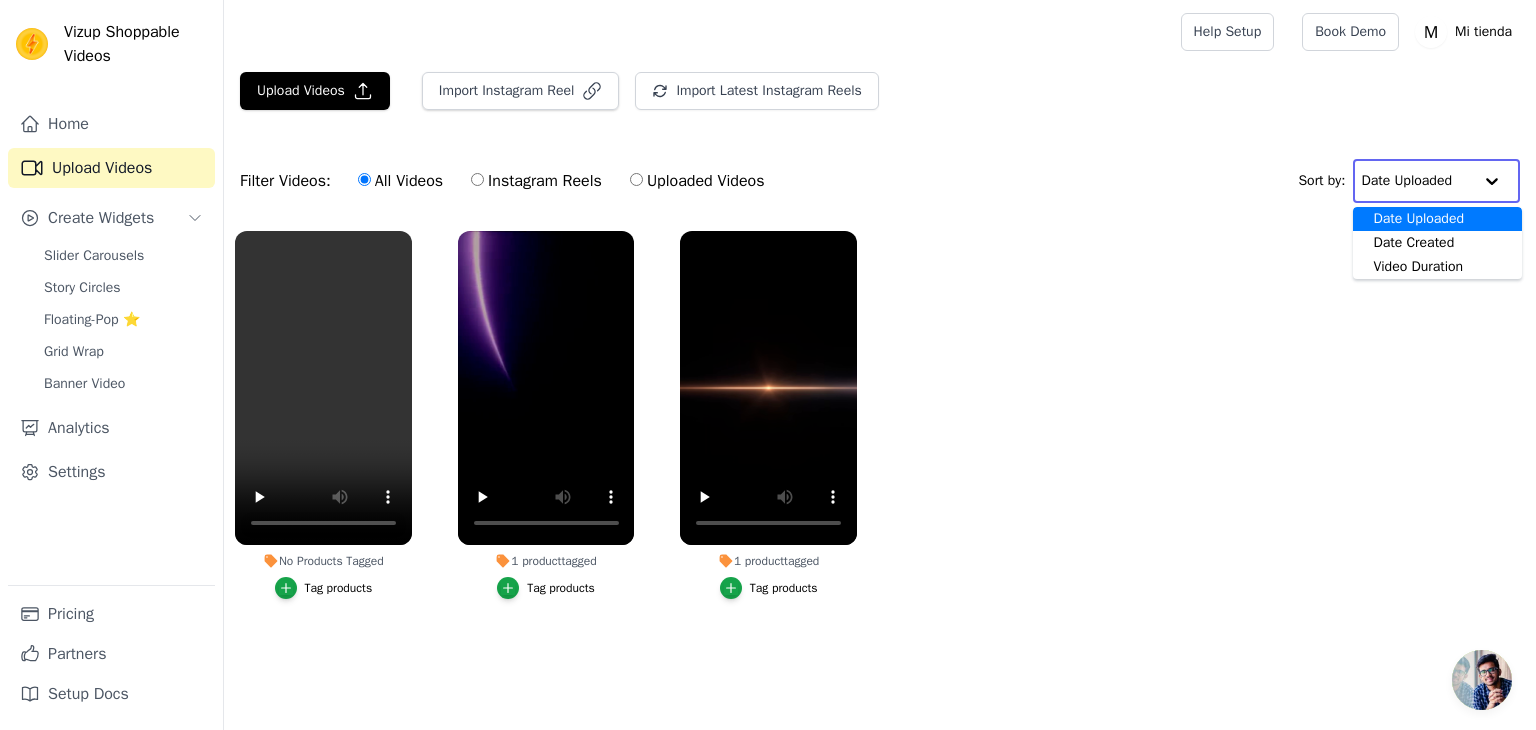 click 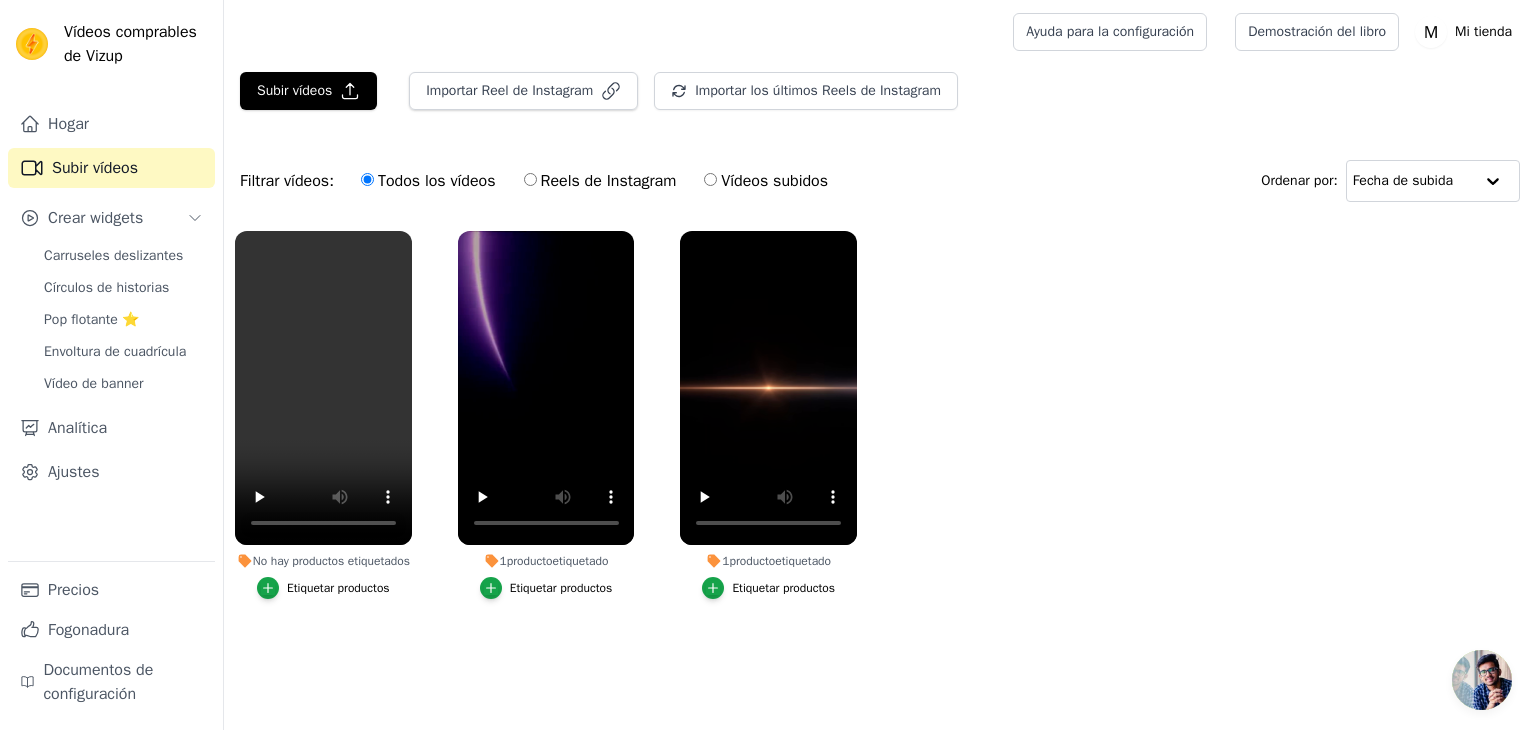 click on "No hay productos etiquetados Etiquetar productos 1 producto etiquetado Etiquetar productos 1 producto etiquetado Etiquetar productos" at bounding box center [880, 435] 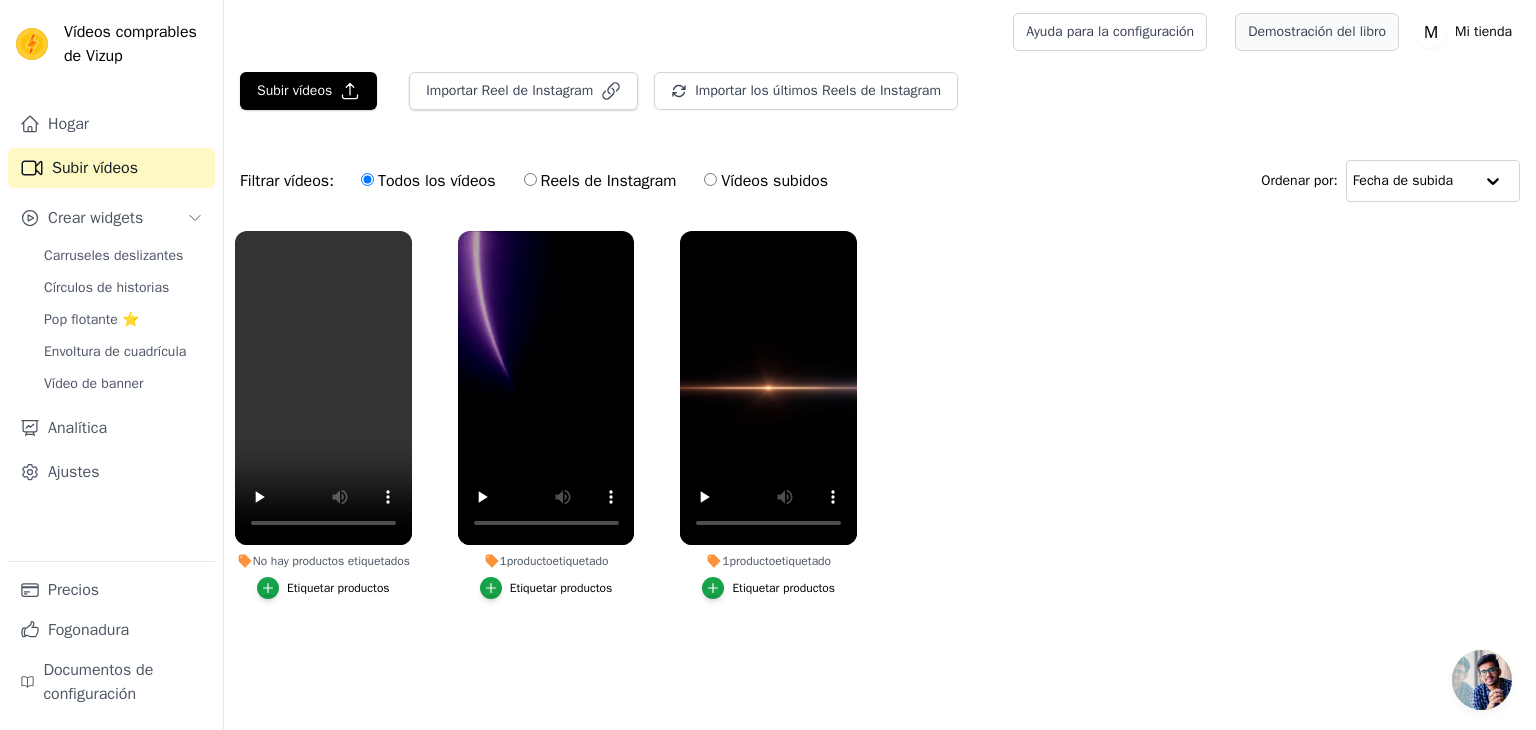 click on "Demostración del libro" at bounding box center [1317, 31] 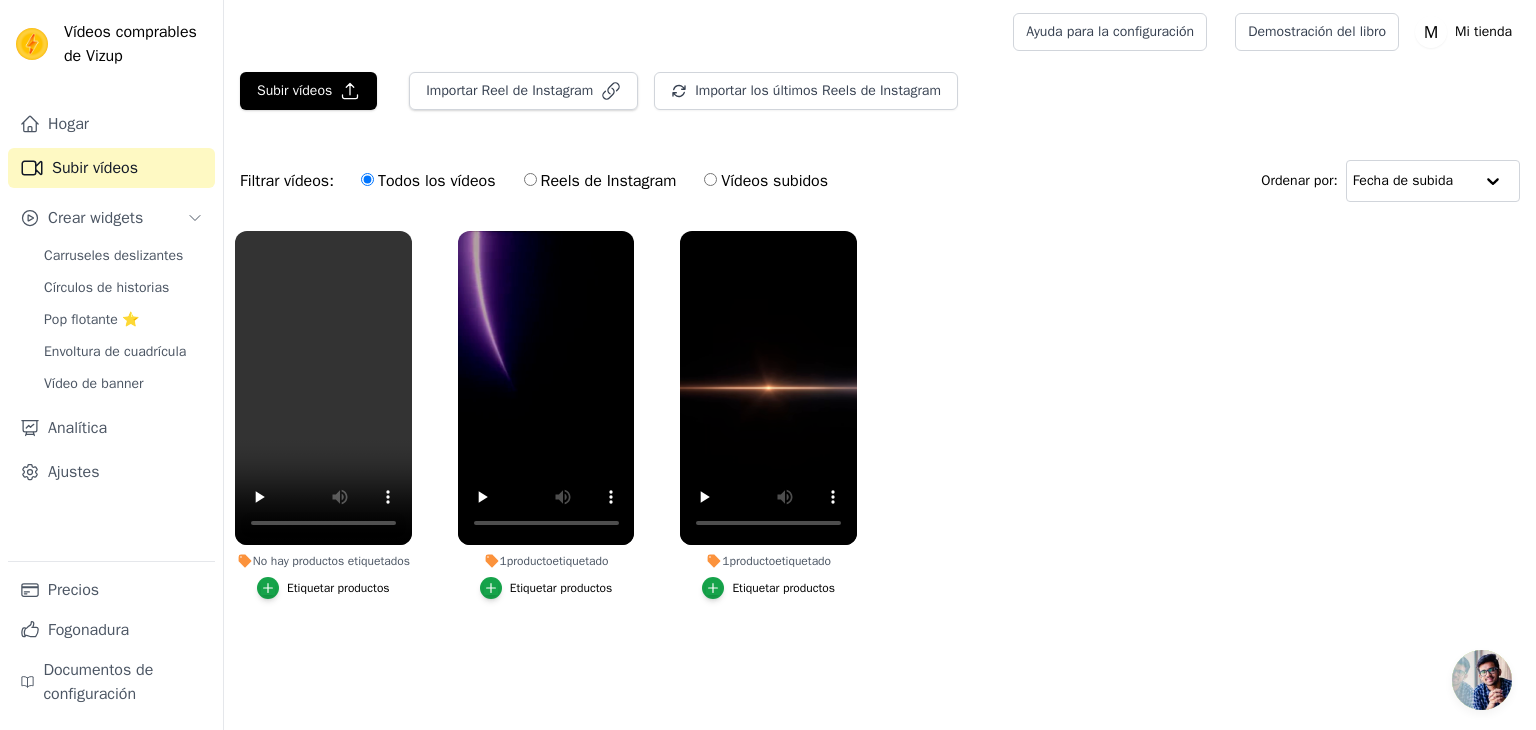 click at bounding box center (32, 44) 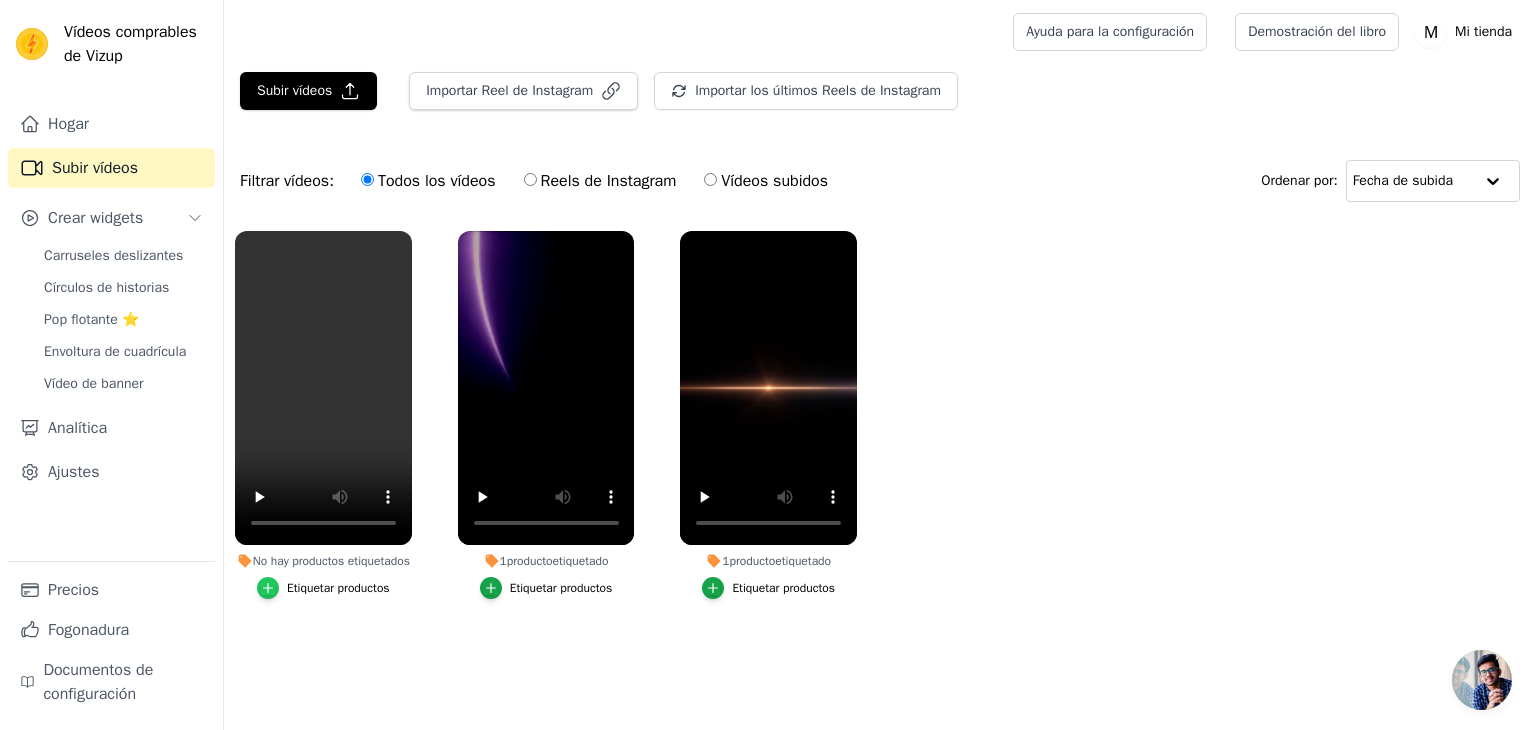click 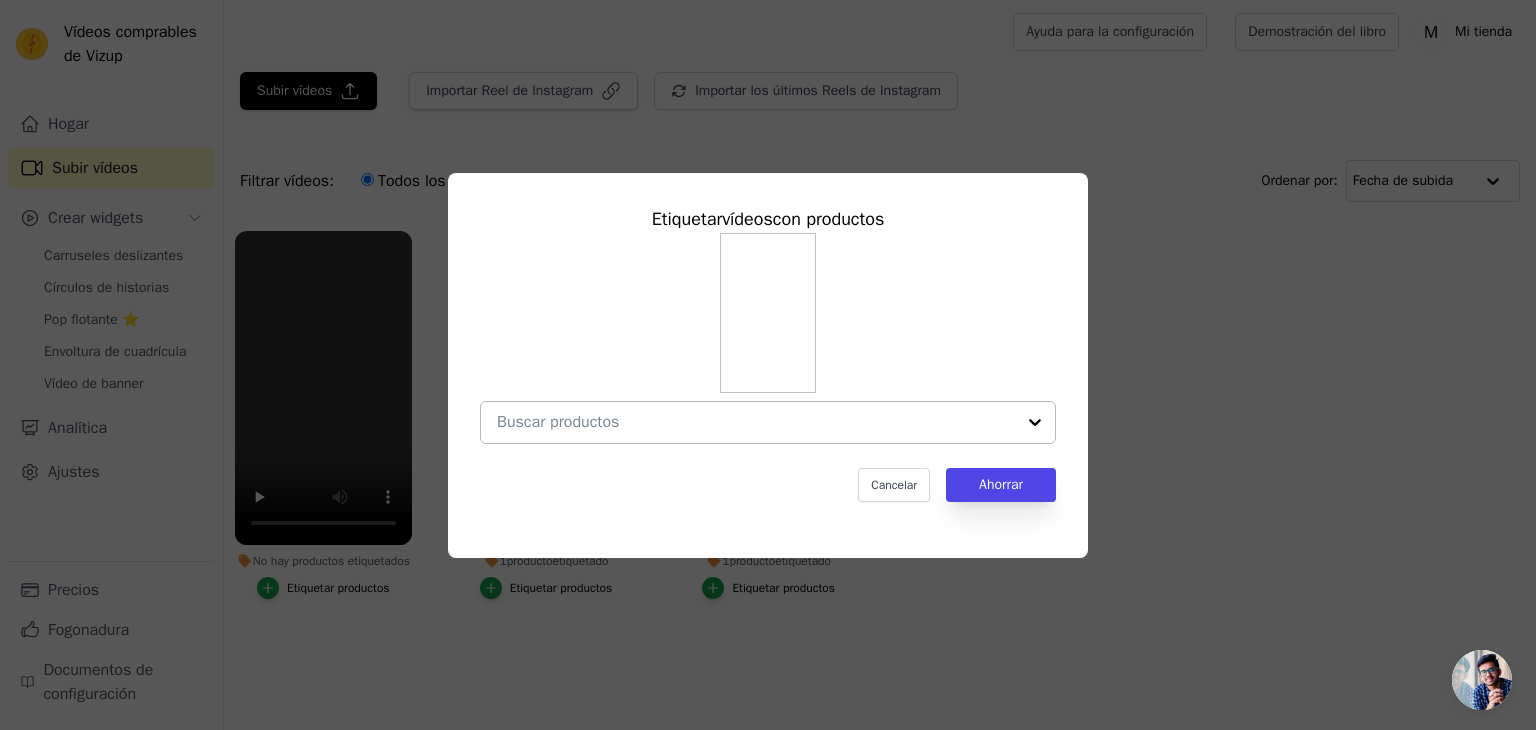 click on "No hay productos etiquetados     Etiquetar  vídeos  con productos                         Cancelar   Ahorrar     Etiquetar productos" at bounding box center [756, 422] 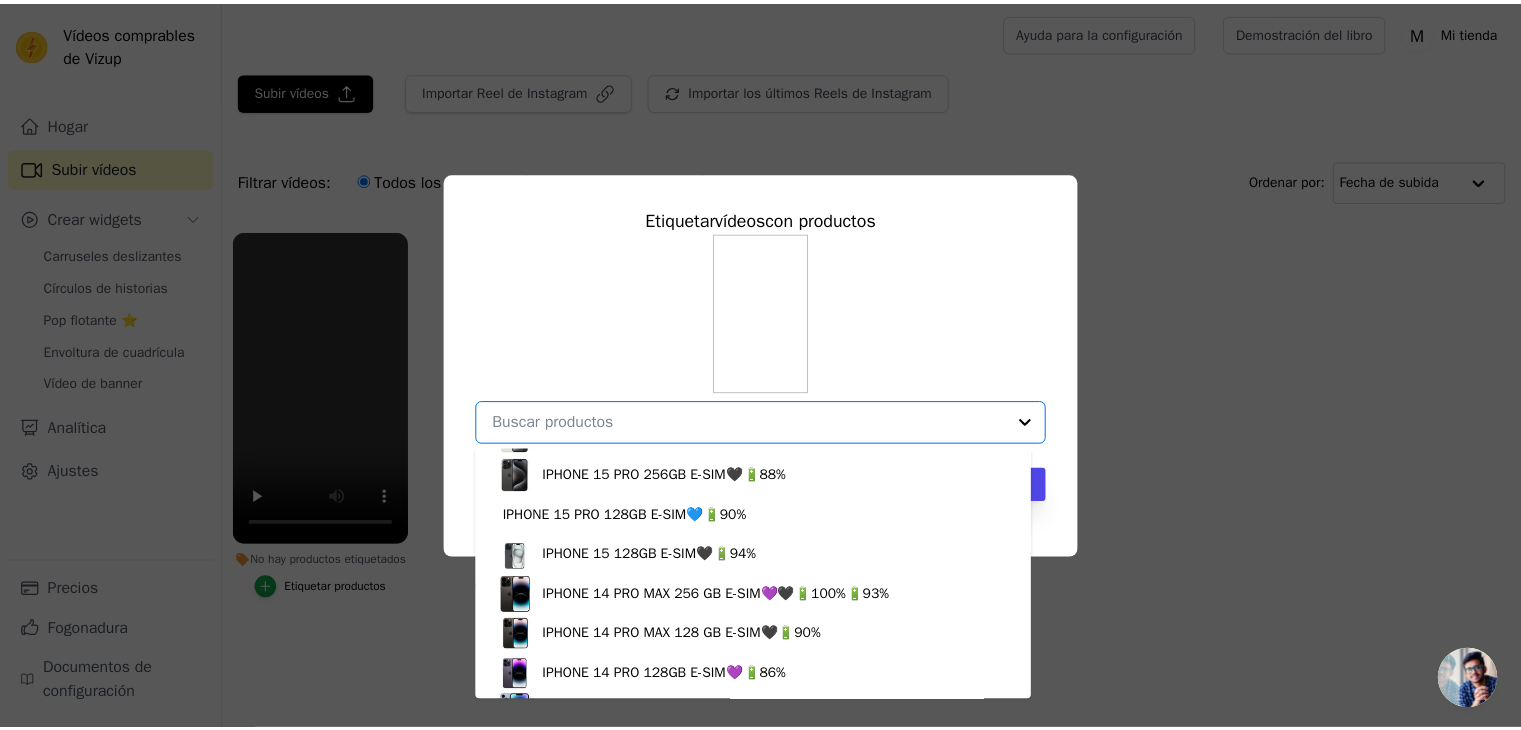 scroll, scrollTop: 1695, scrollLeft: 0, axis: vertical 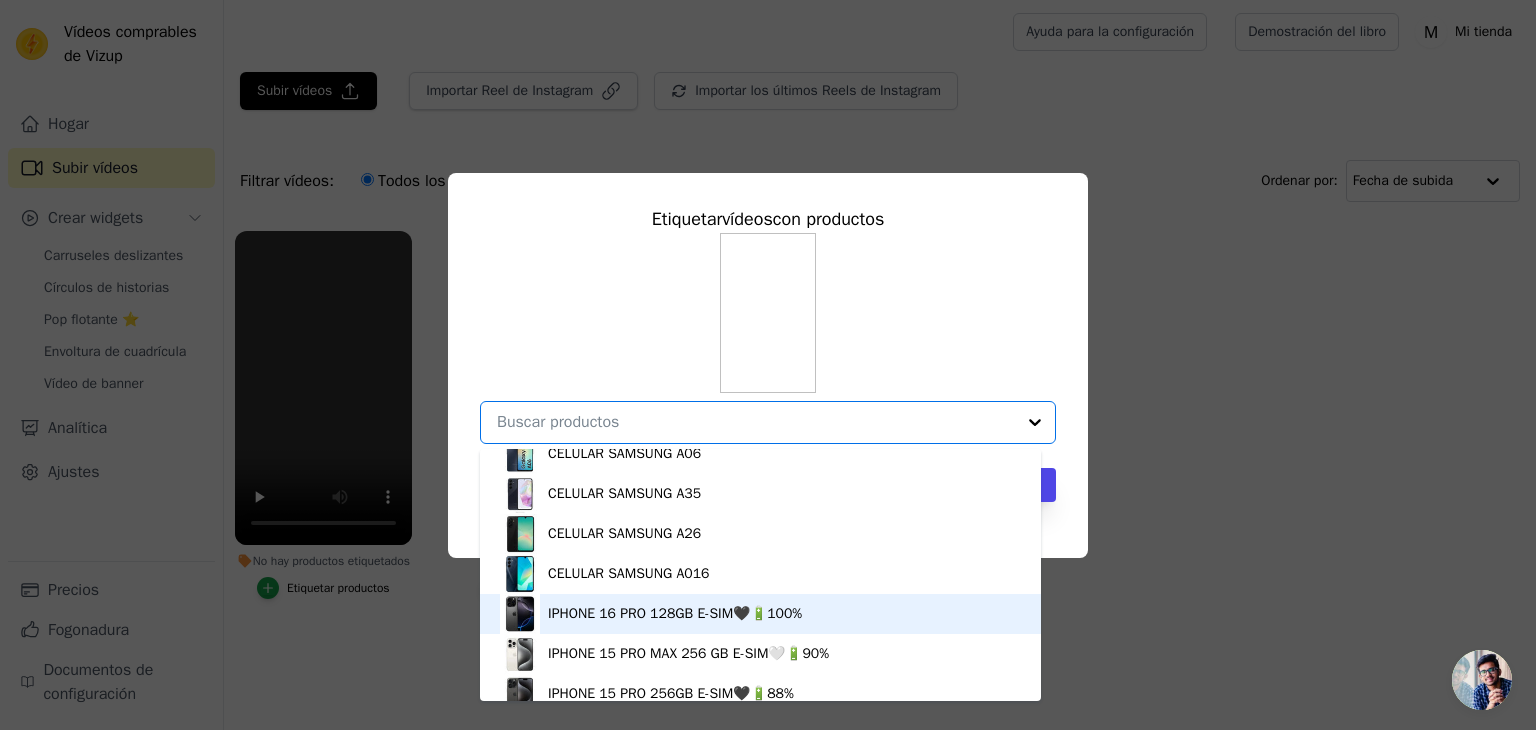 click on "IPHONE 16 PRO 128GB E-SIM🖤🔋100%" at bounding box center (675, 613) 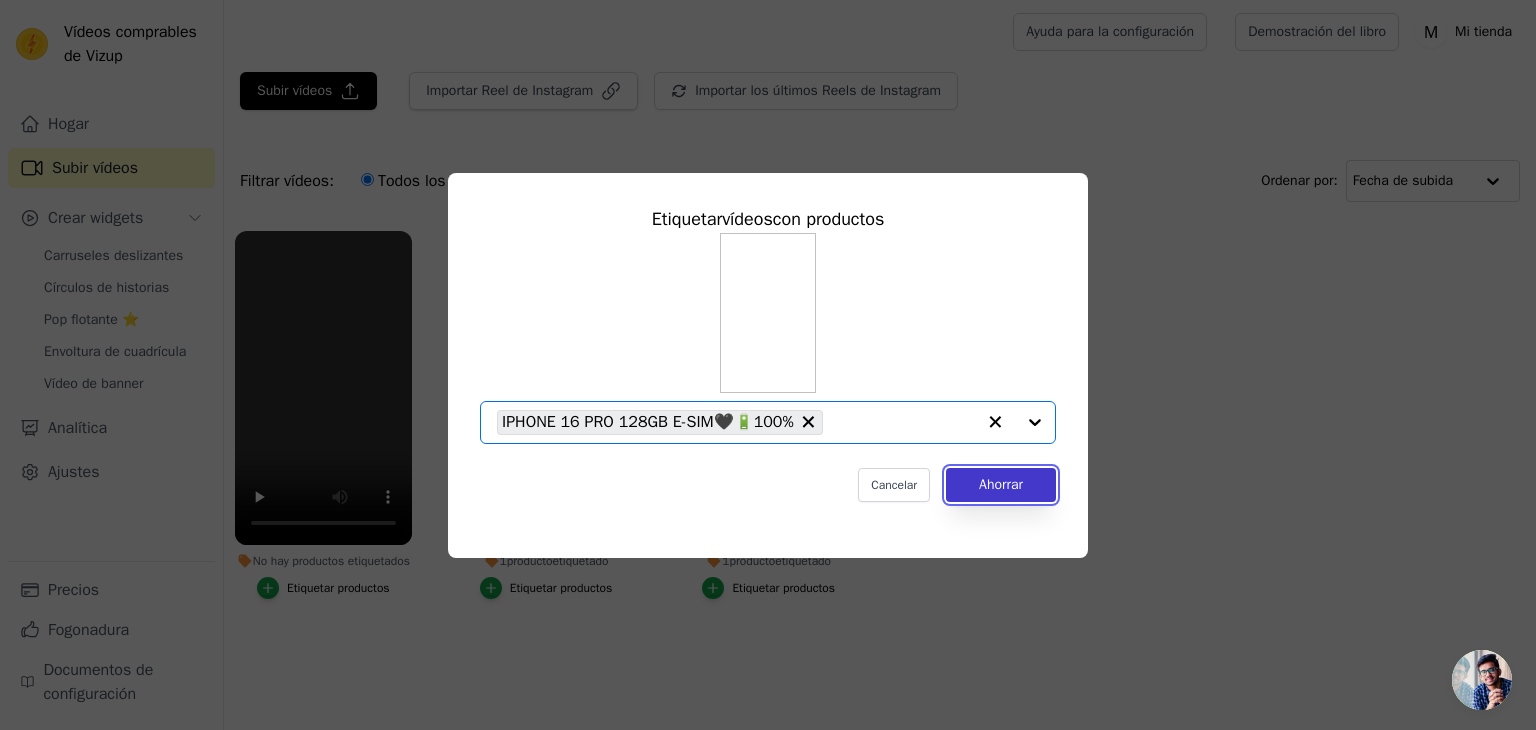 click on "Ahorrar" at bounding box center (1001, 485) 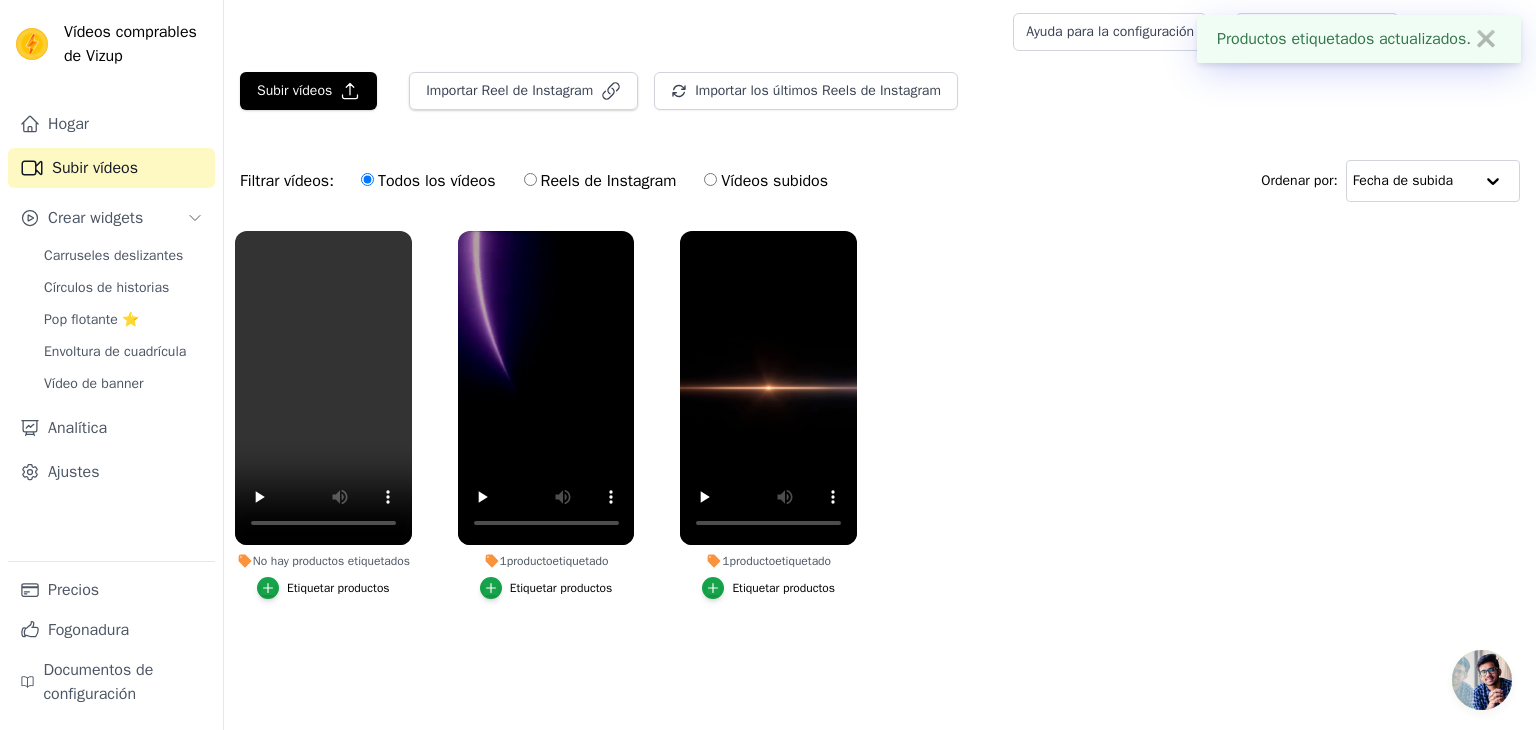 click on "No hay productos etiquetados       Etiquetar productos           1    producto  etiquetado       Etiquetar productos           1    producto  etiquetado       Etiquetar productos" at bounding box center [880, 435] 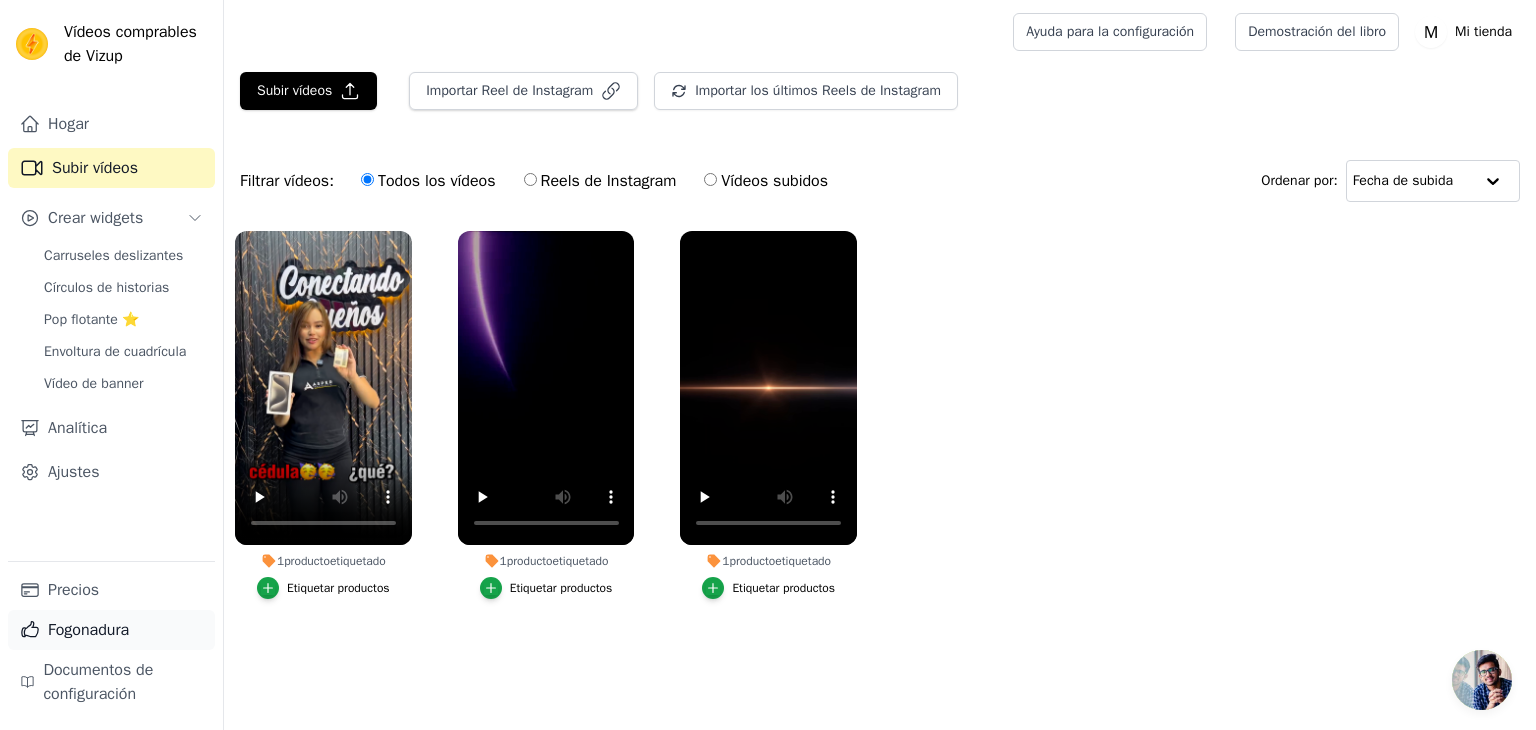 click on "Fogonadura" at bounding box center [88, 630] 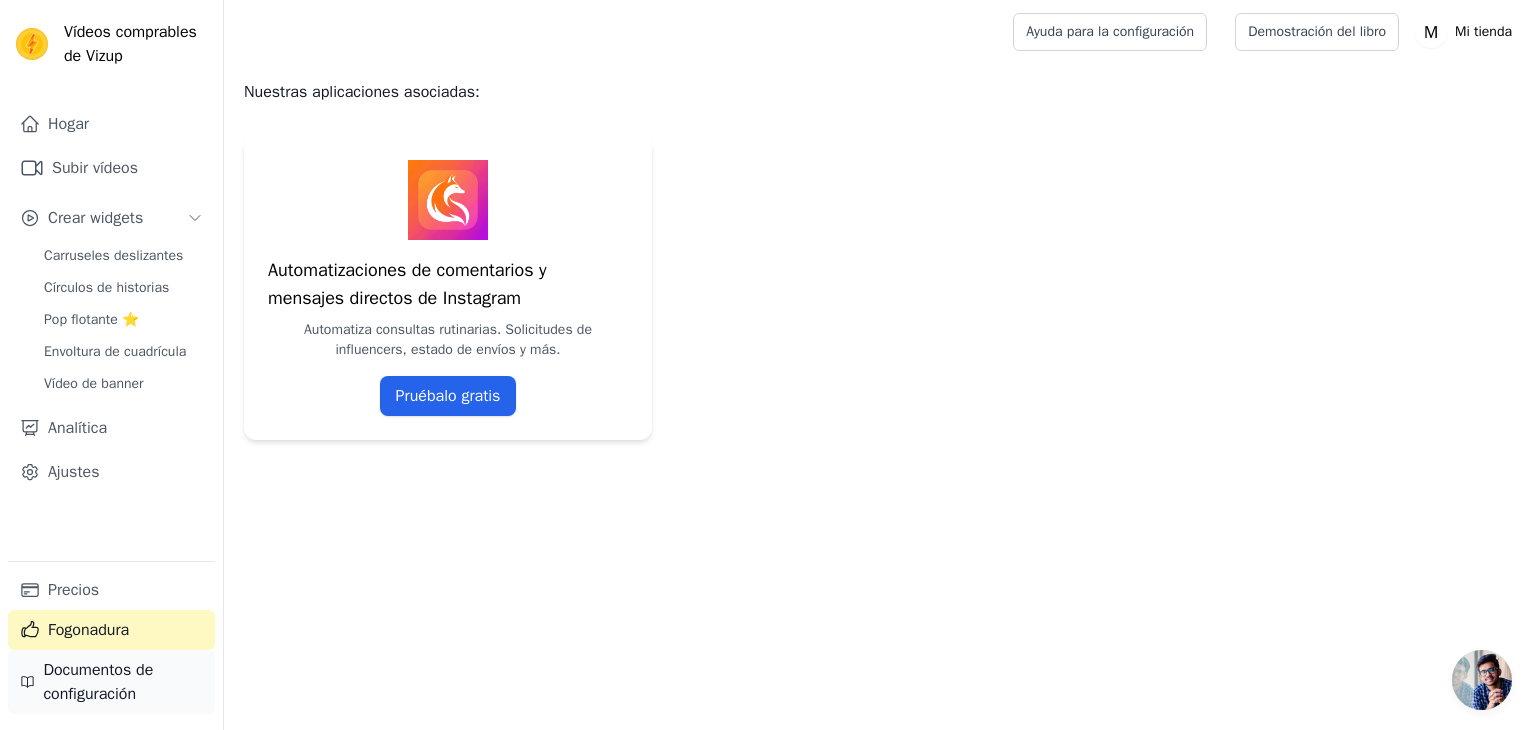 click on "Documentos de configuración" at bounding box center [98, 682] 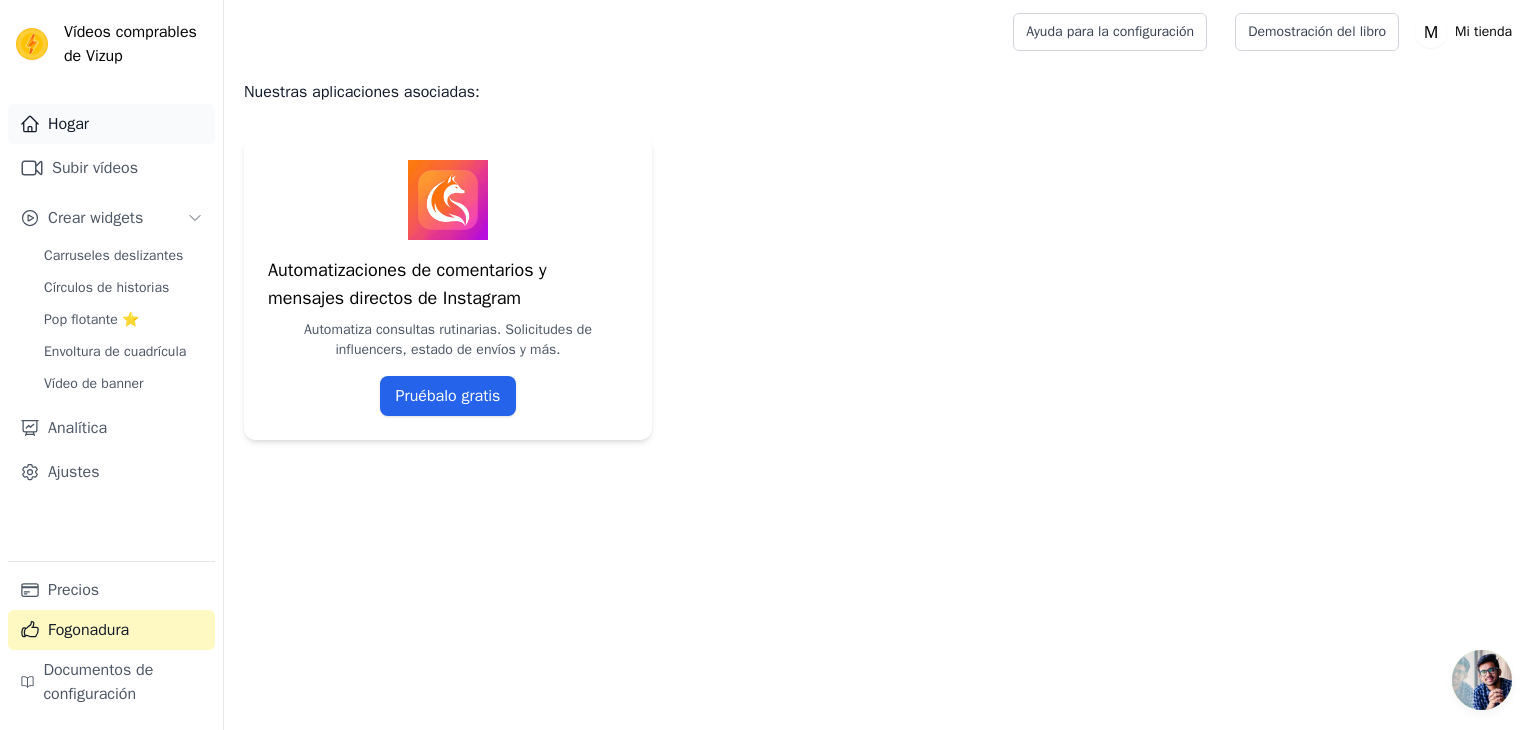 click on "Hogar" at bounding box center [111, 124] 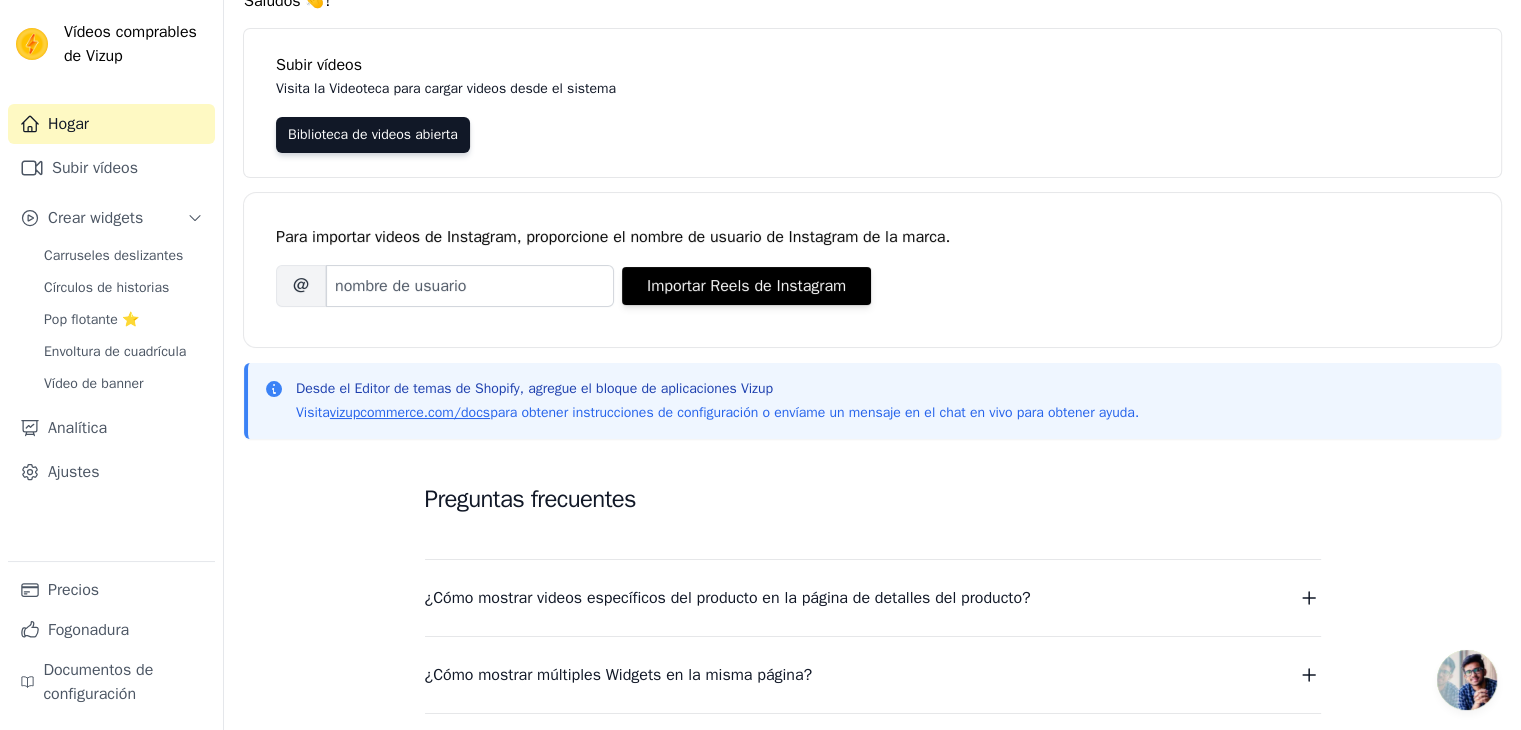 scroll, scrollTop: 0, scrollLeft: 0, axis: both 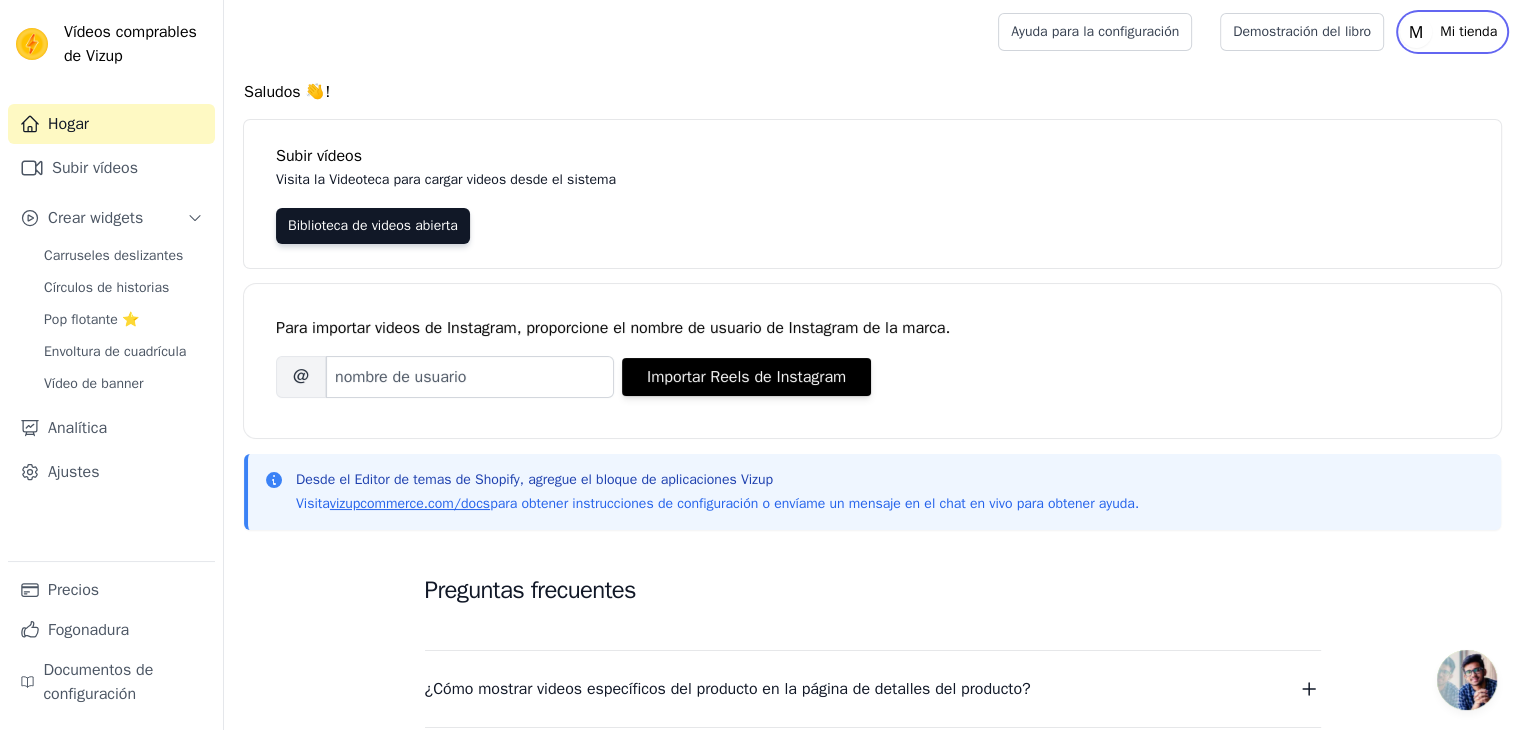 click on "Mi tienda" at bounding box center [1468, 32] 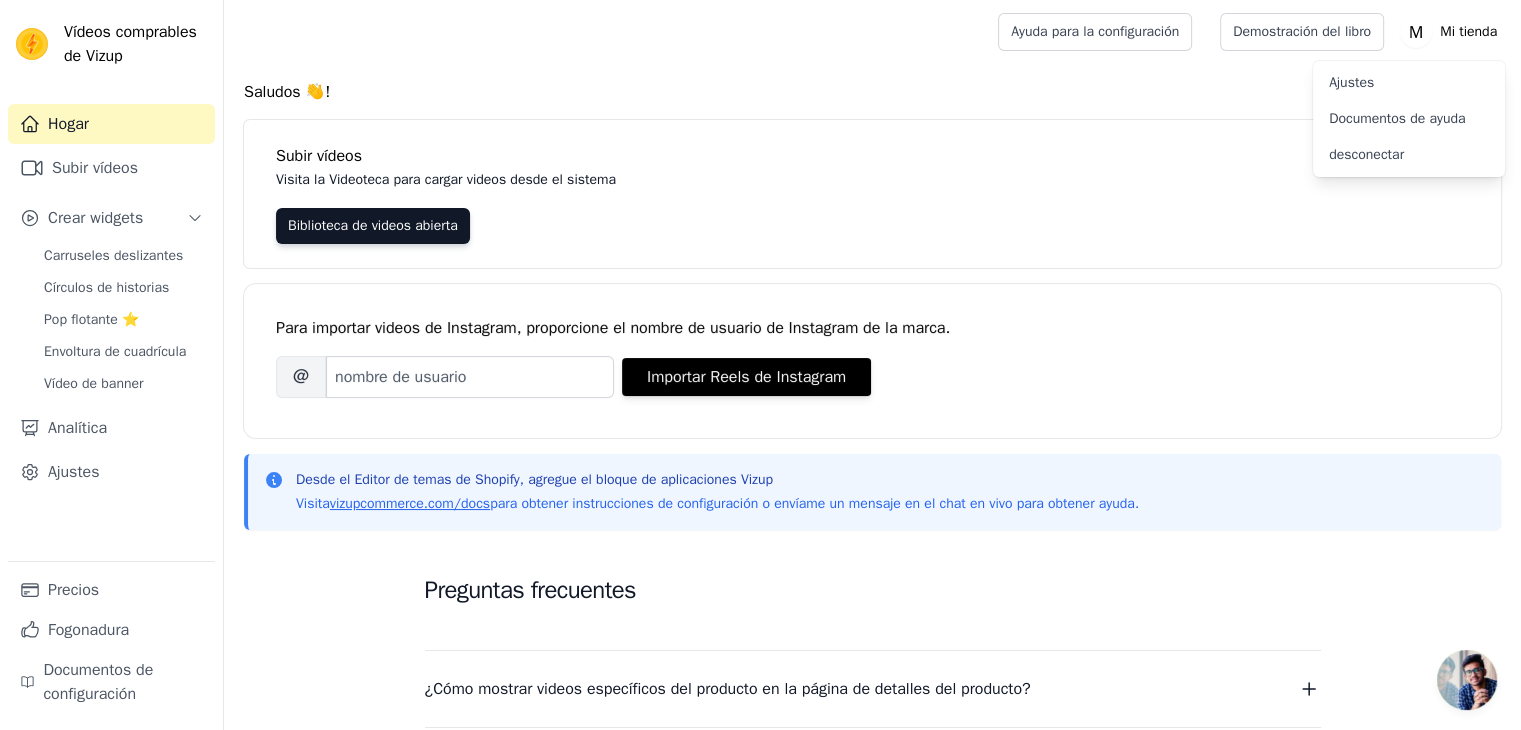 click on "Ajustes" at bounding box center [1351, 82] 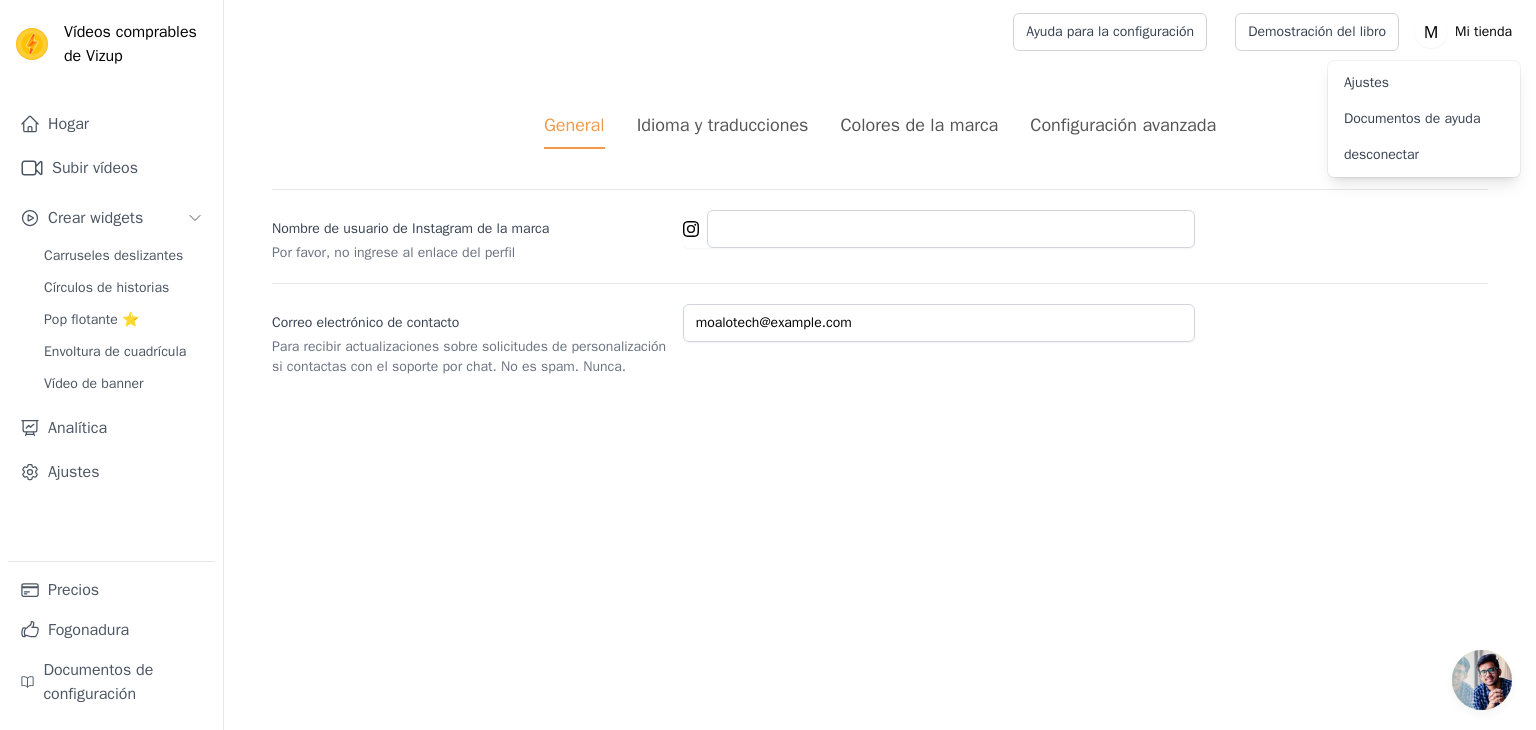 click on "Idioma y traducciones" at bounding box center (723, 125) 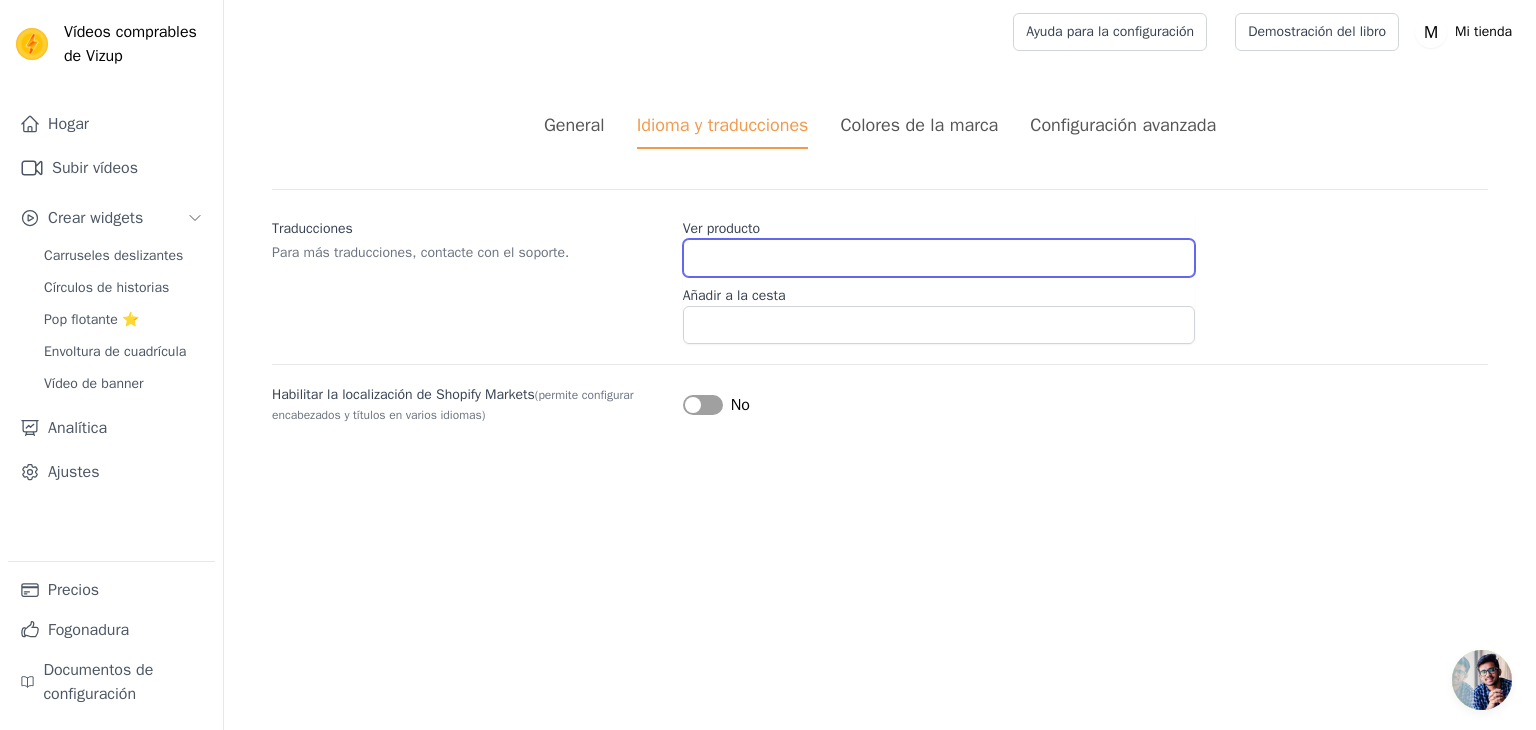 click on "Ver producto" at bounding box center [939, 258] 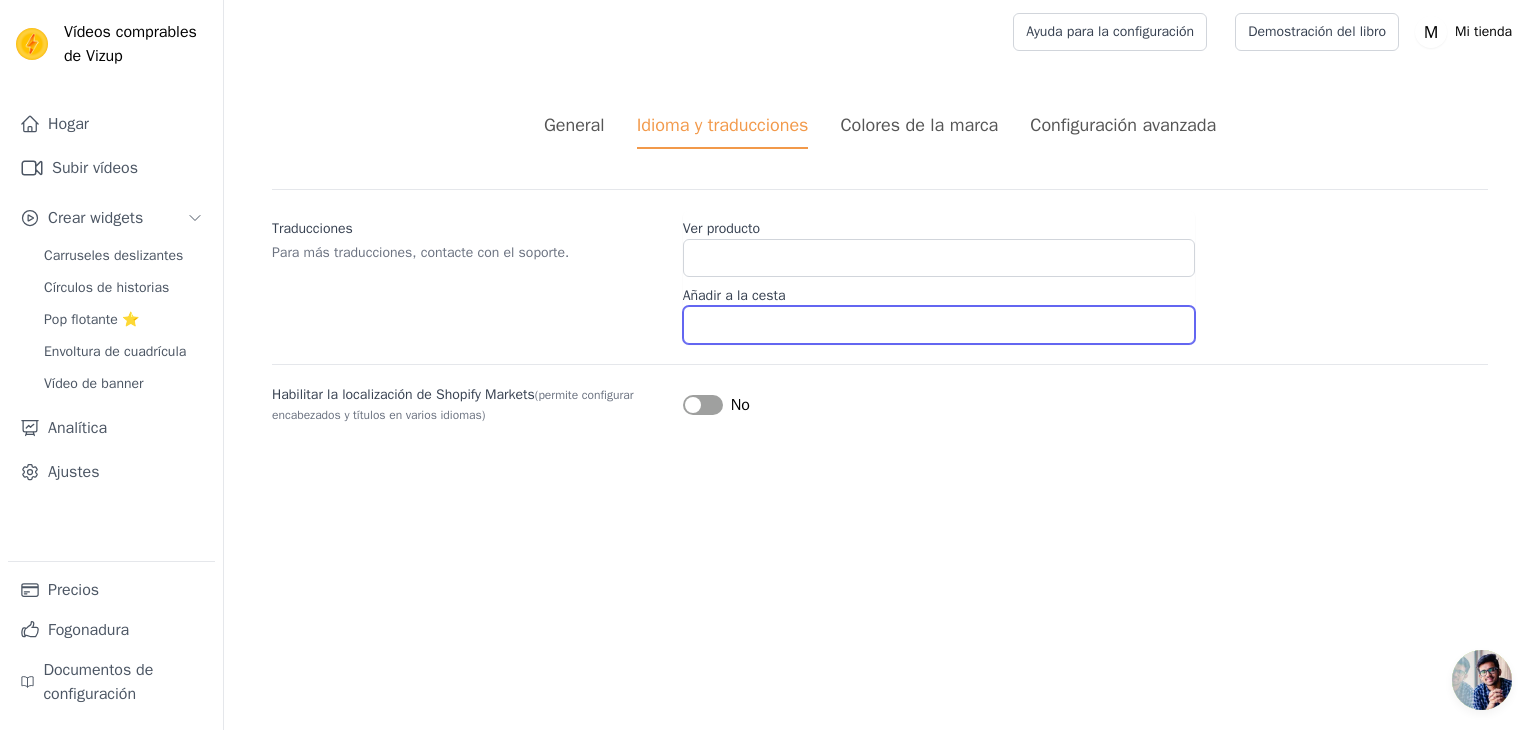 click on "Añadir a la cesta" at bounding box center (939, 325) 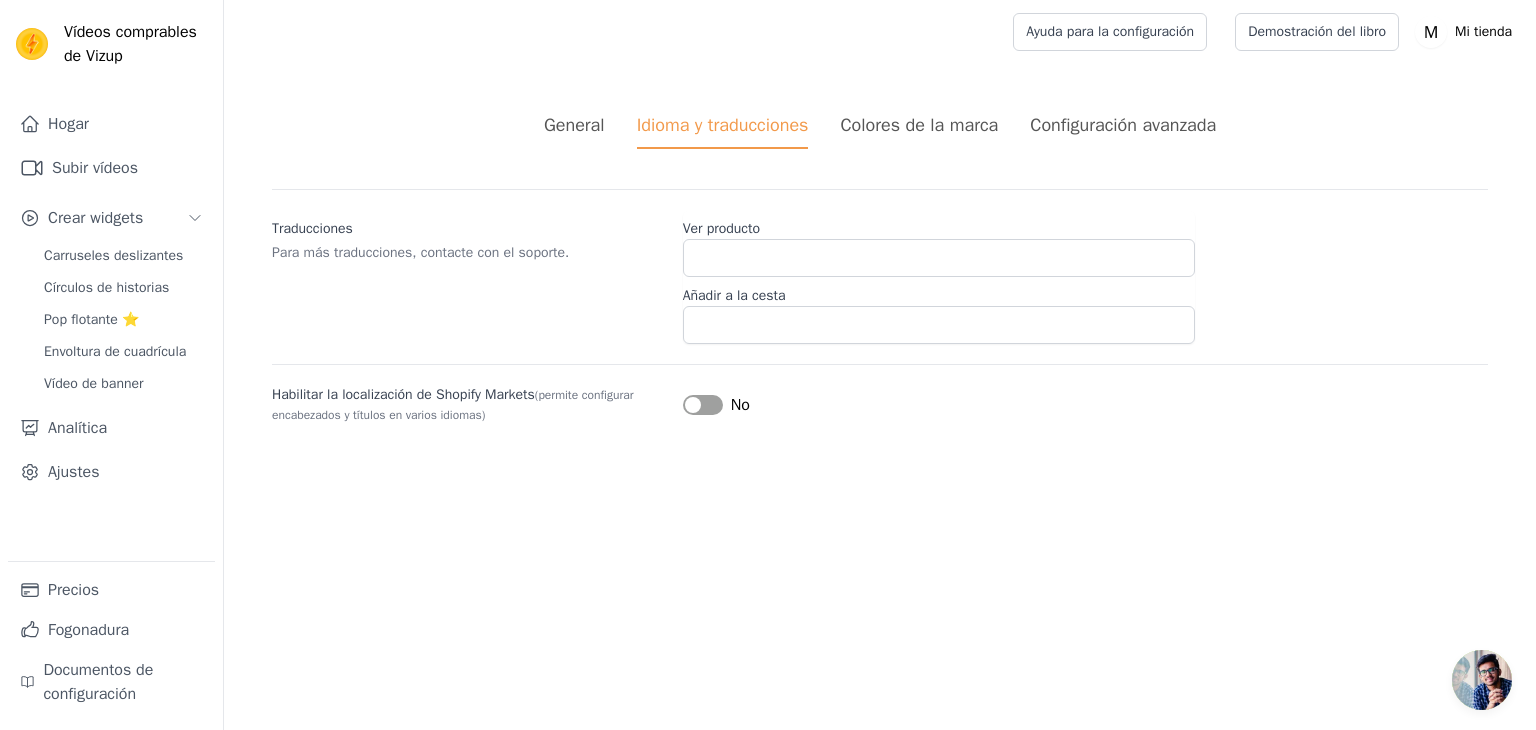 click on "Configuración avanzada" at bounding box center (1123, 130) 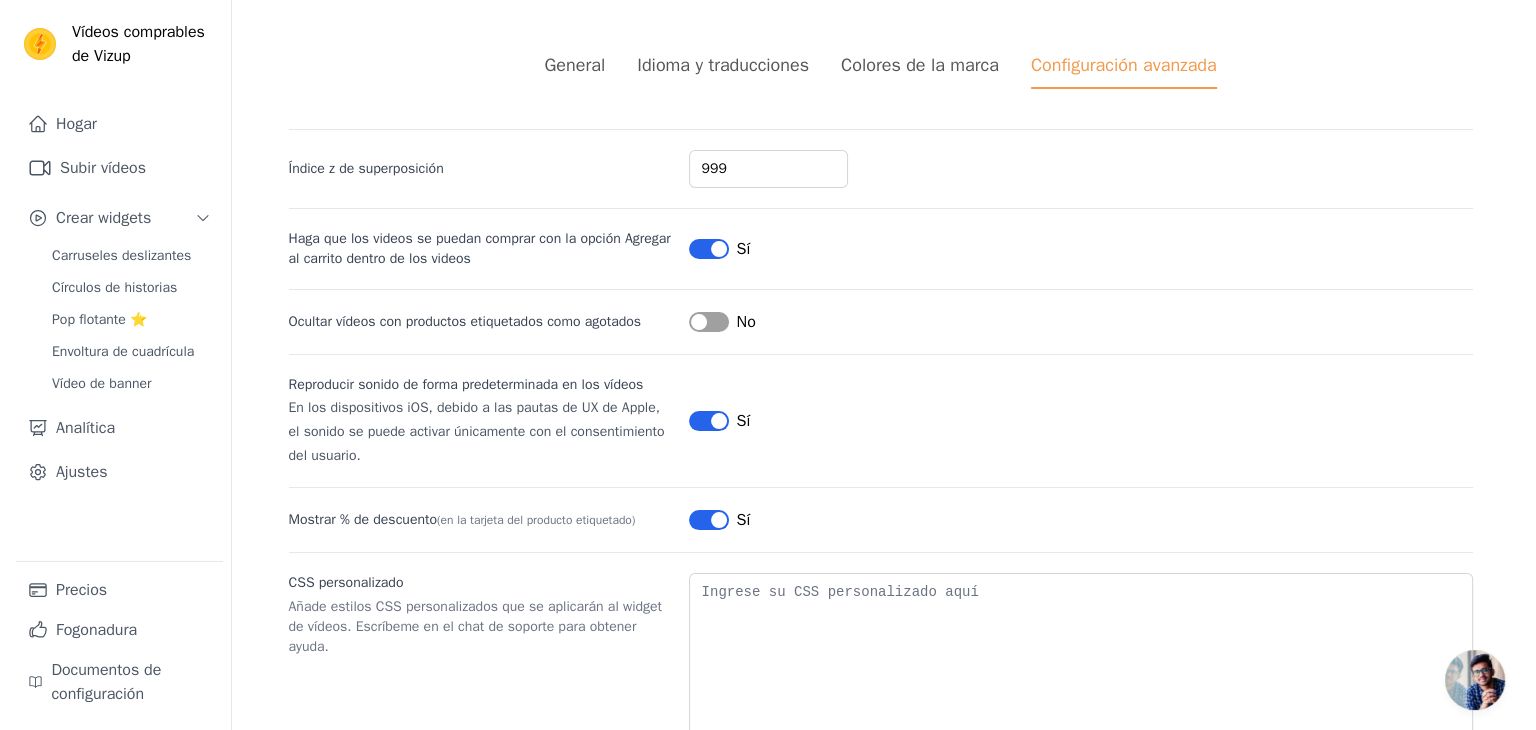 scroll, scrollTop: 0, scrollLeft: 0, axis: both 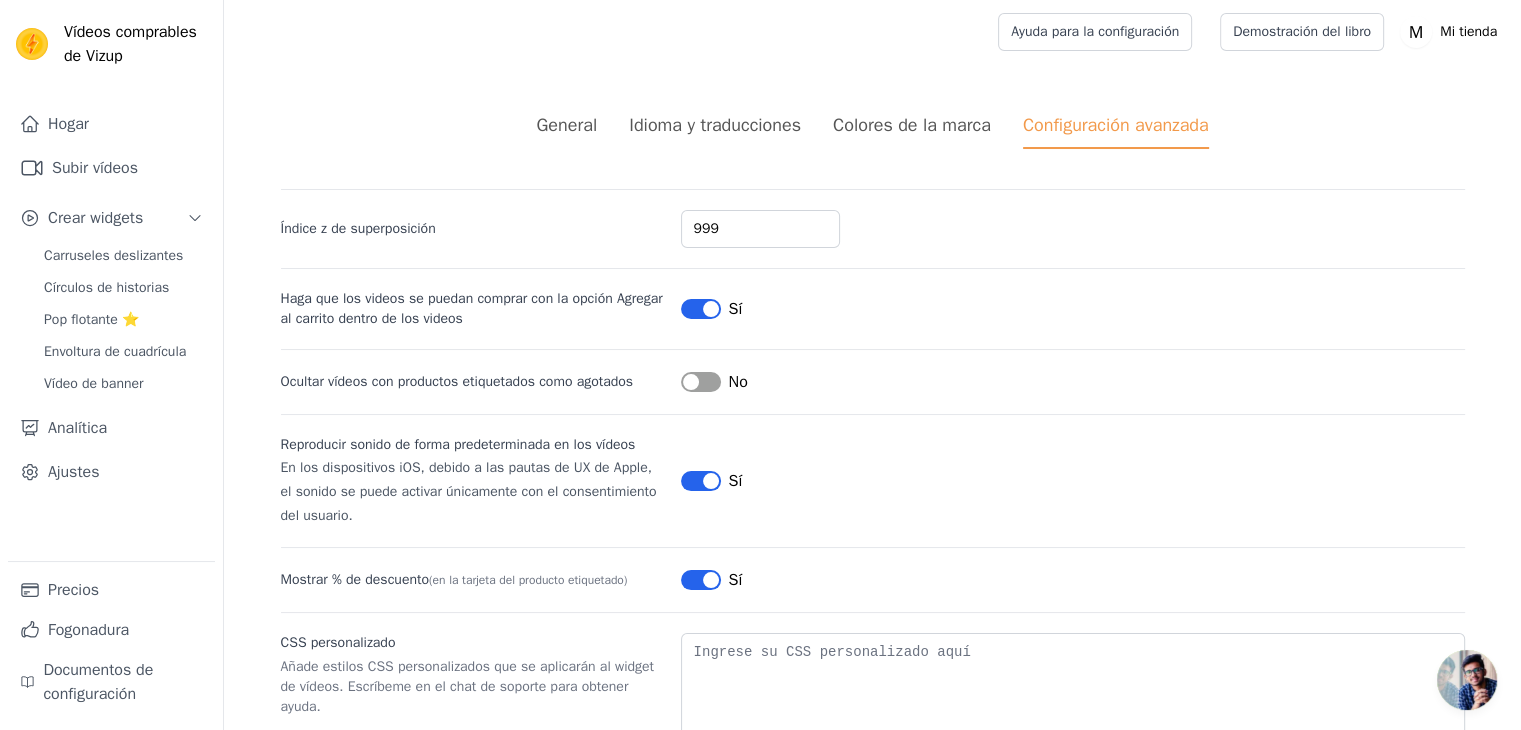 click on "Idioma y traducciones" at bounding box center [715, 125] 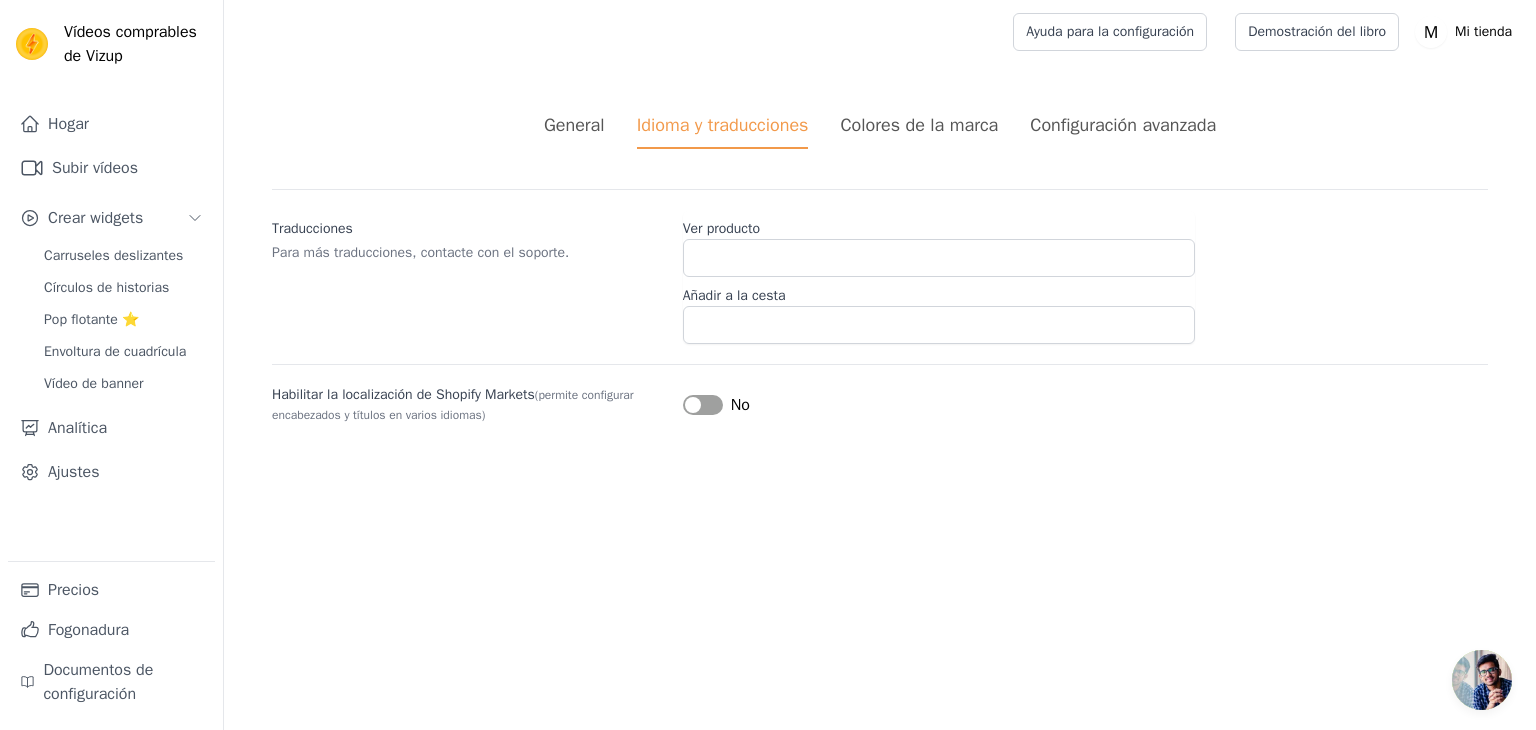 click on "General" at bounding box center [574, 125] 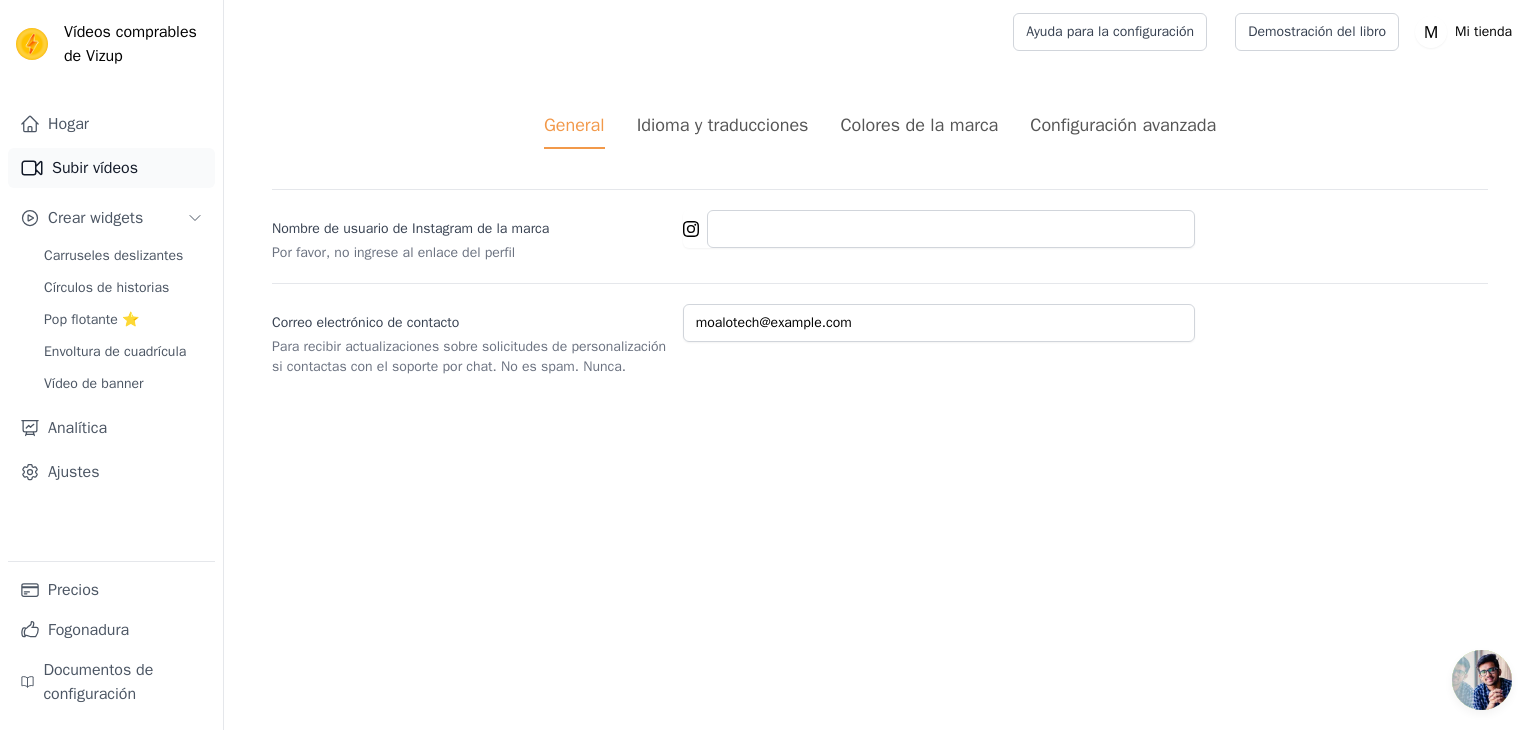click on "Subir vídeos" at bounding box center [95, 168] 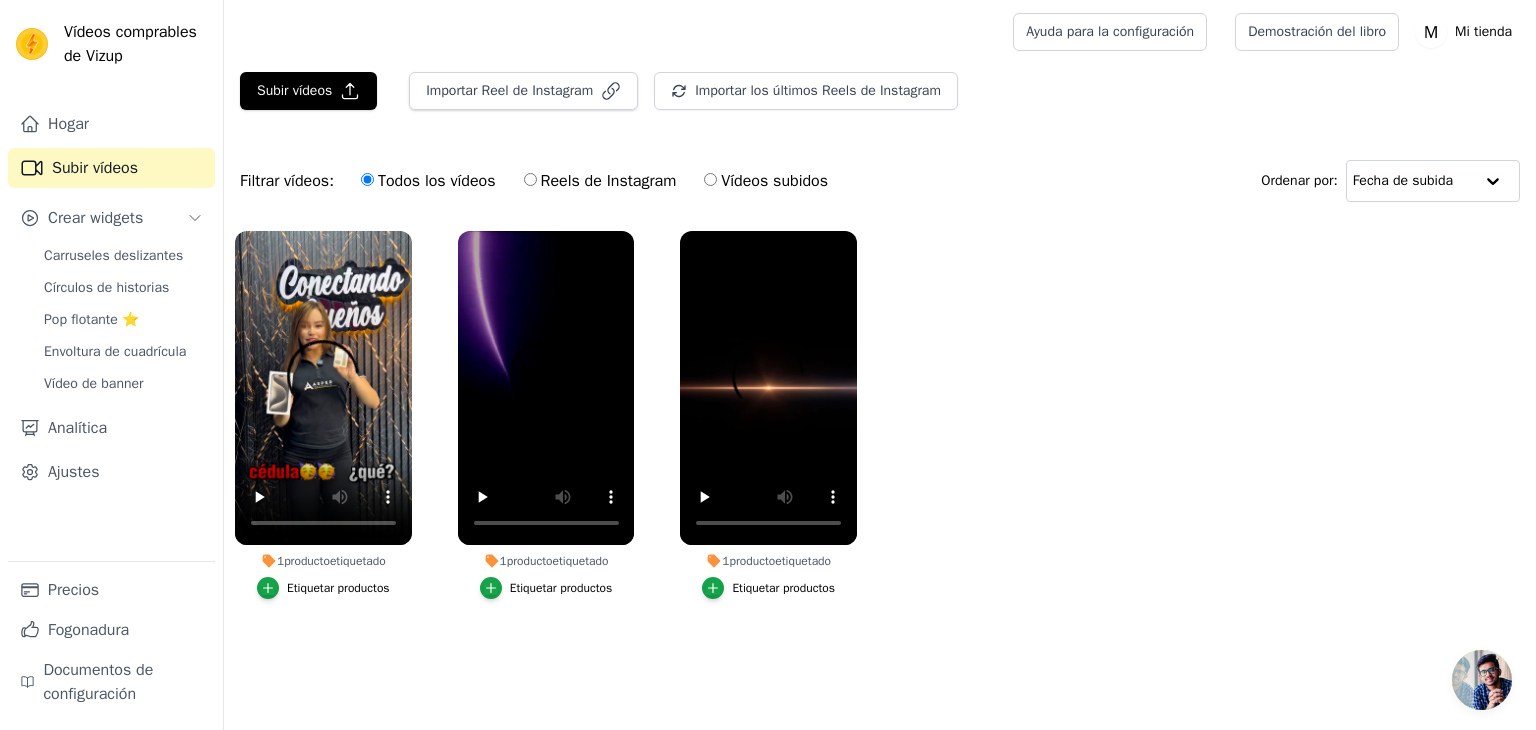 click on "Vídeos comprables de Vizup" at bounding box center (130, 44) 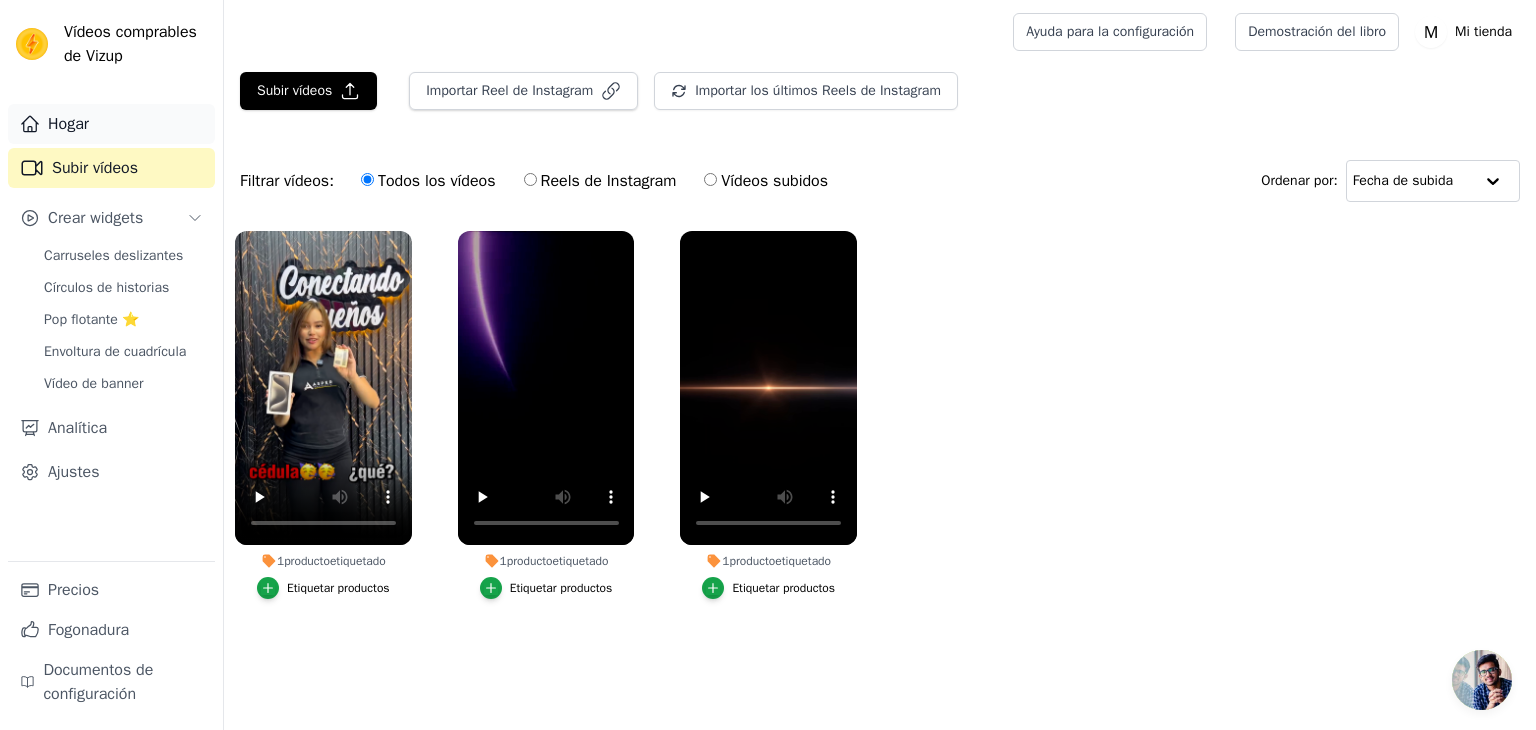 click on "Hogar" at bounding box center [68, 124] 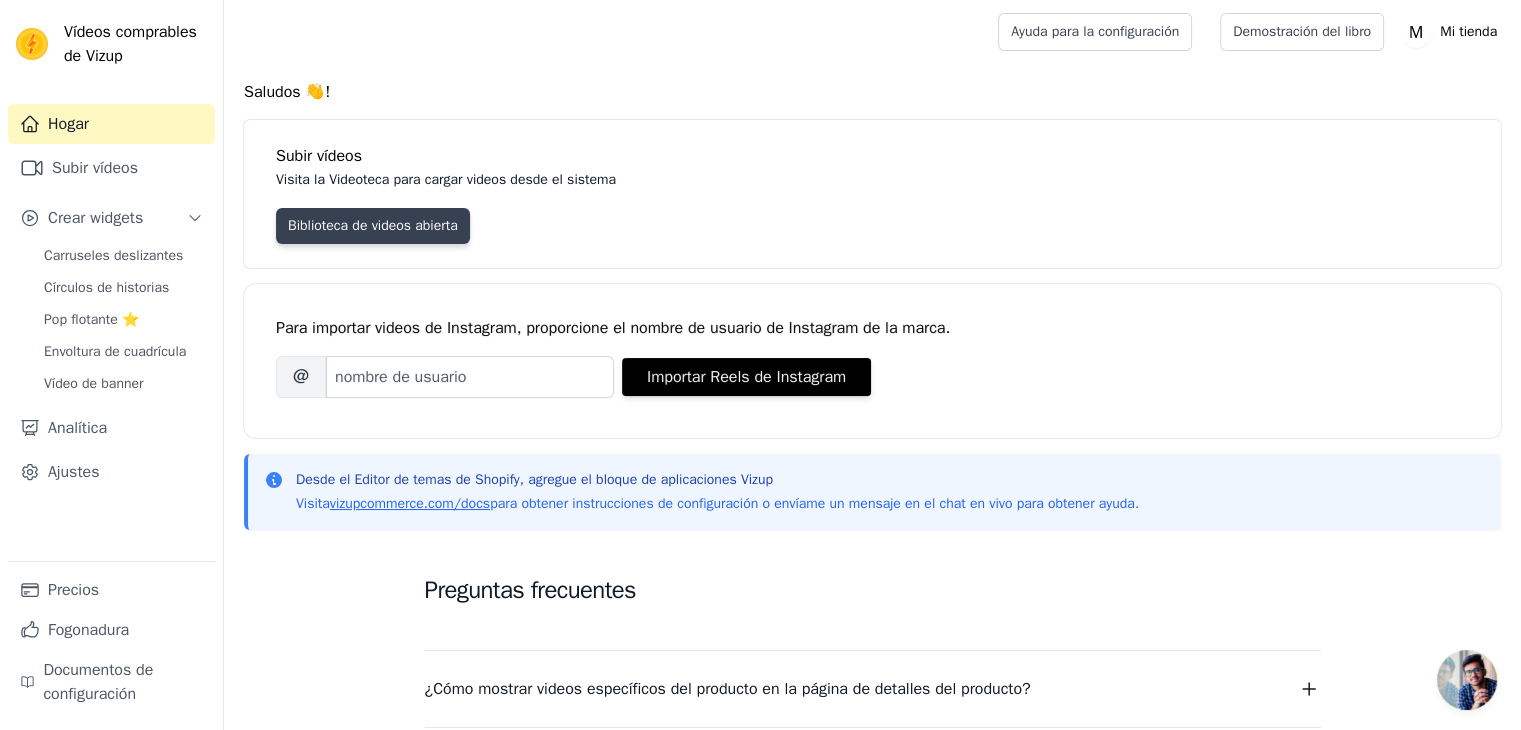 click on "Biblioteca de videos abierta" at bounding box center (373, 225) 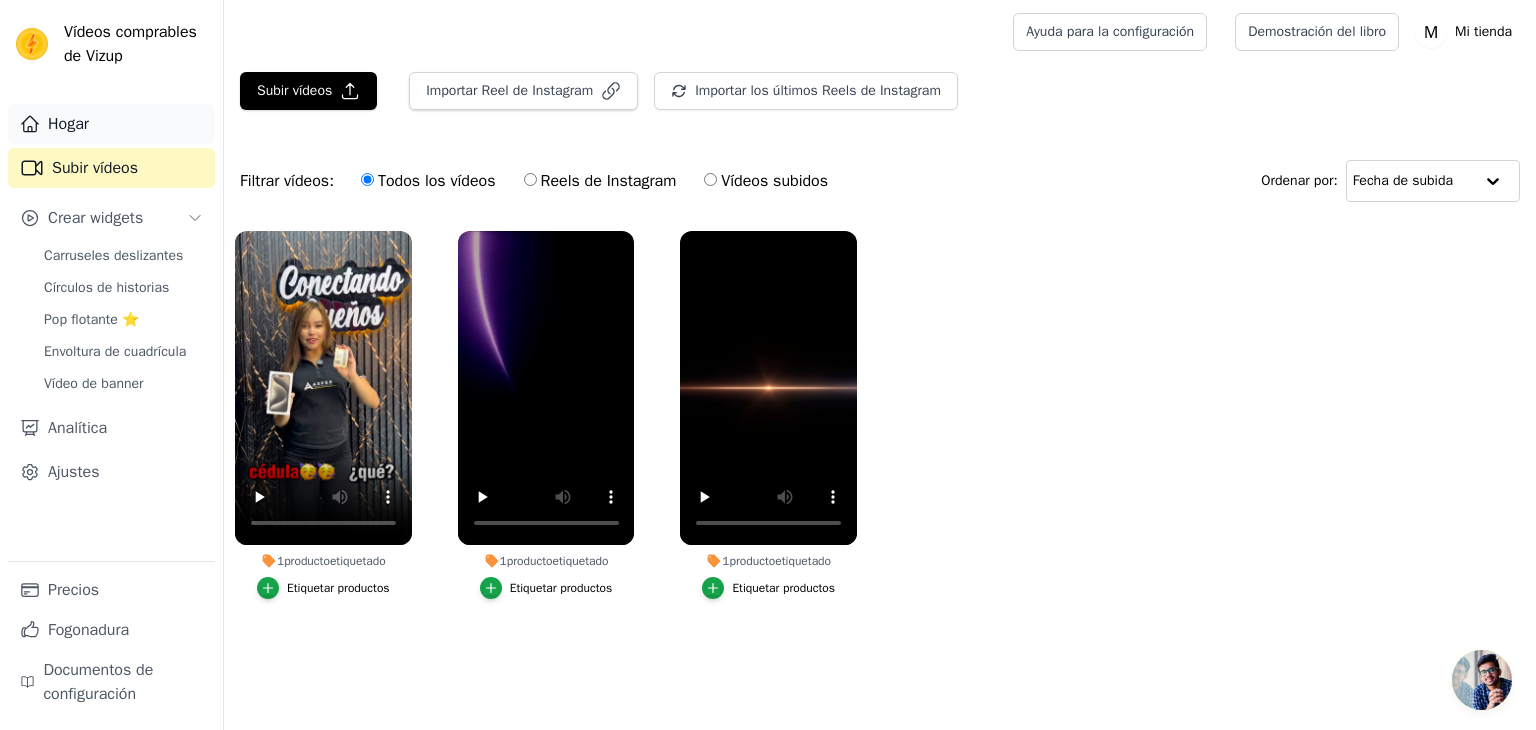 click on "Hogar" at bounding box center (68, 124) 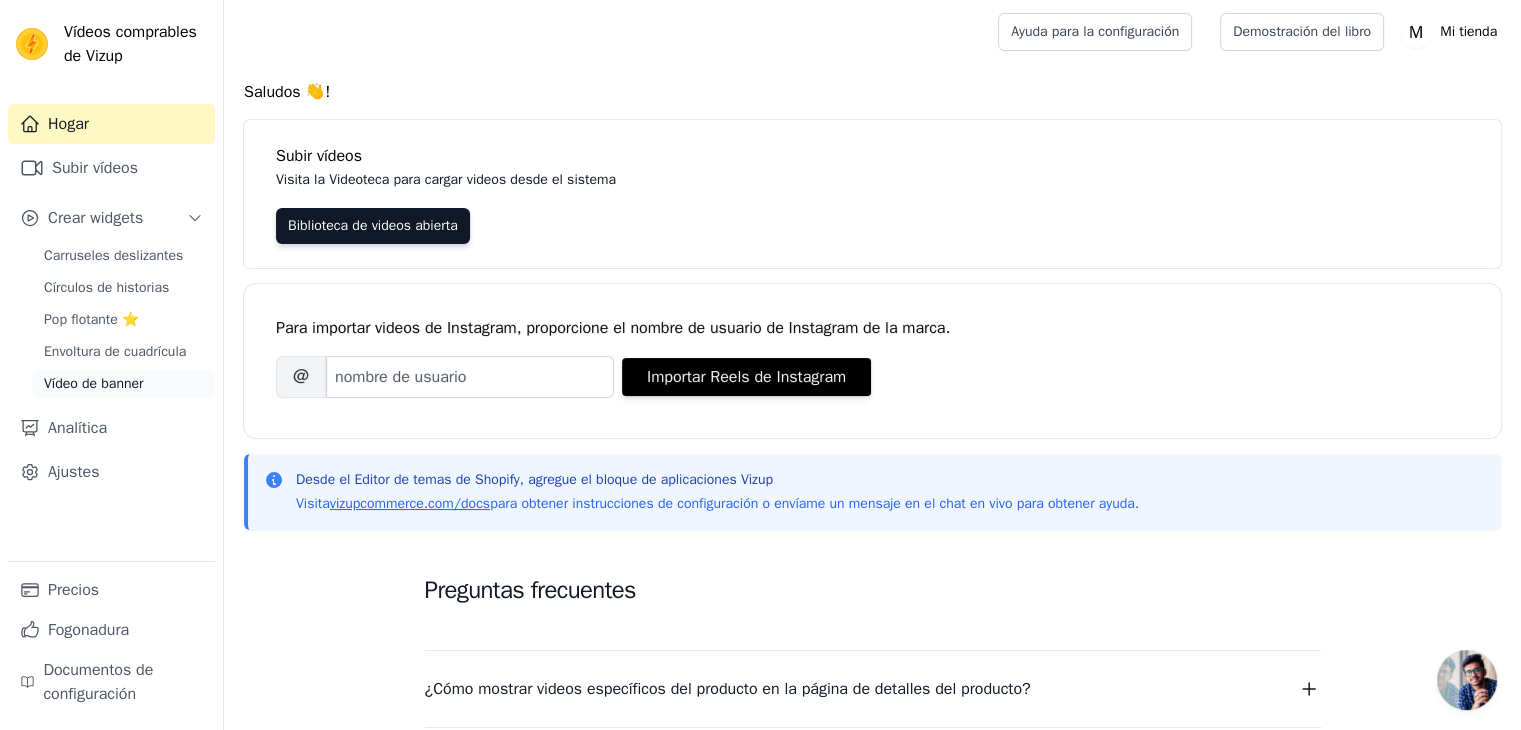 click on "Vídeo de banner" at bounding box center [94, 383] 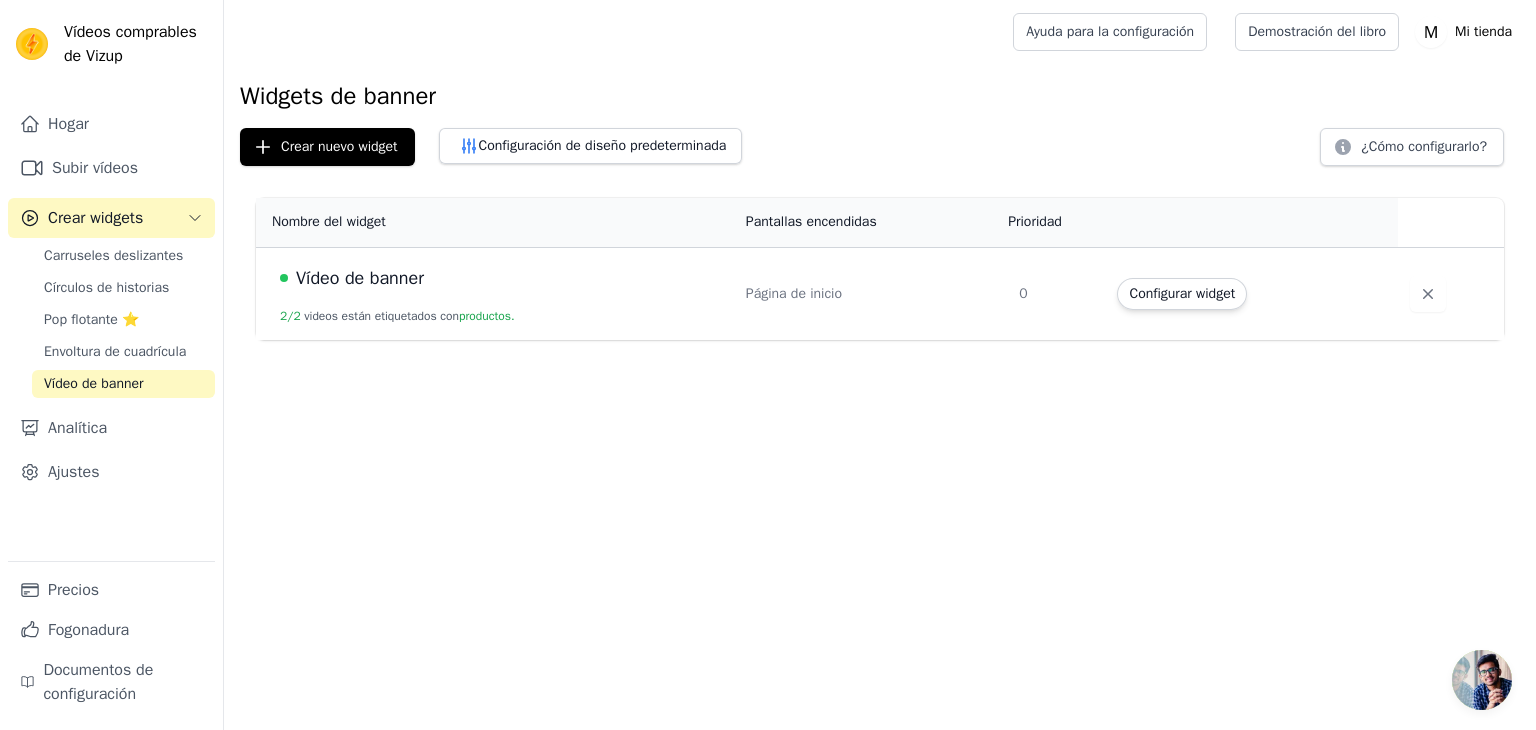 click on "videos están etiquetados con" at bounding box center [381, 316] 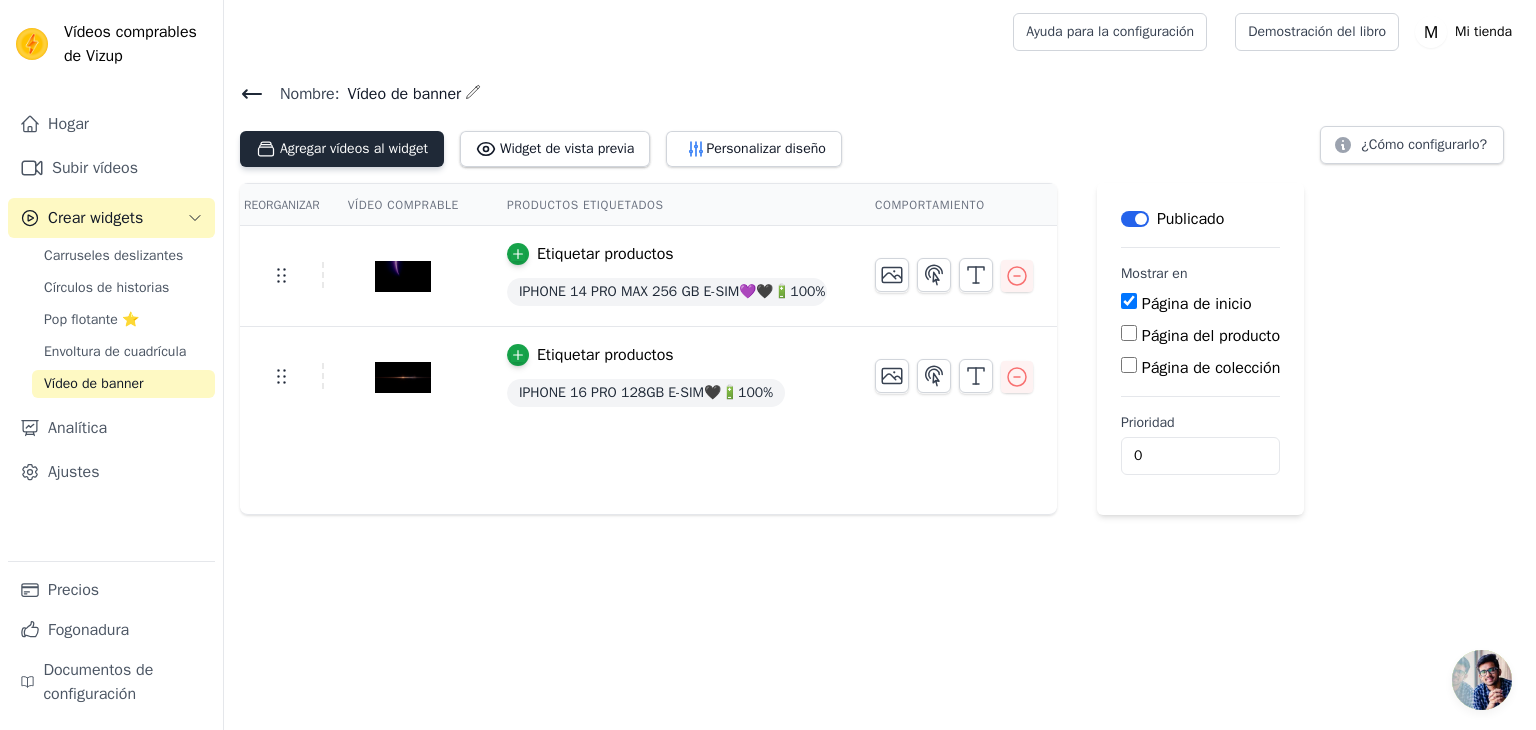 click on "Agregar vídeos al widget" at bounding box center [342, 149] 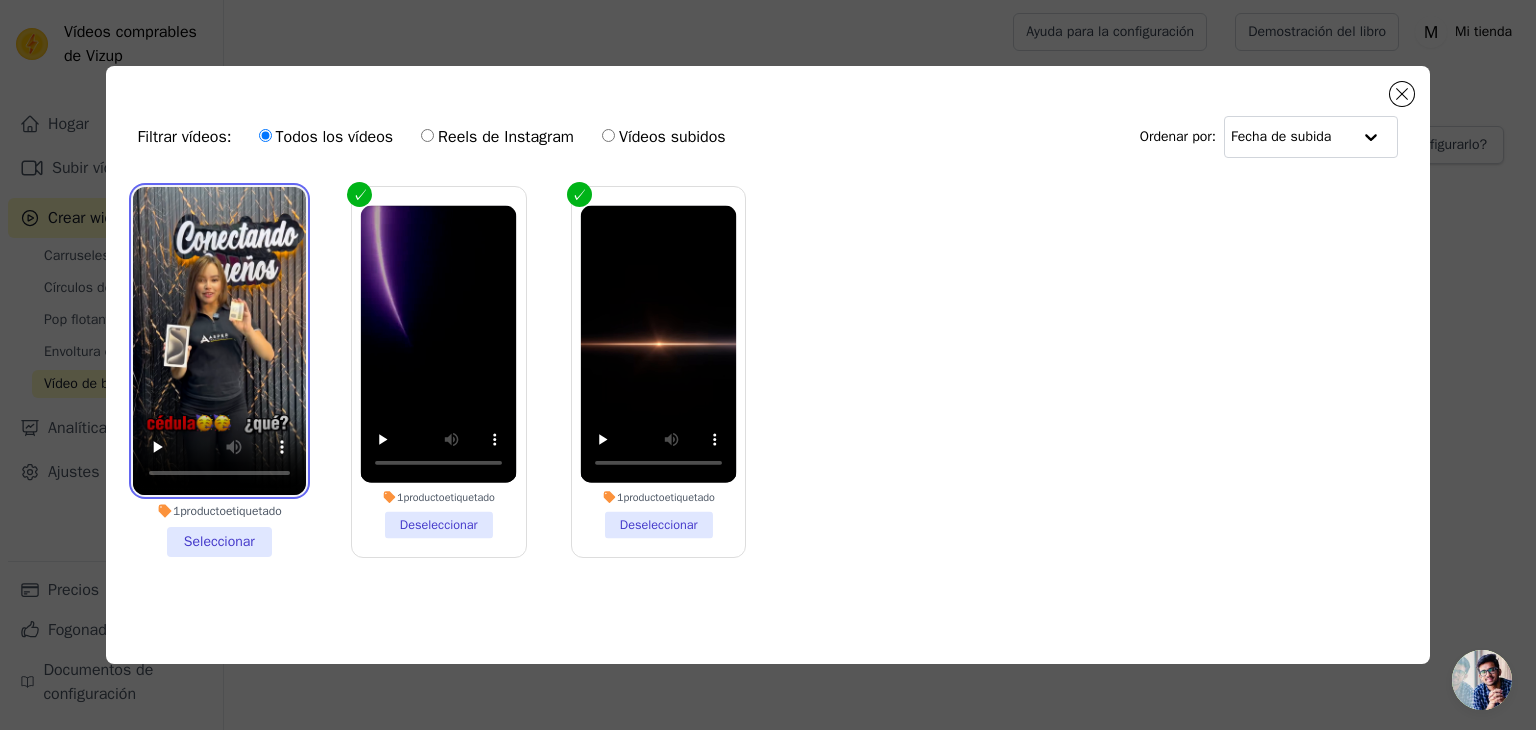 click at bounding box center (219, 341) 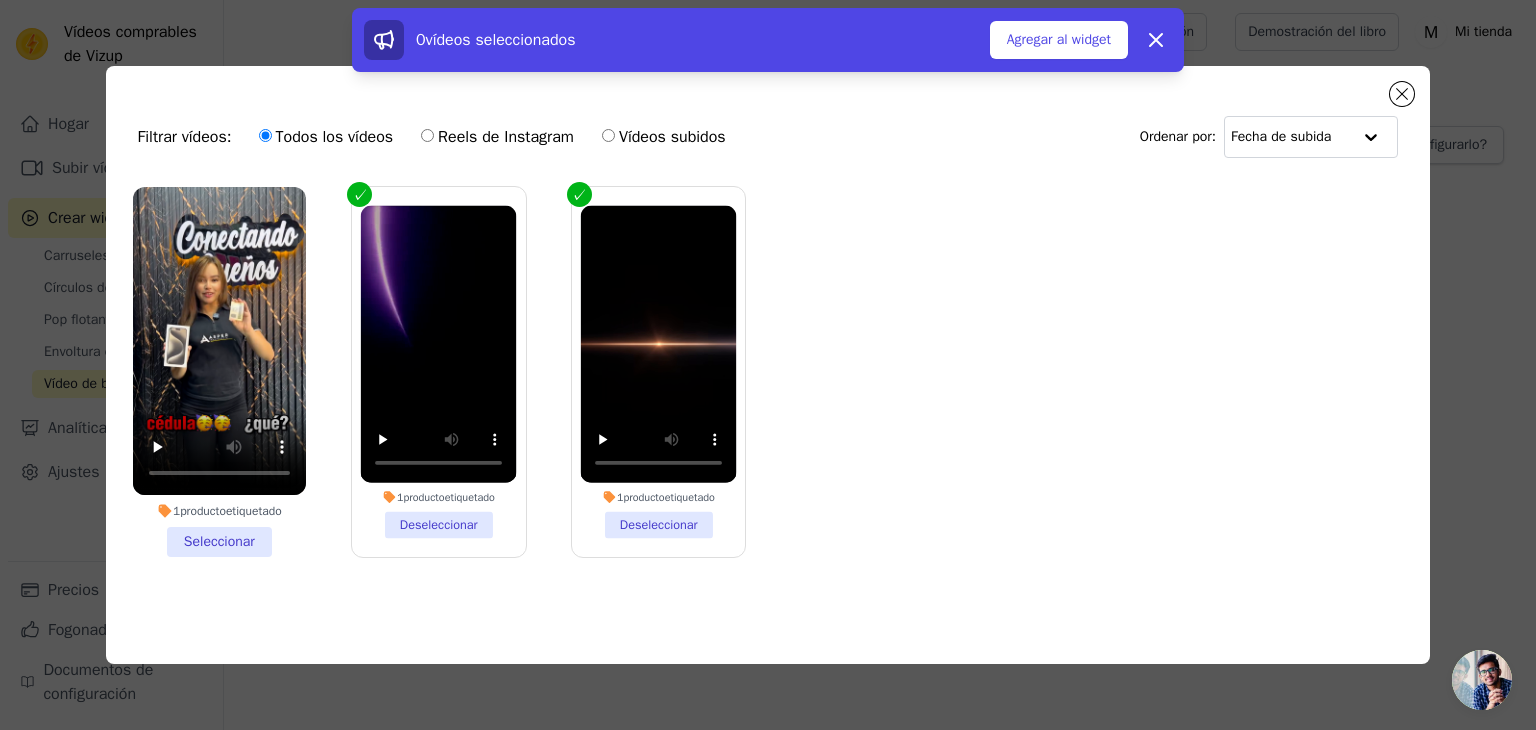 click on "1    producto  etiquetado     Seleccionar" at bounding box center [219, 372] 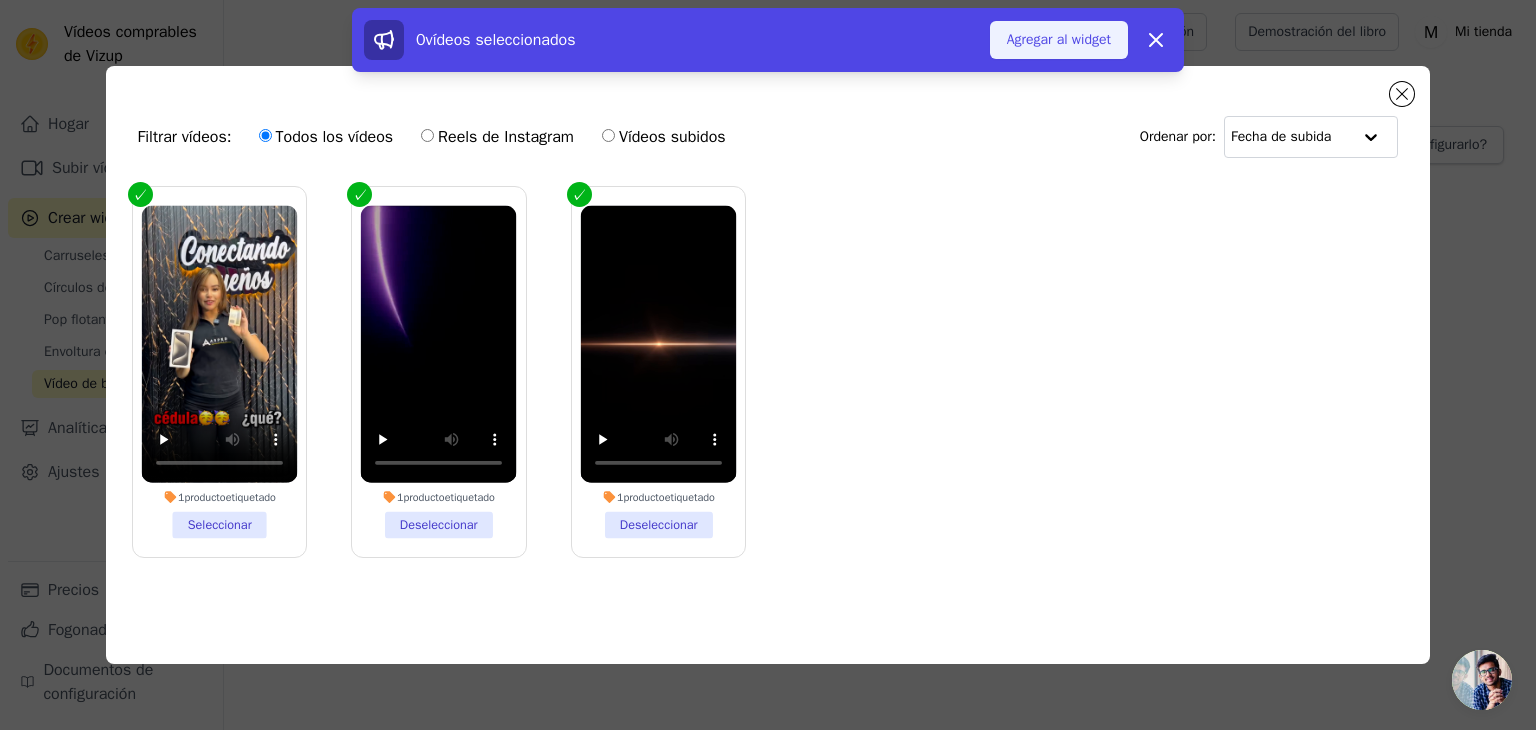 click on "Agregar al widget" at bounding box center [1059, 39] 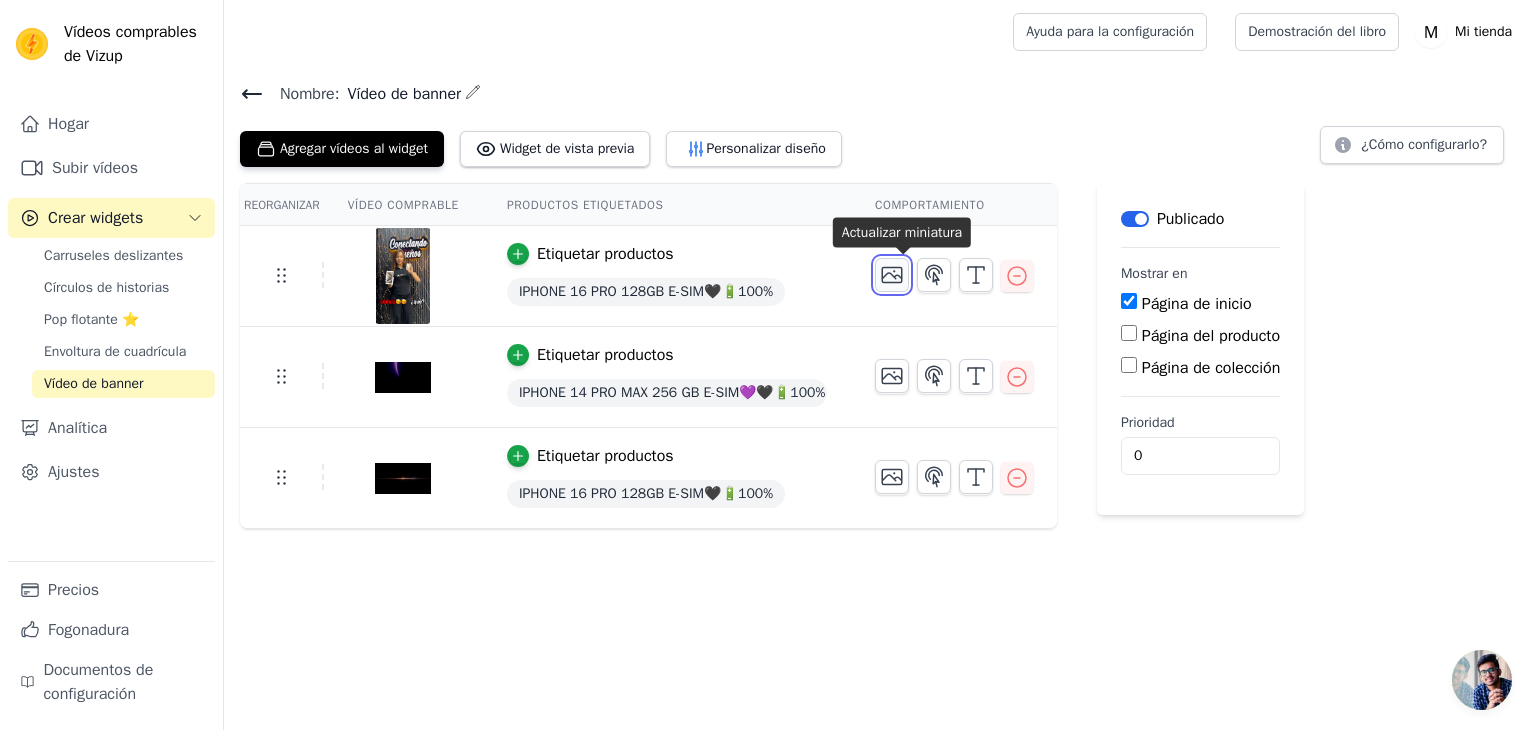 click 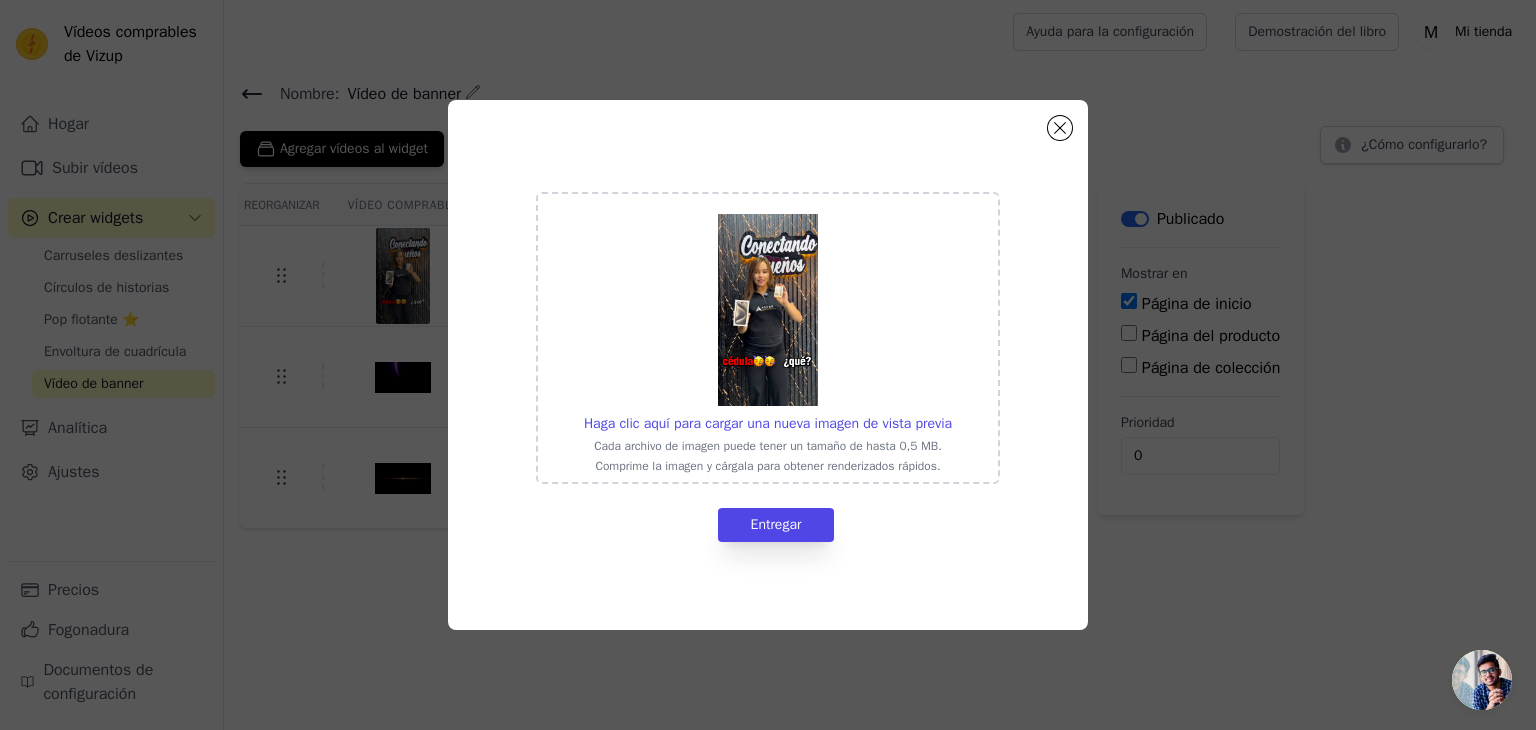 click on "Haga clic aquí para cargar una nueva imagen de vista previa     Cada archivo de imagen puede tener un tamaño de hasta 0,5 MB.   Comprime la imagen y cárgala para obtener renderizados rápidos.     Entregar" 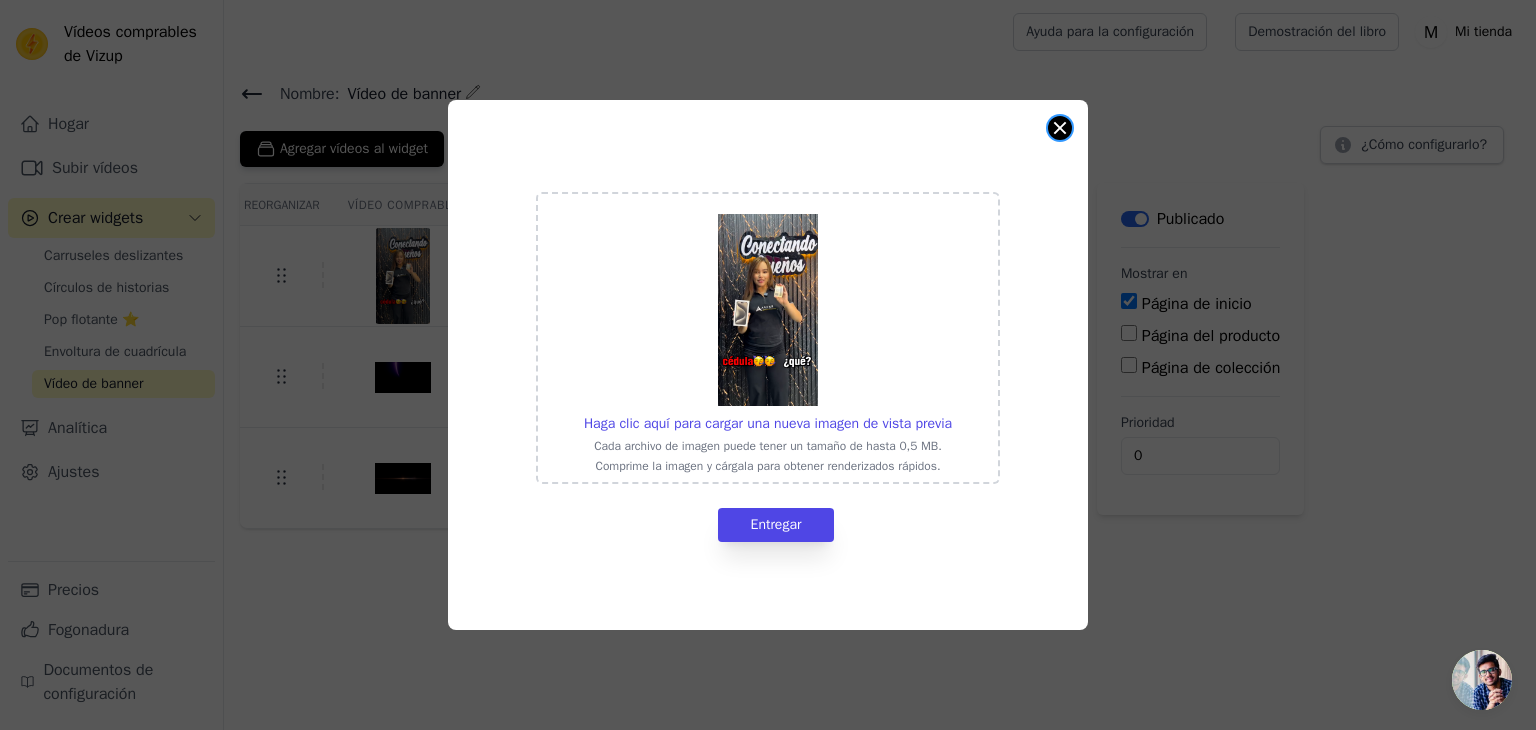 click at bounding box center (1060, 128) 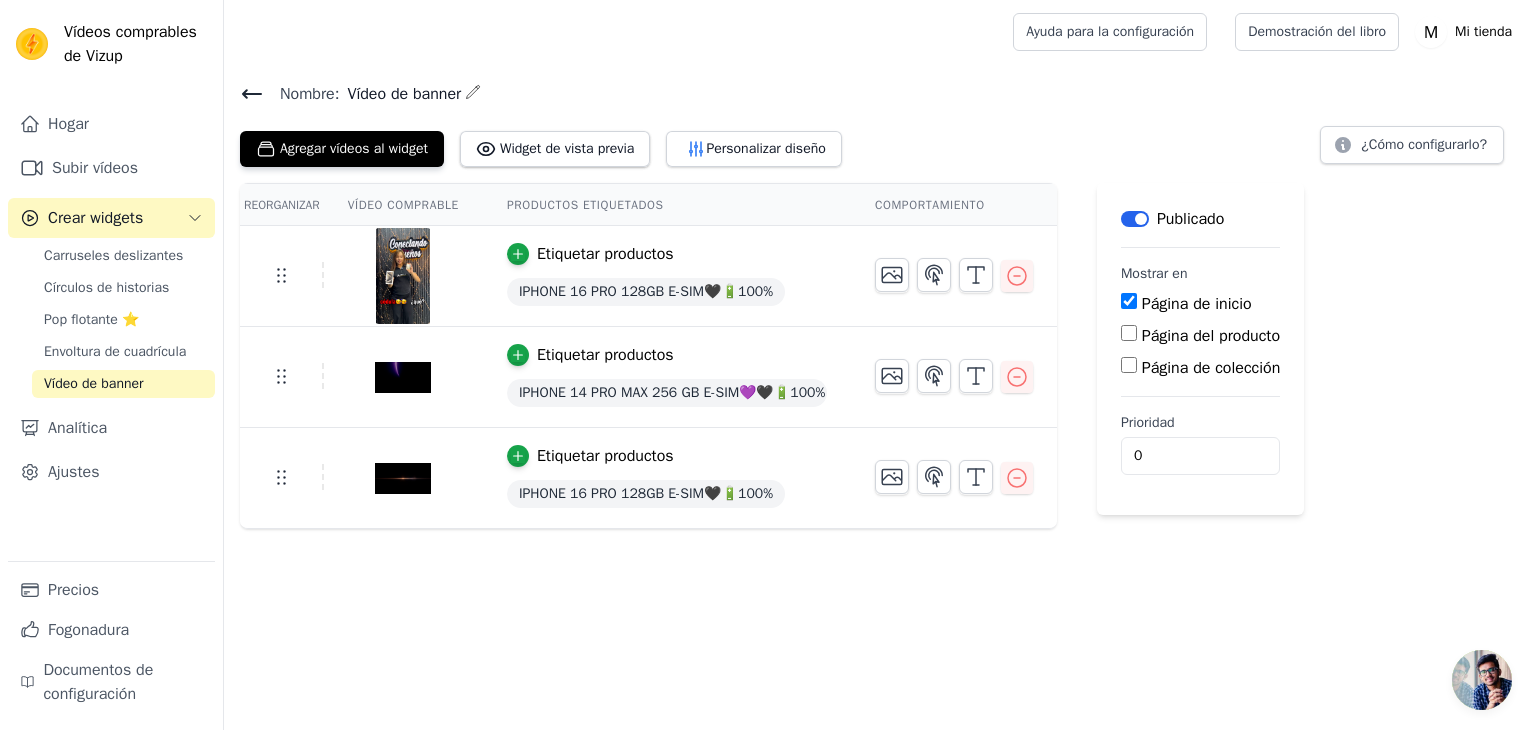 click on "Etiquetar productos" at bounding box center (605, 254) 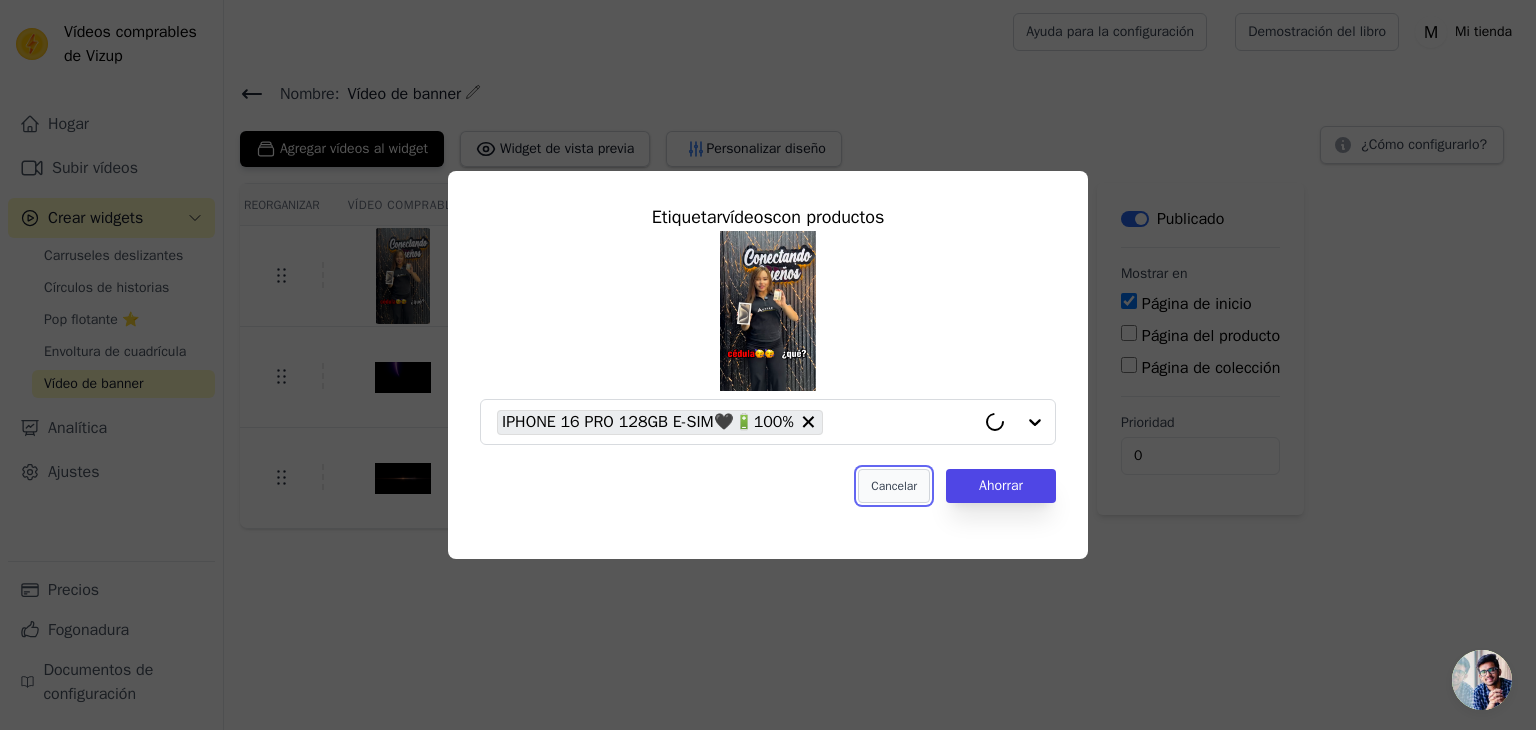 click on "Cancelar" at bounding box center (894, 486) 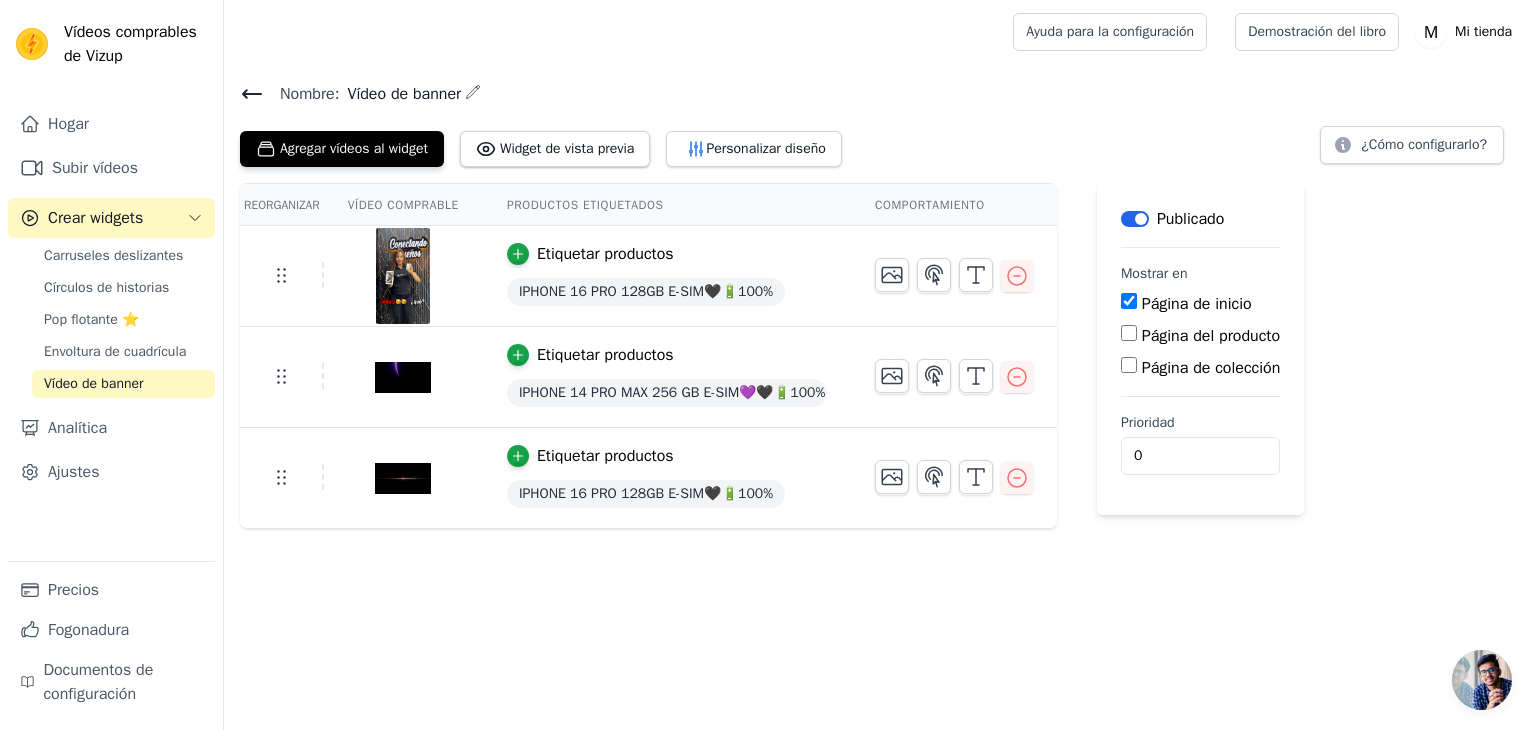 click at bounding box center (403, 276) 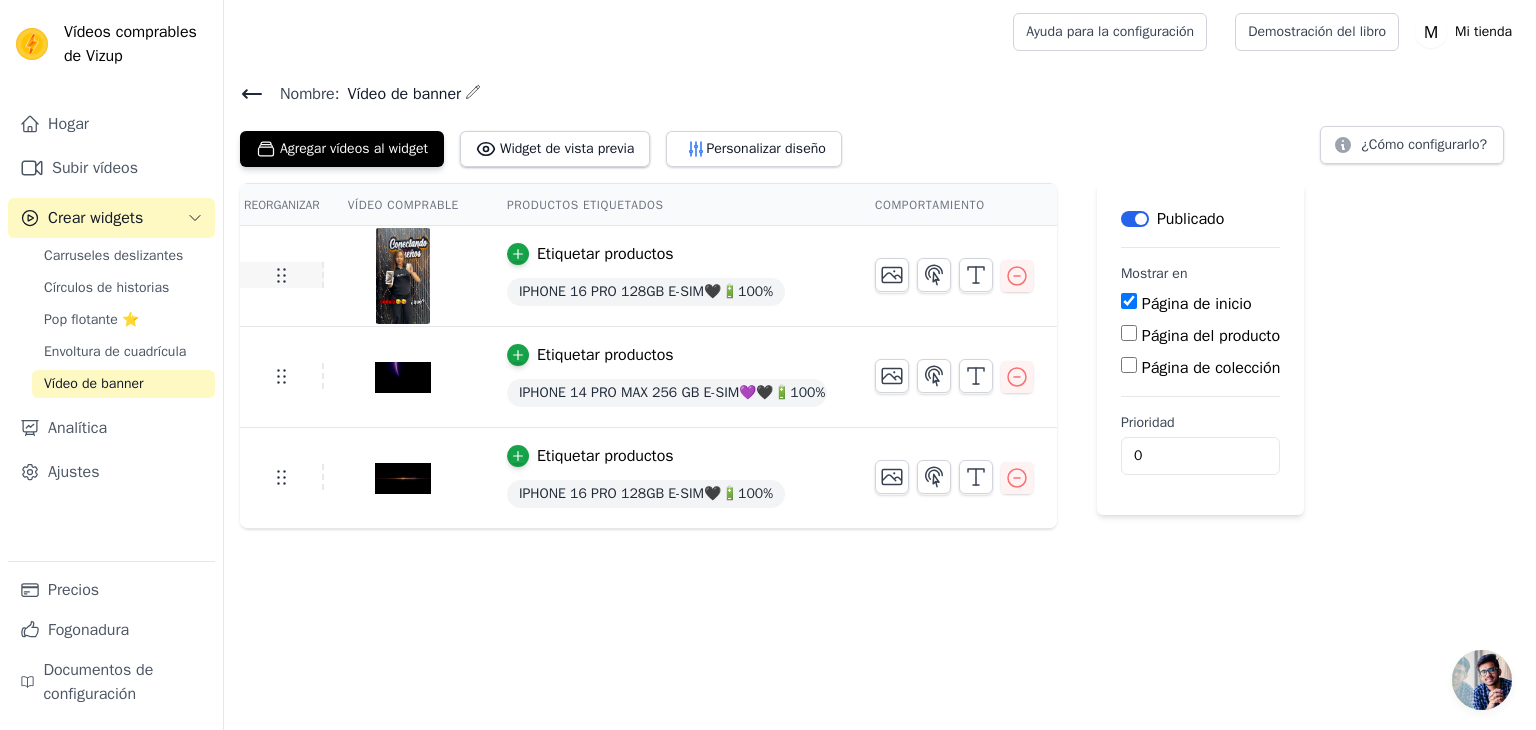 click at bounding box center [282, 275] 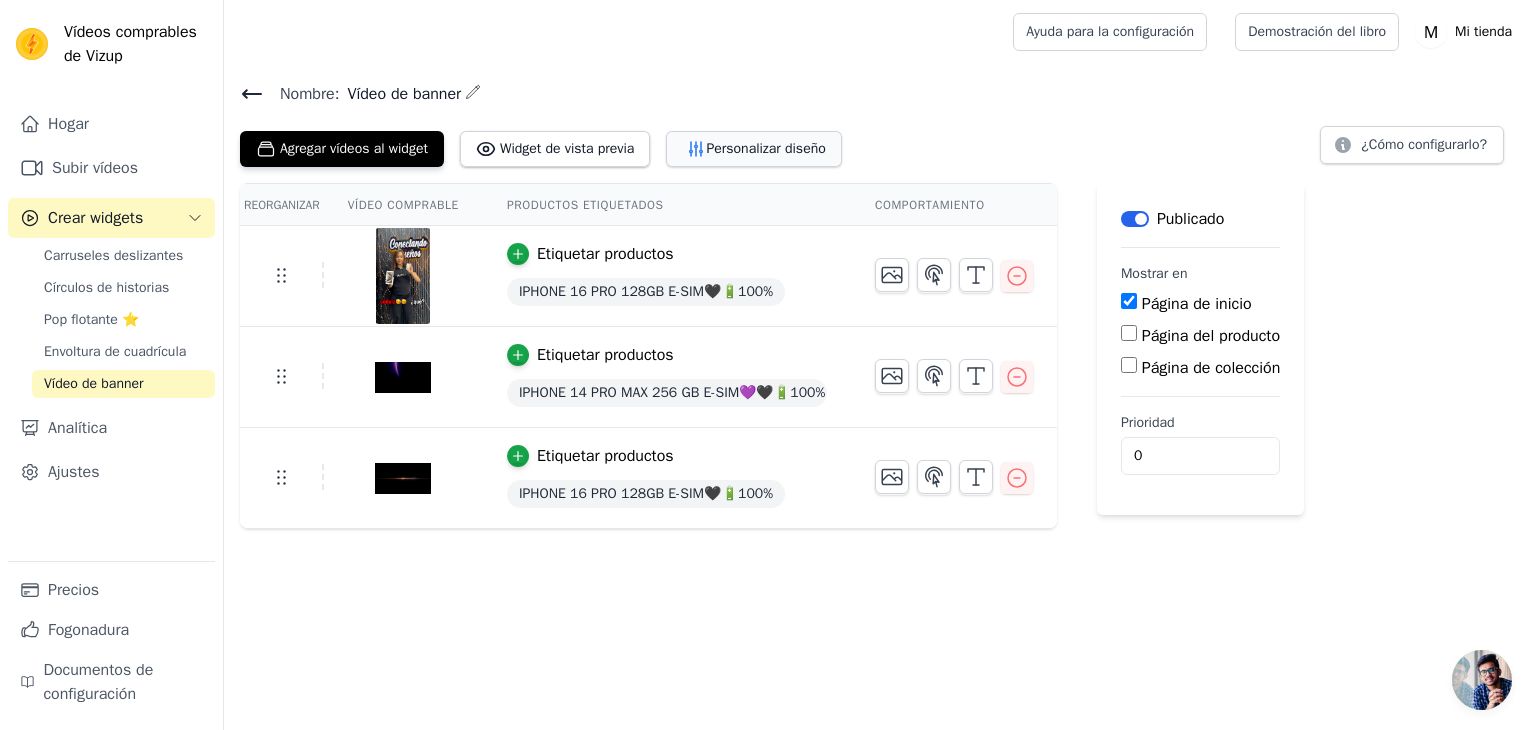 click on "Personalizar diseño" at bounding box center (765, 148) 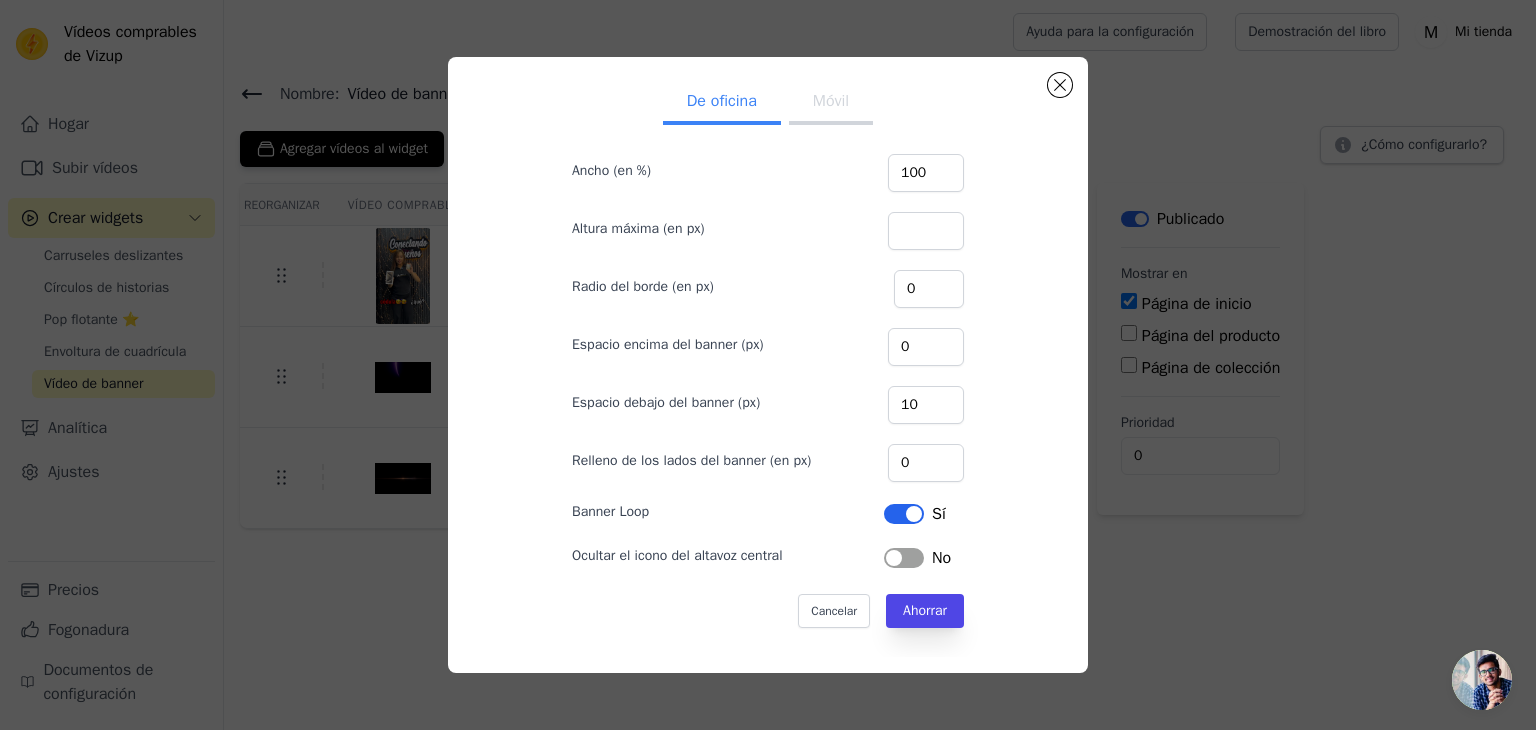 scroll, scrollTop: 0, scrollLeft: 0, axis: both 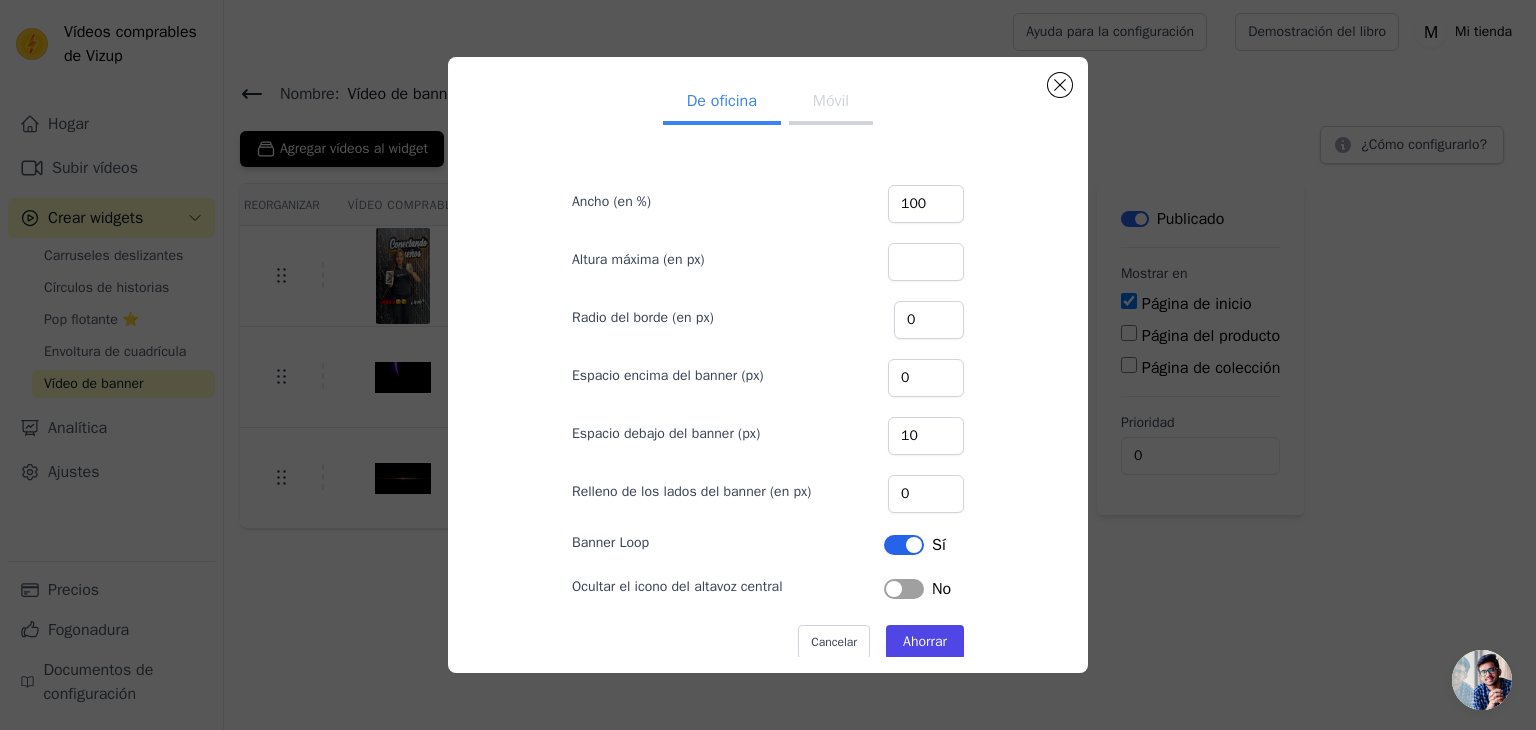 click on "Móvil" at bounding box center (831, 101) 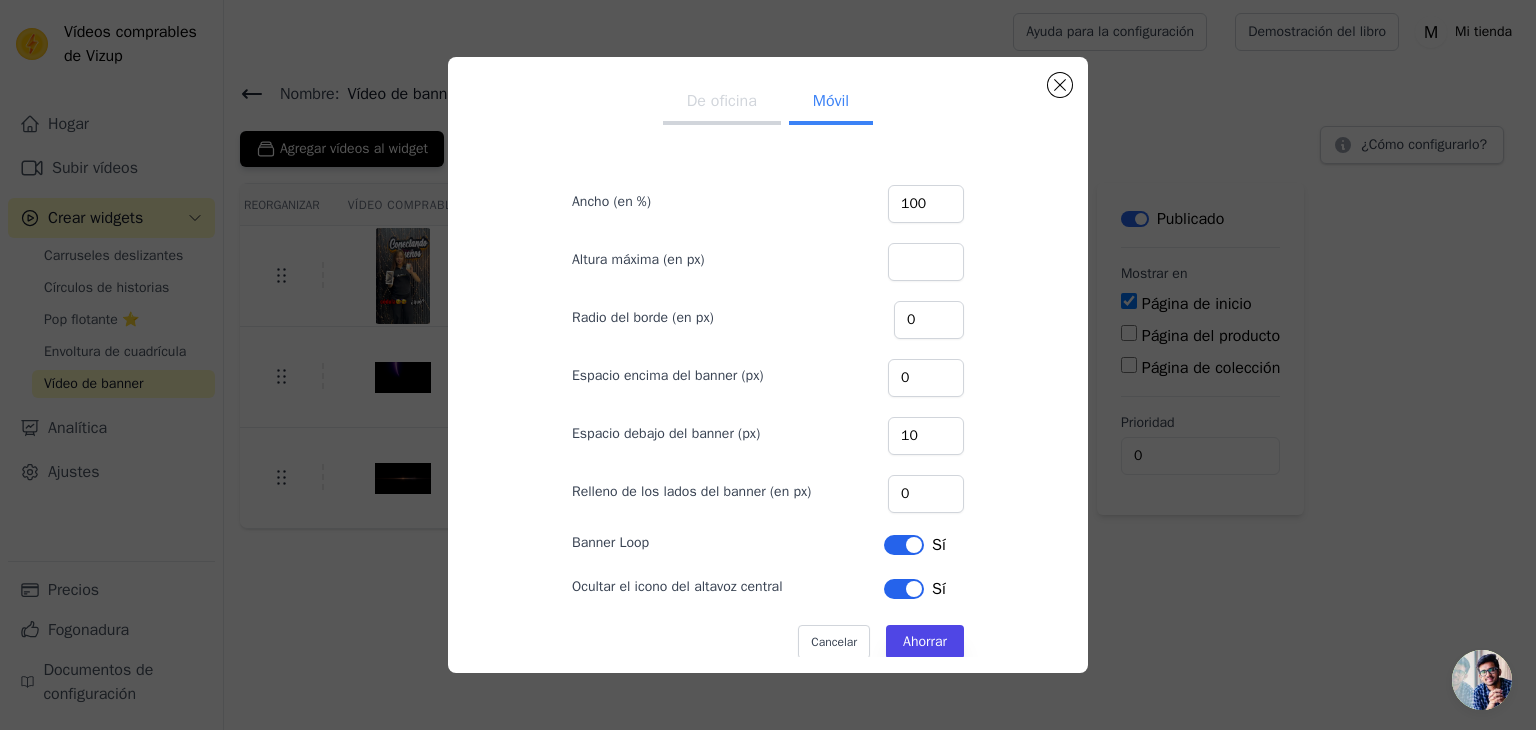 click on "De oficina" at bounding box center [722, 101] 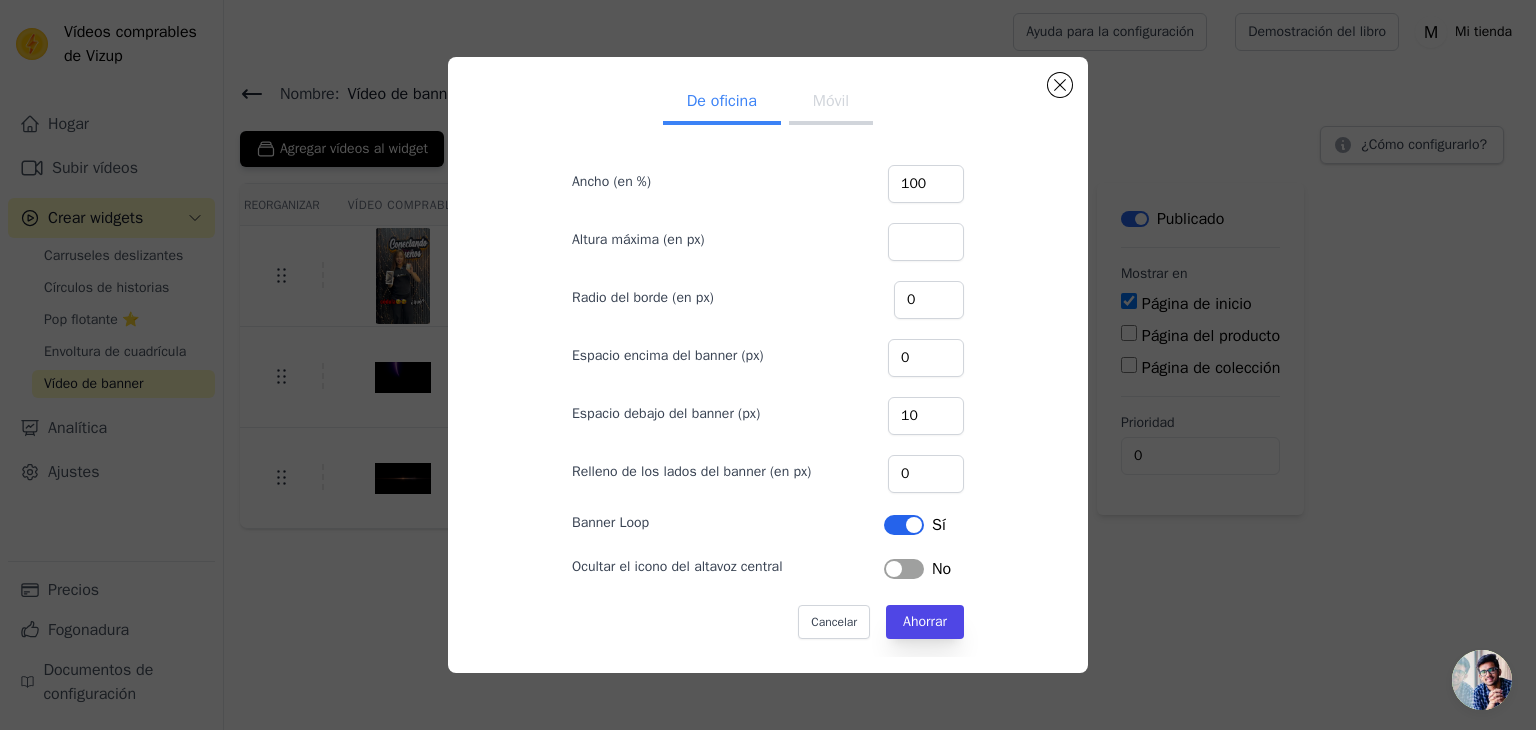 scroll, scrollTop: 31, scrollLeft: 0, axis: vertical 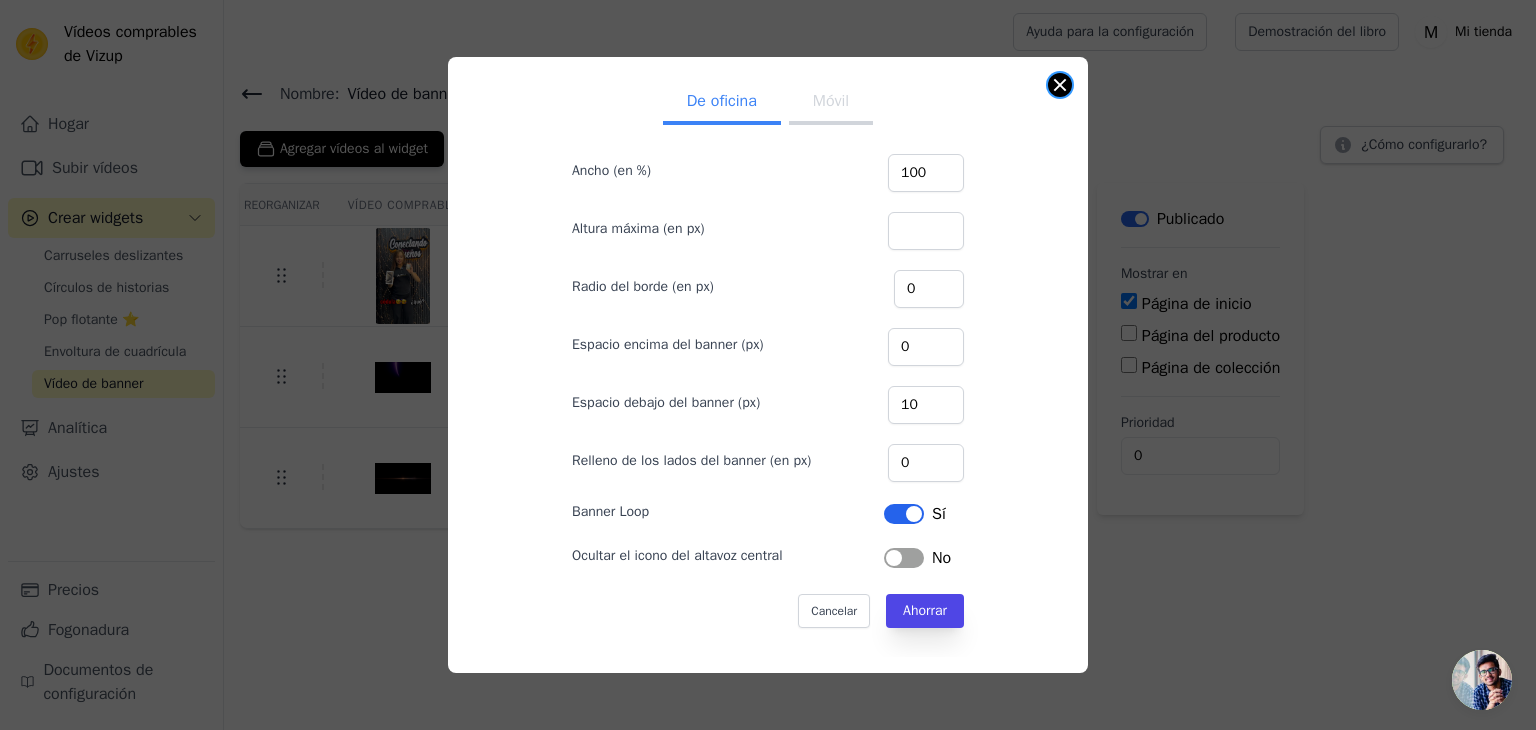 click at bounding box center [1060, 85] 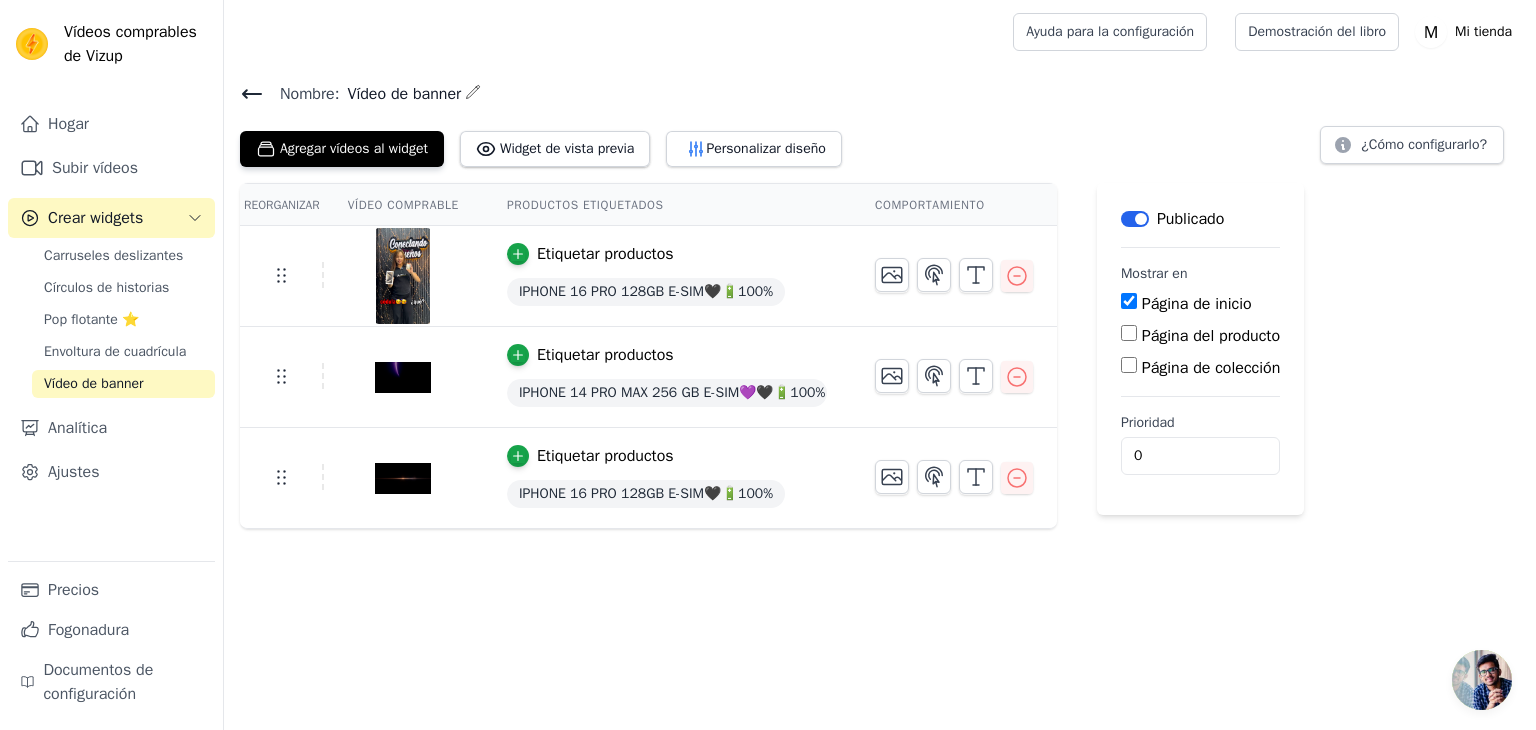 click on "Vídeo de banner" at bounding box center [94, 383] 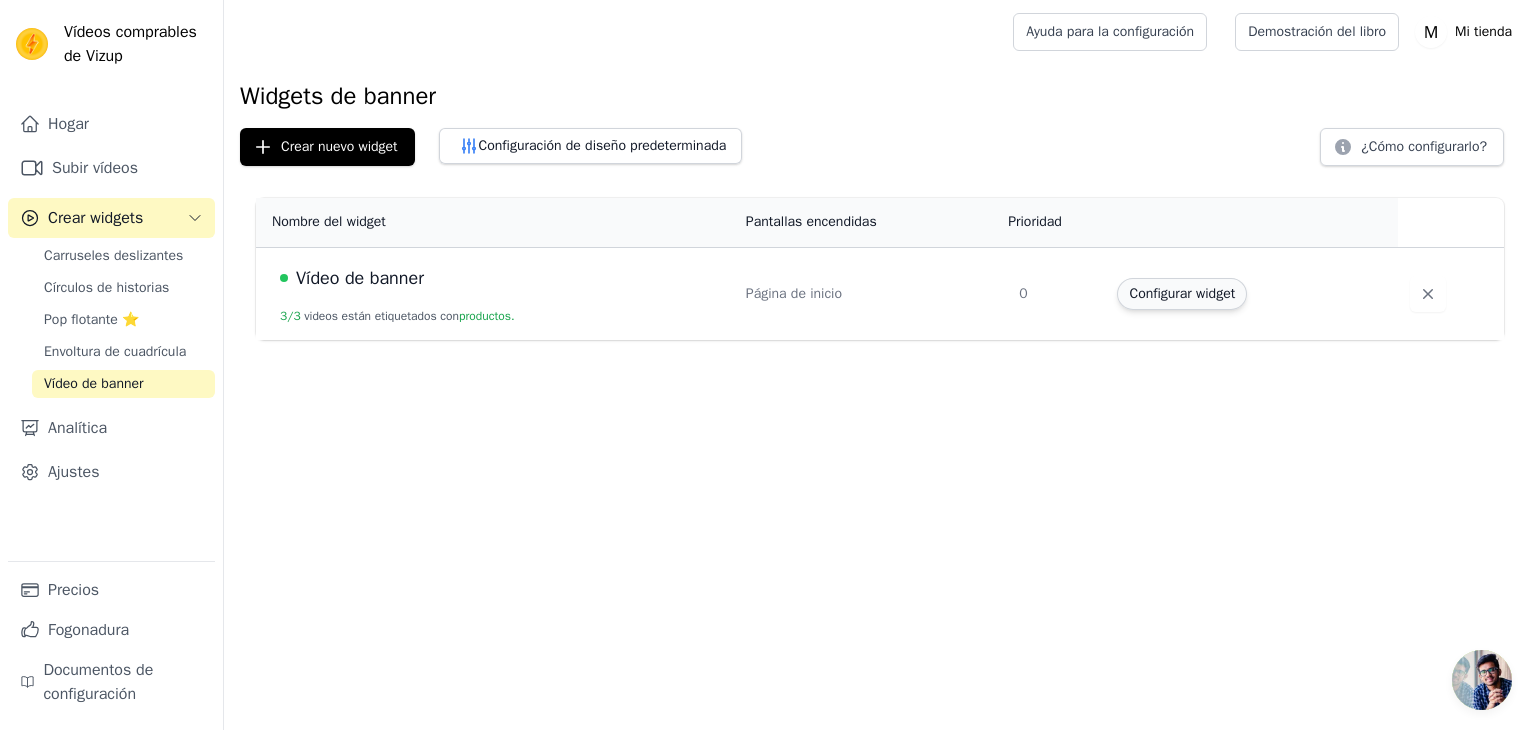 click on "Configurar widget" at bounding box center (1182, 293) 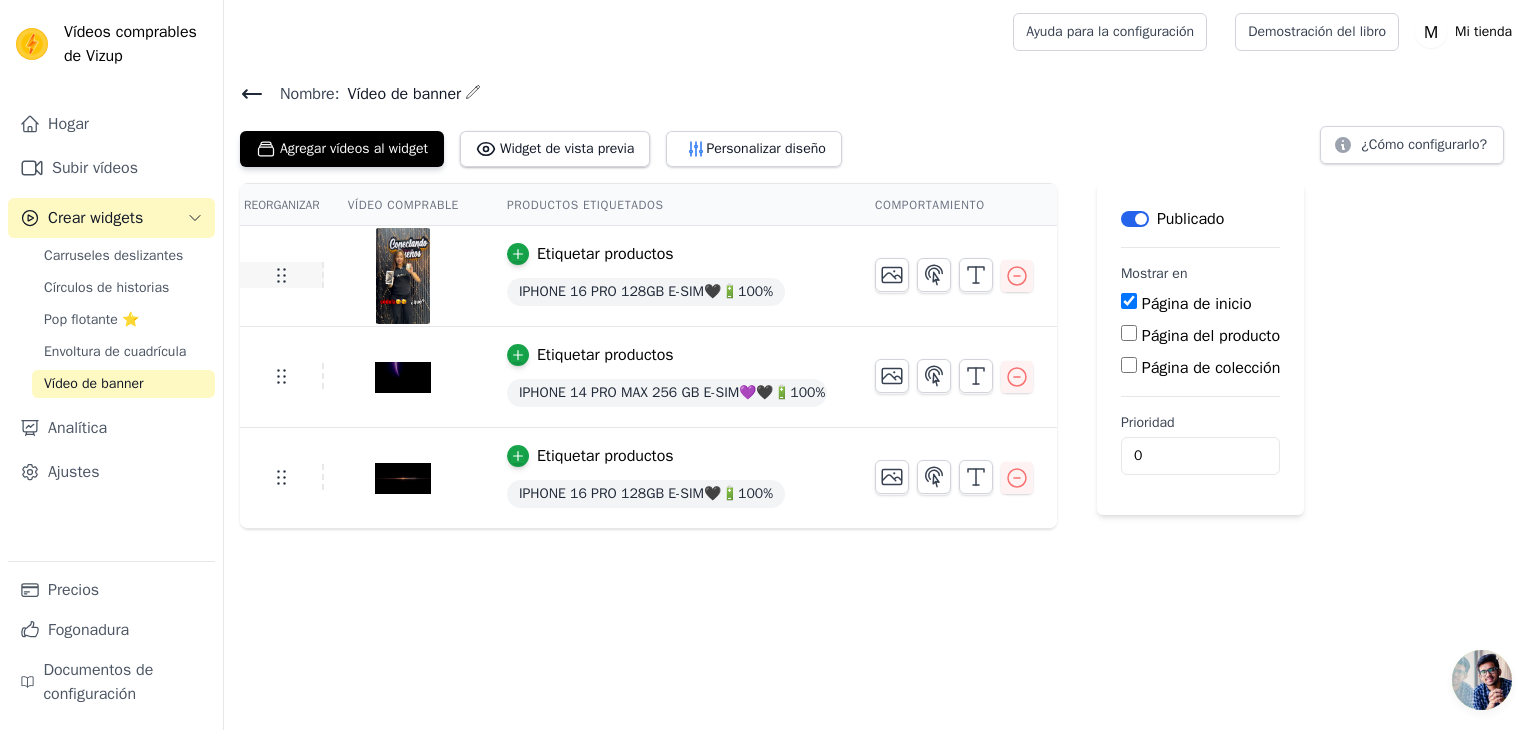 click at bounding box center [282, 275] 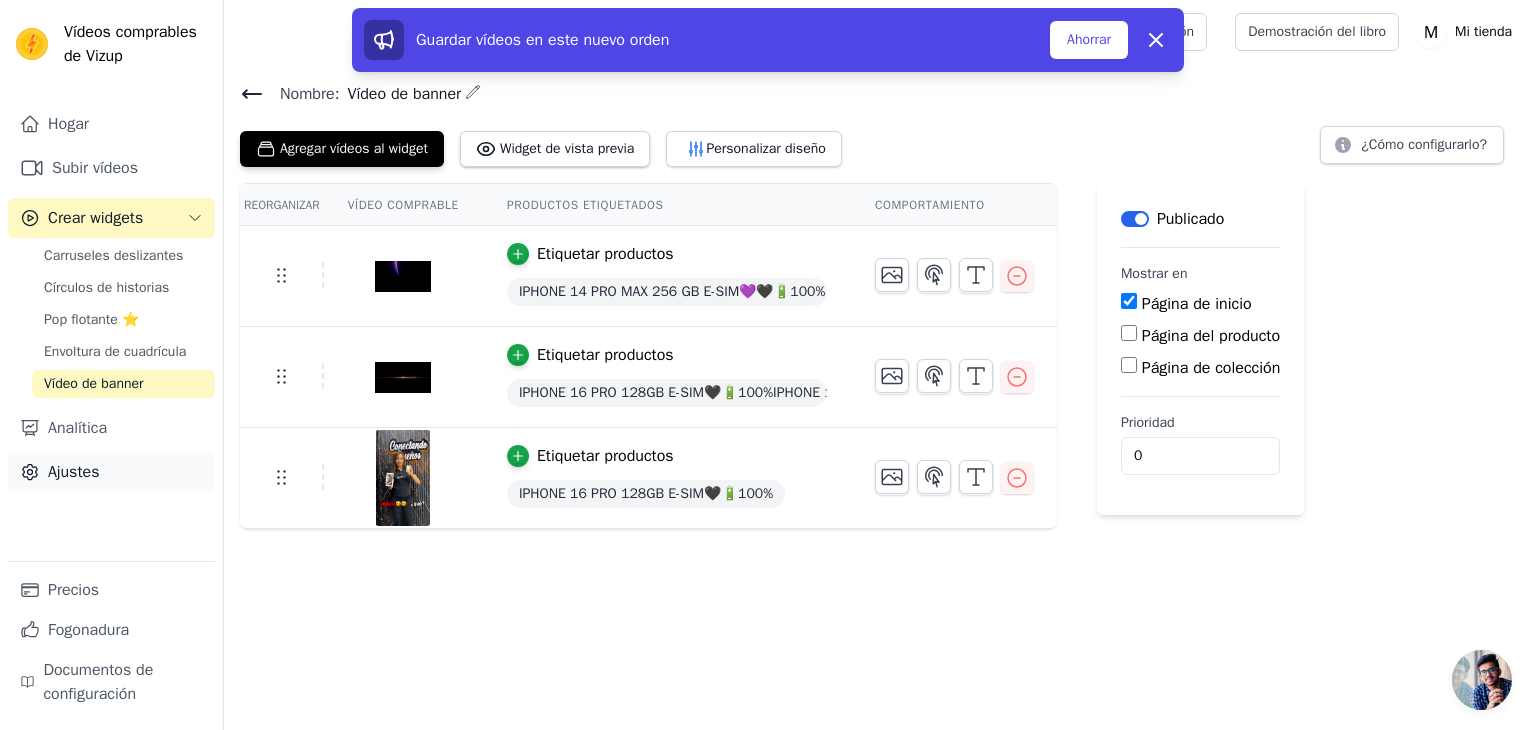 click on "Ajustes" at bounding box center (111, 472) 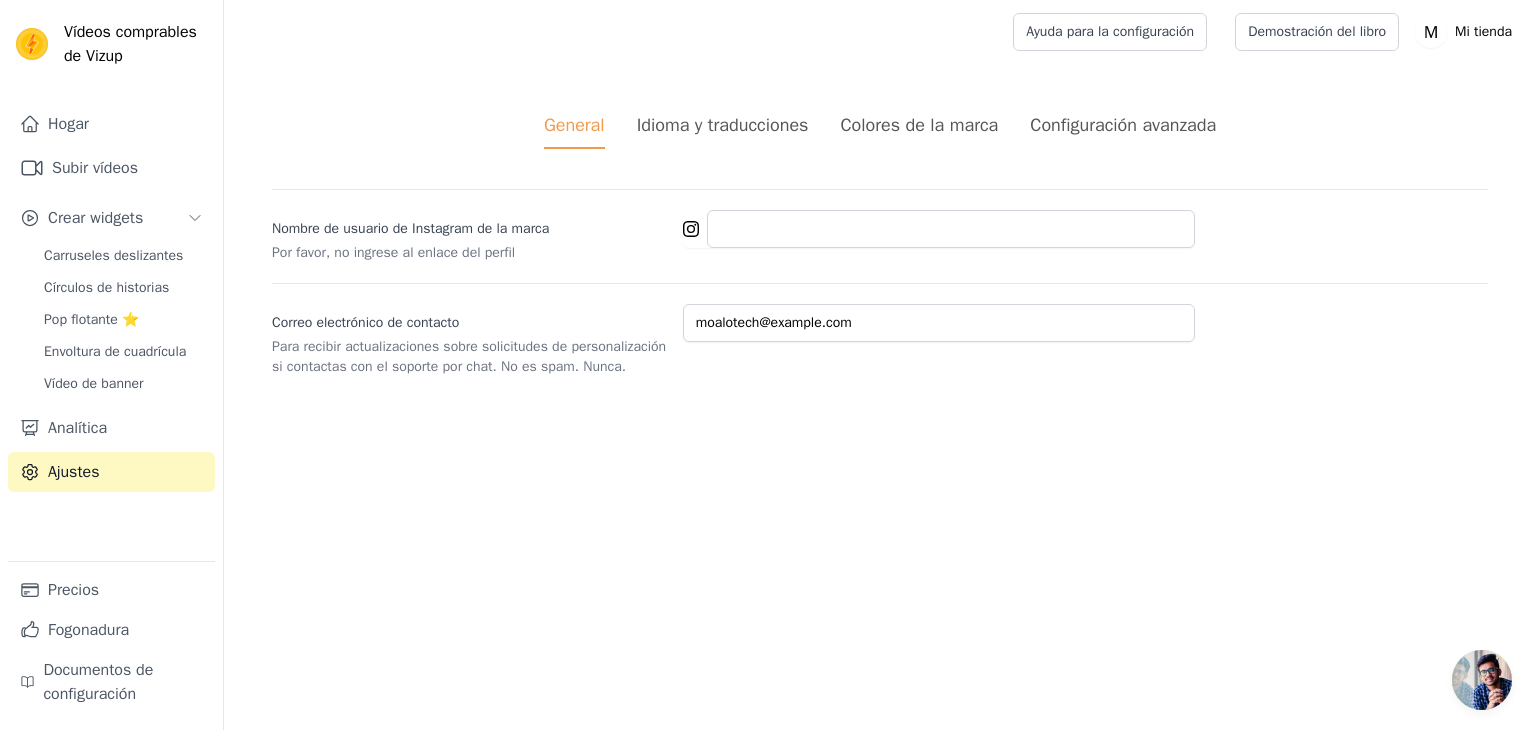 click on "Colores de la marca" at bounding box center (919, 125) 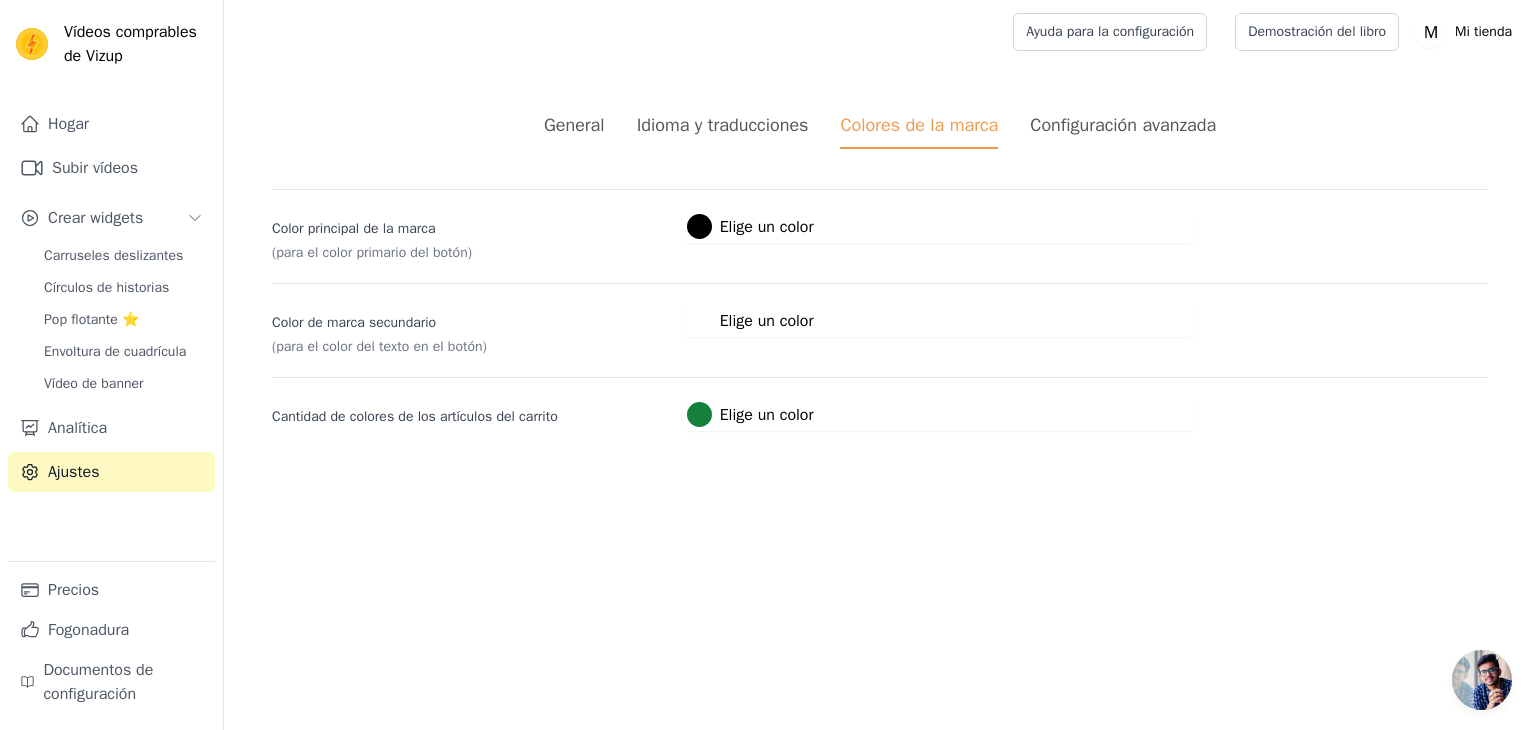 click on "Configuración avanzada" at bounding box center (1123, 125) 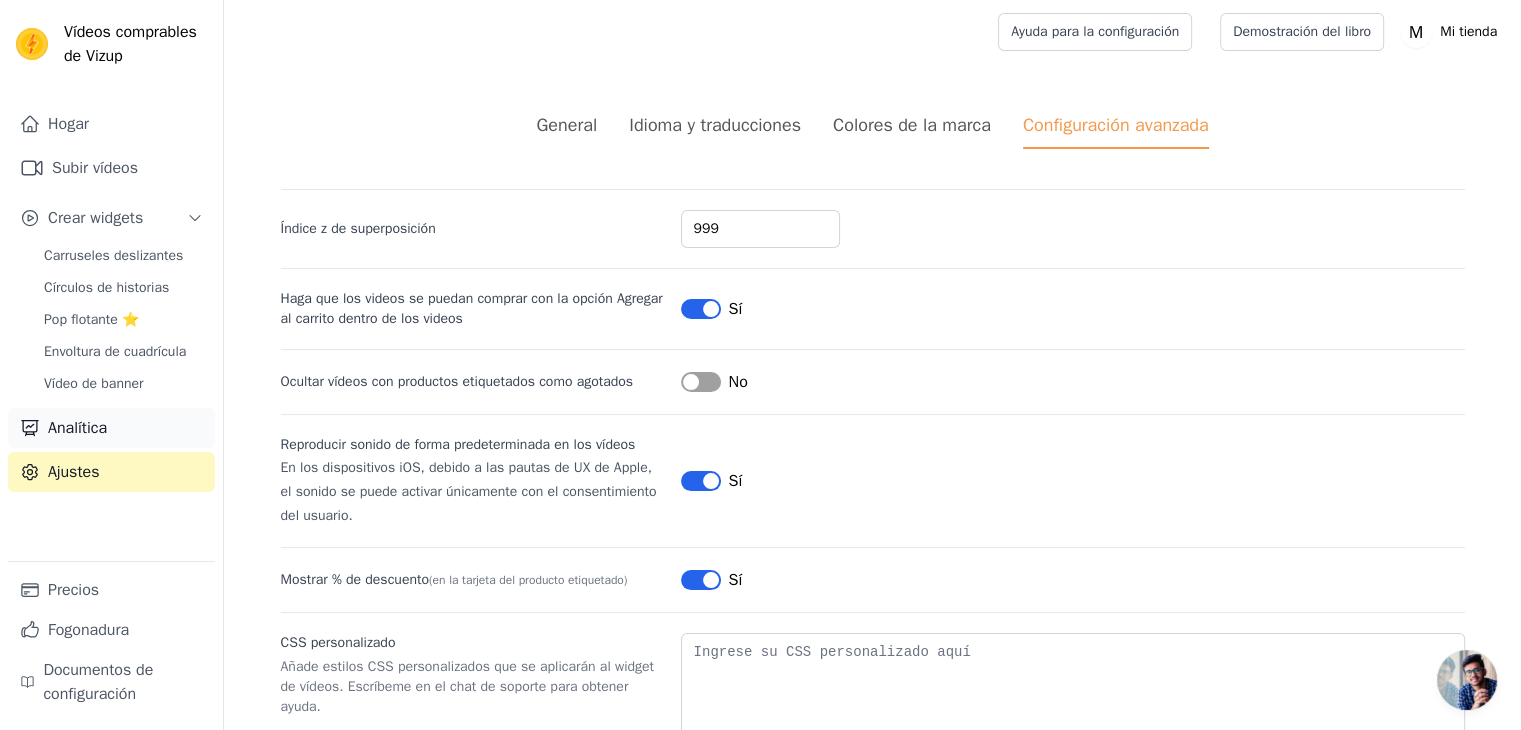 click on "Analítica" at bounding box center (111, 428) 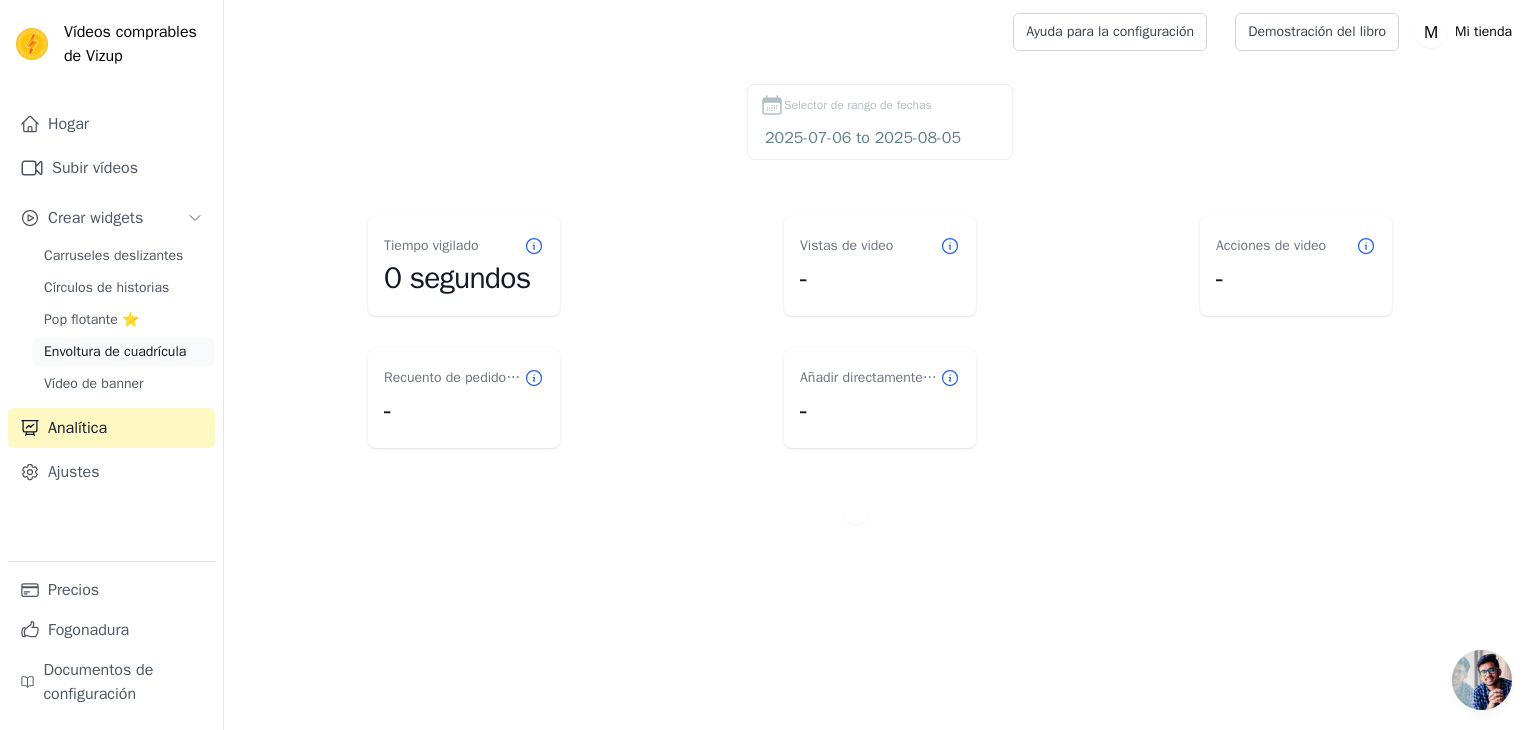 click on "Envoltura de cuadrícula" at bounding box center [115, 351] 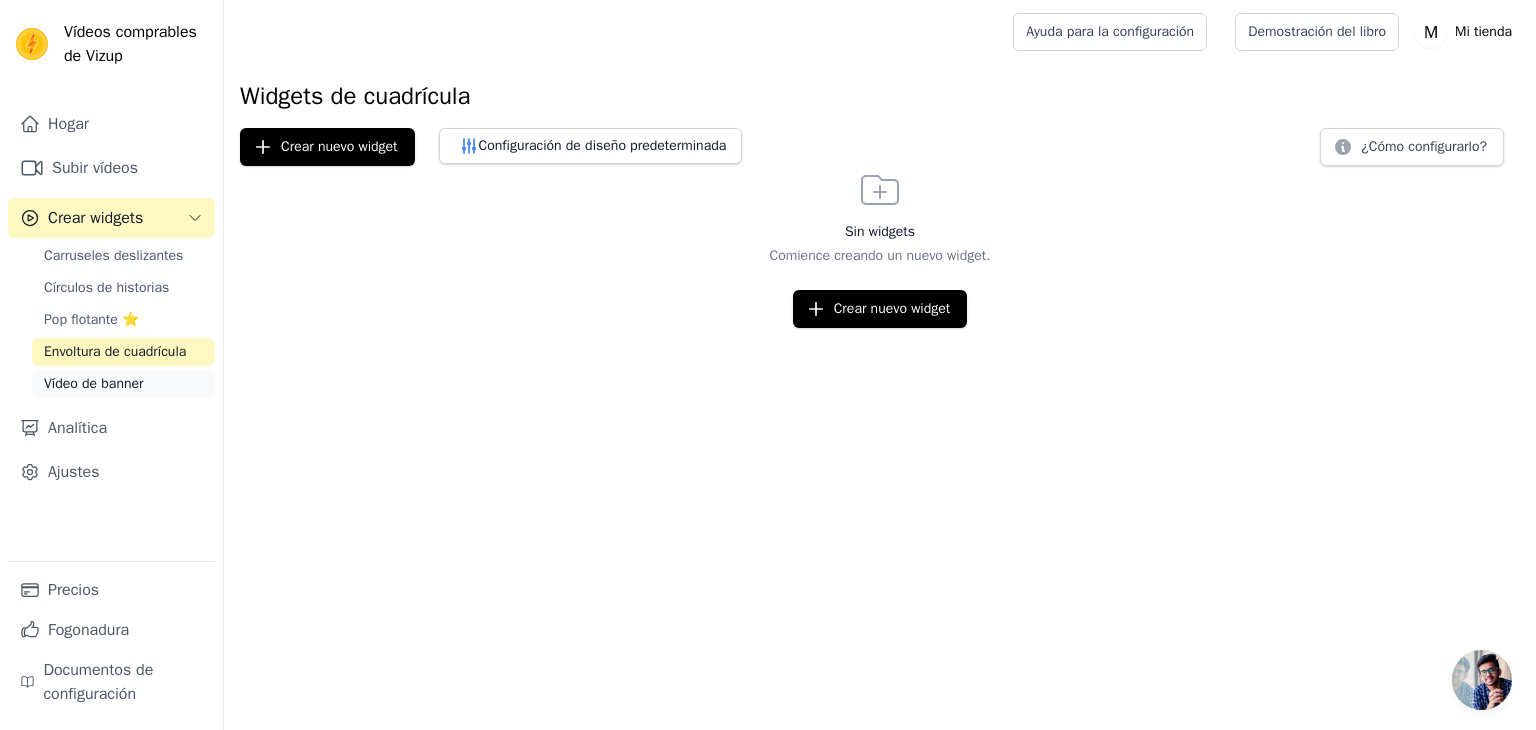 click on "Vídeo de banner" at bounding box center (94, 383) 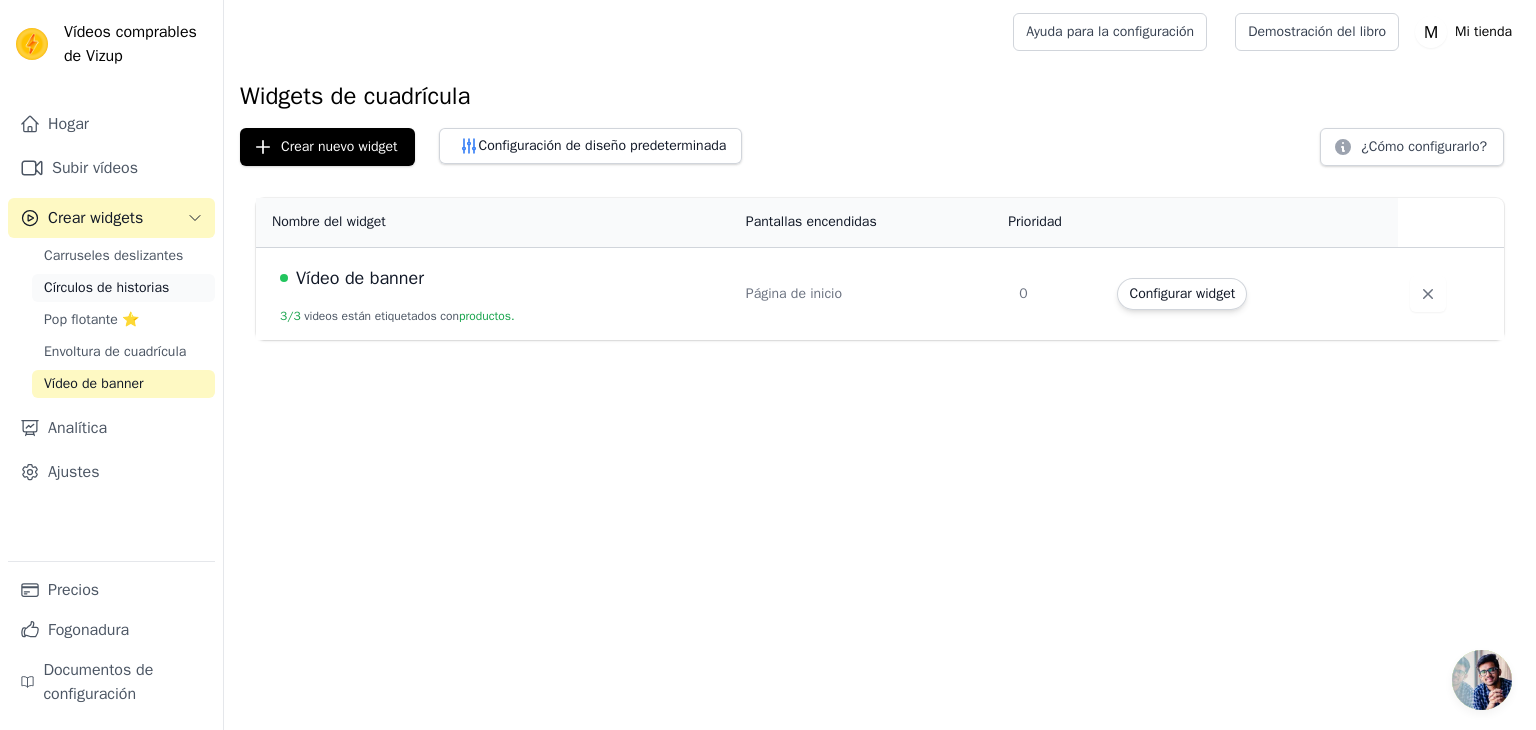 click on "Círculos de historias" at bounding box center [106, 287] 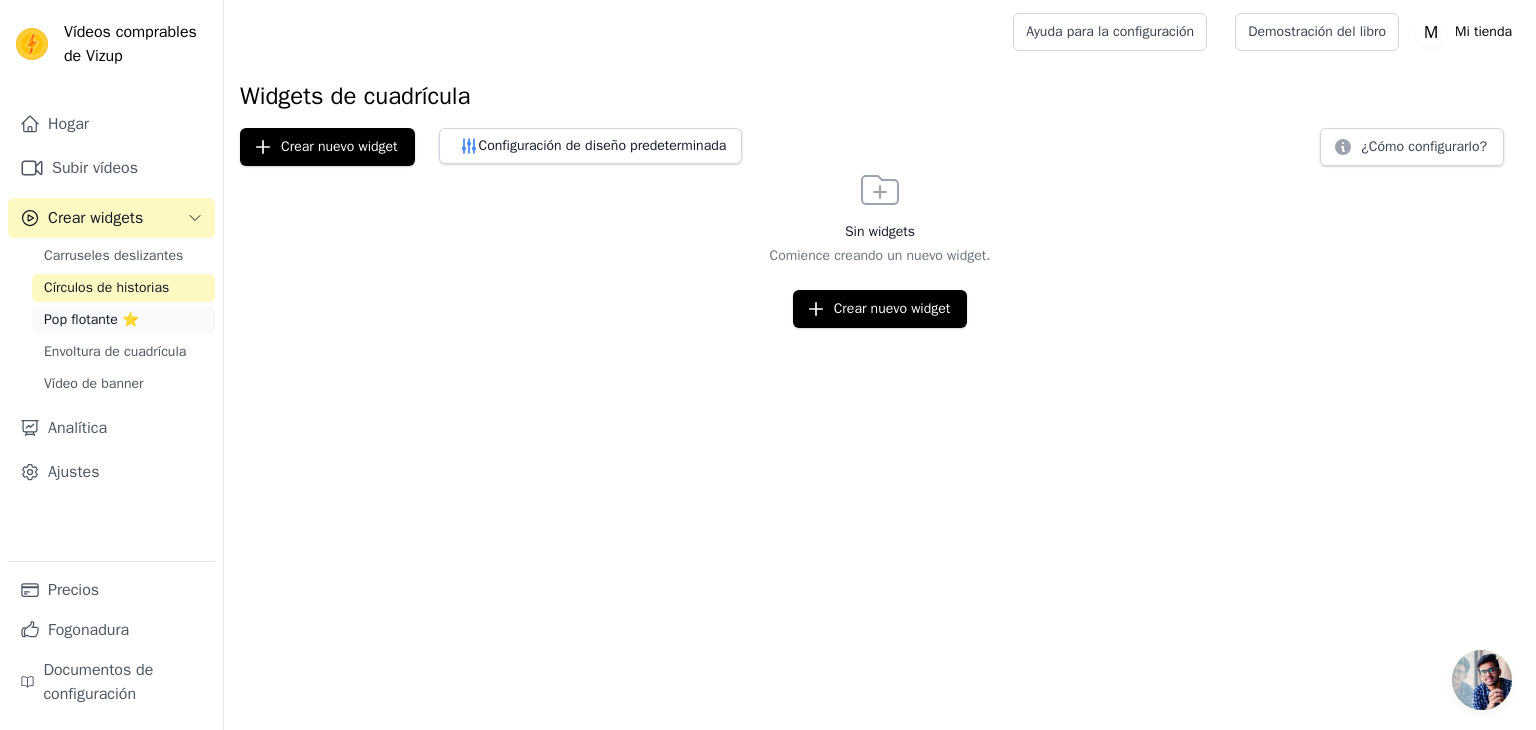 click on "Pop flotante ⭐" at bounding box center (91, 319) 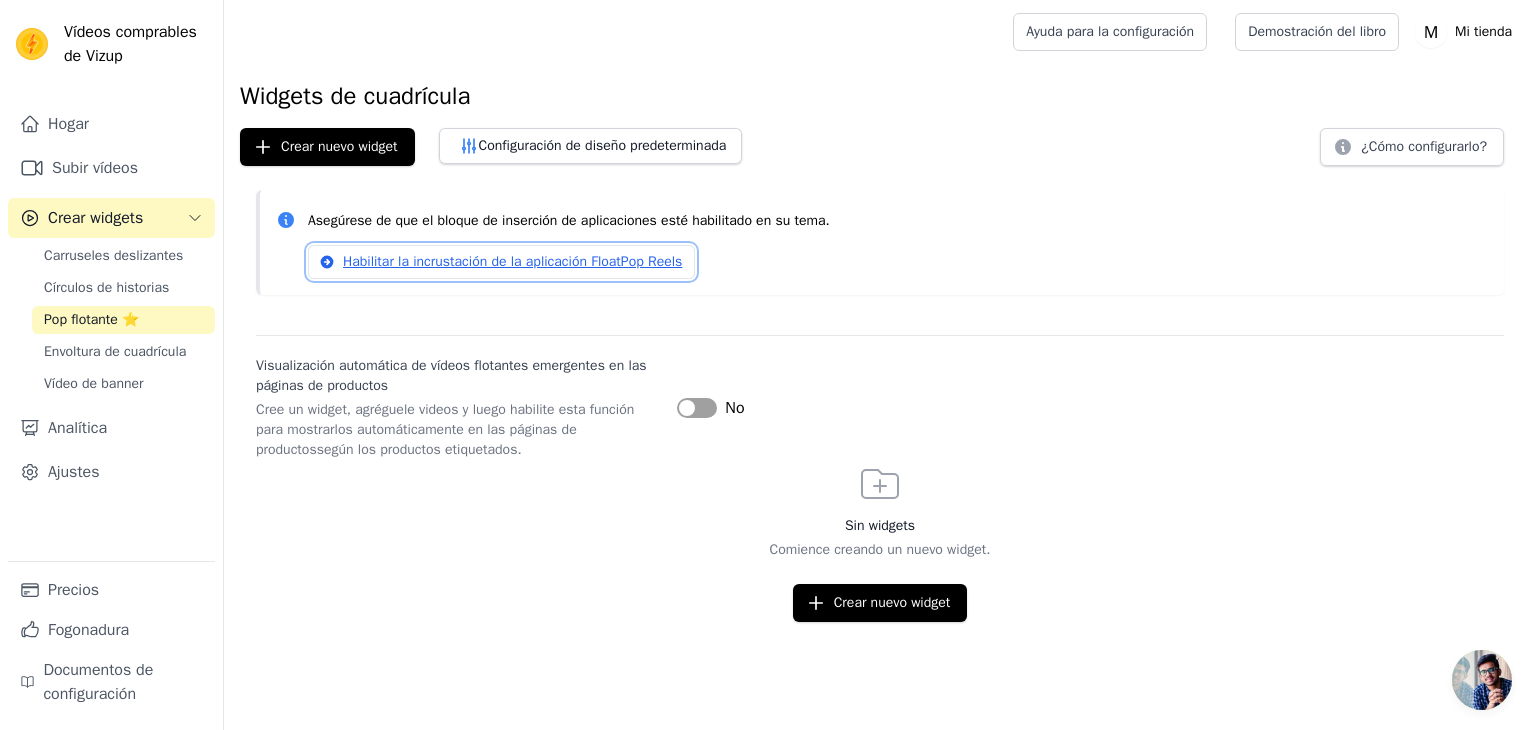 click on "Habilitar la incrustación de la aplicación FloatPop Reels" at bounding box center (512, 261) 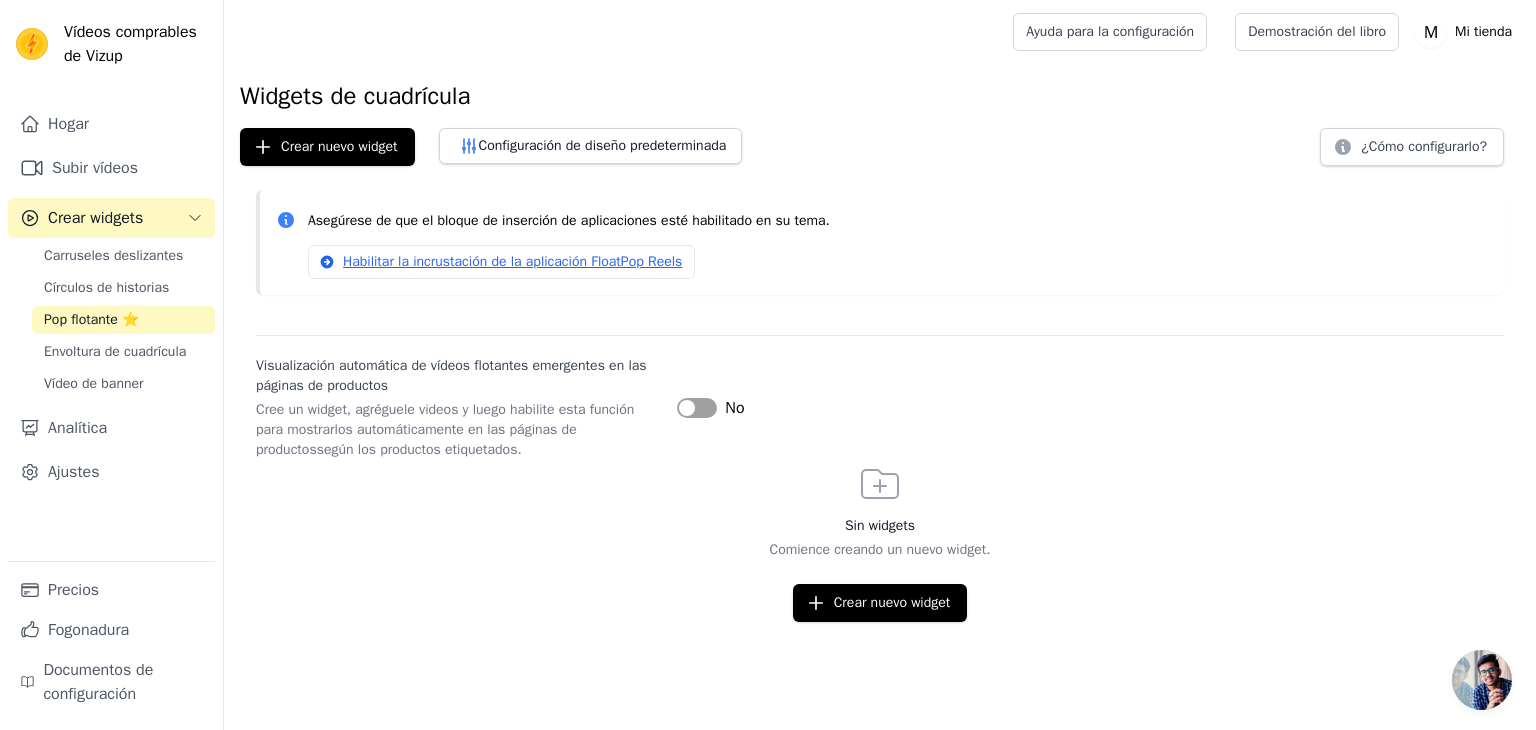 click on "Etiqueta" at bounding box center [697, 408] 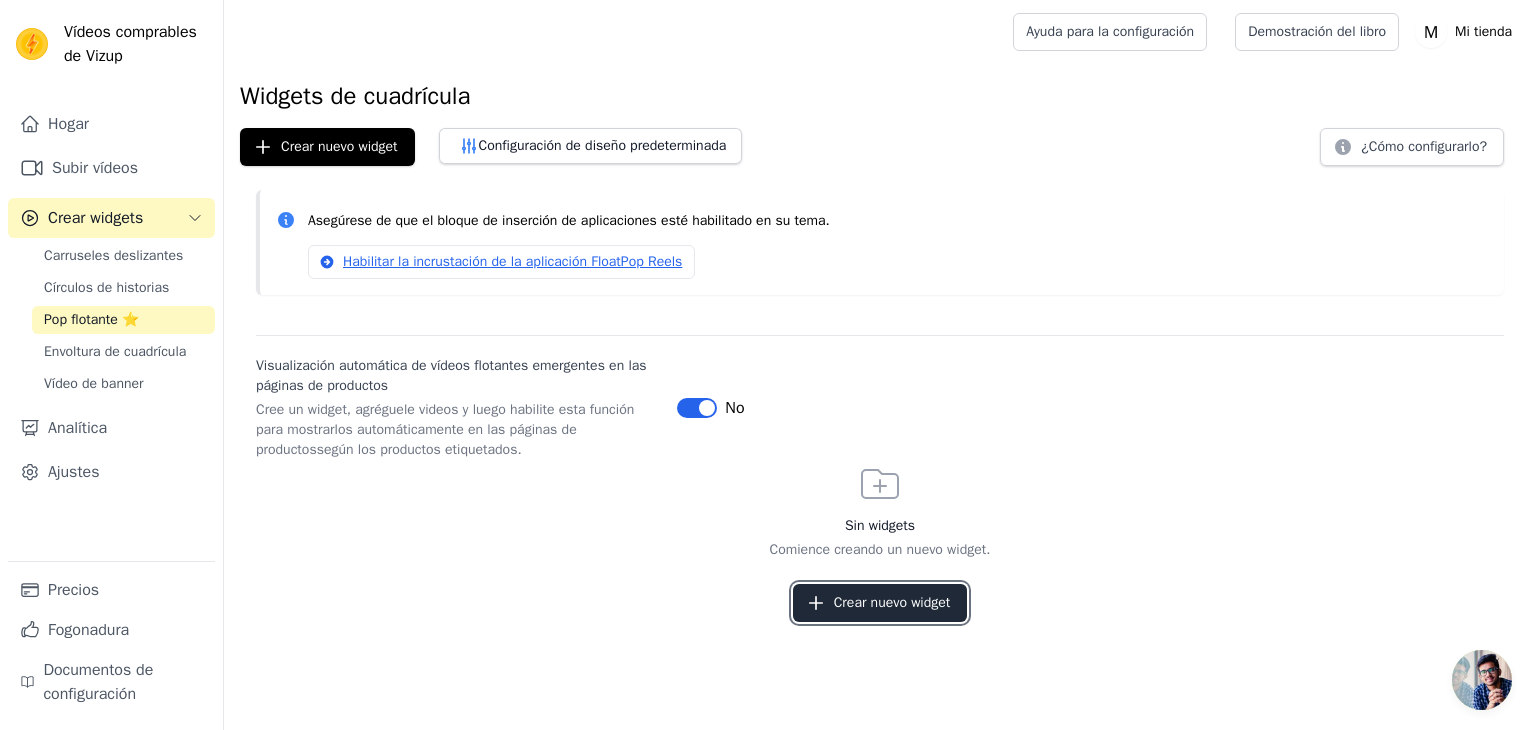 click on "Crear nuevo widget" at bounding box center [892, 602] 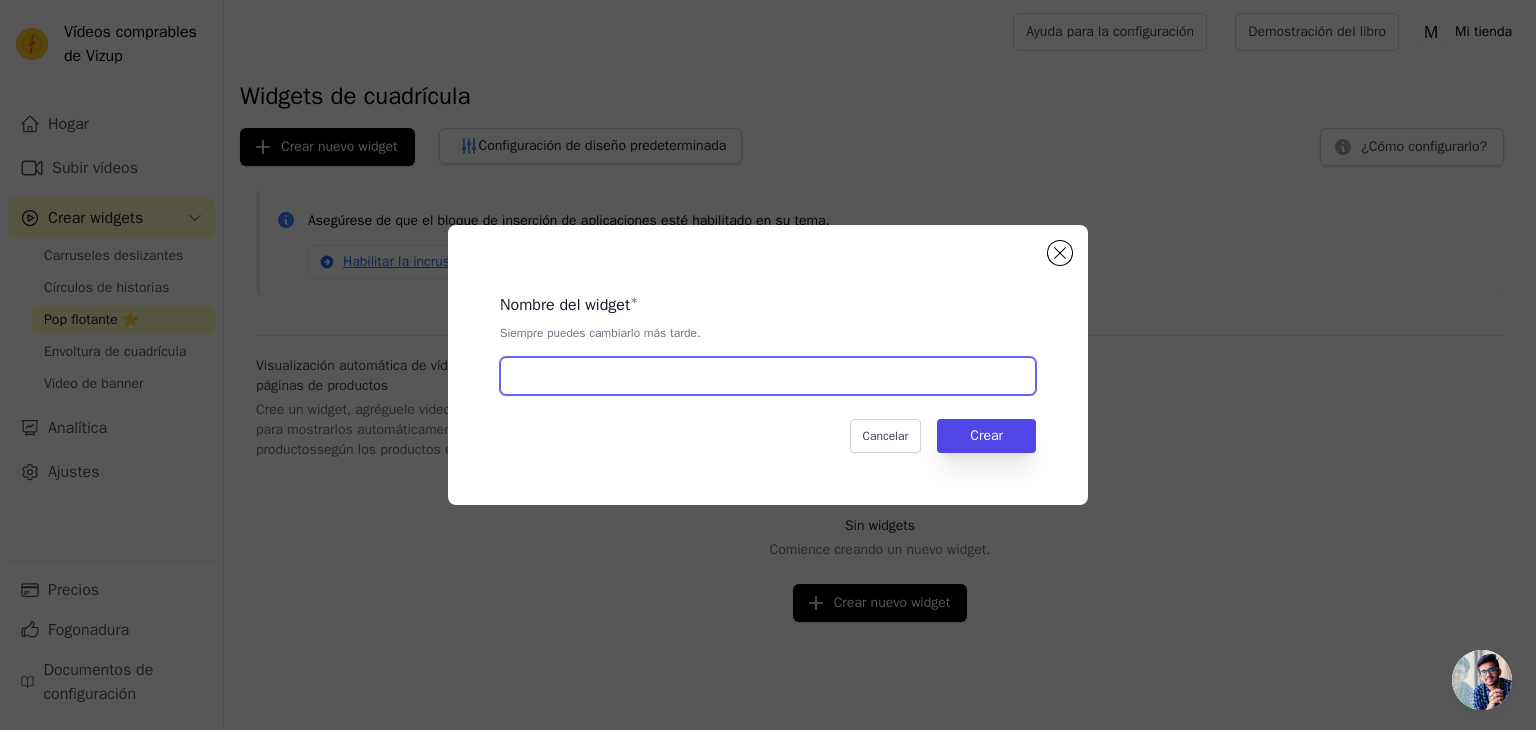 click at bounding box center [768, 376] 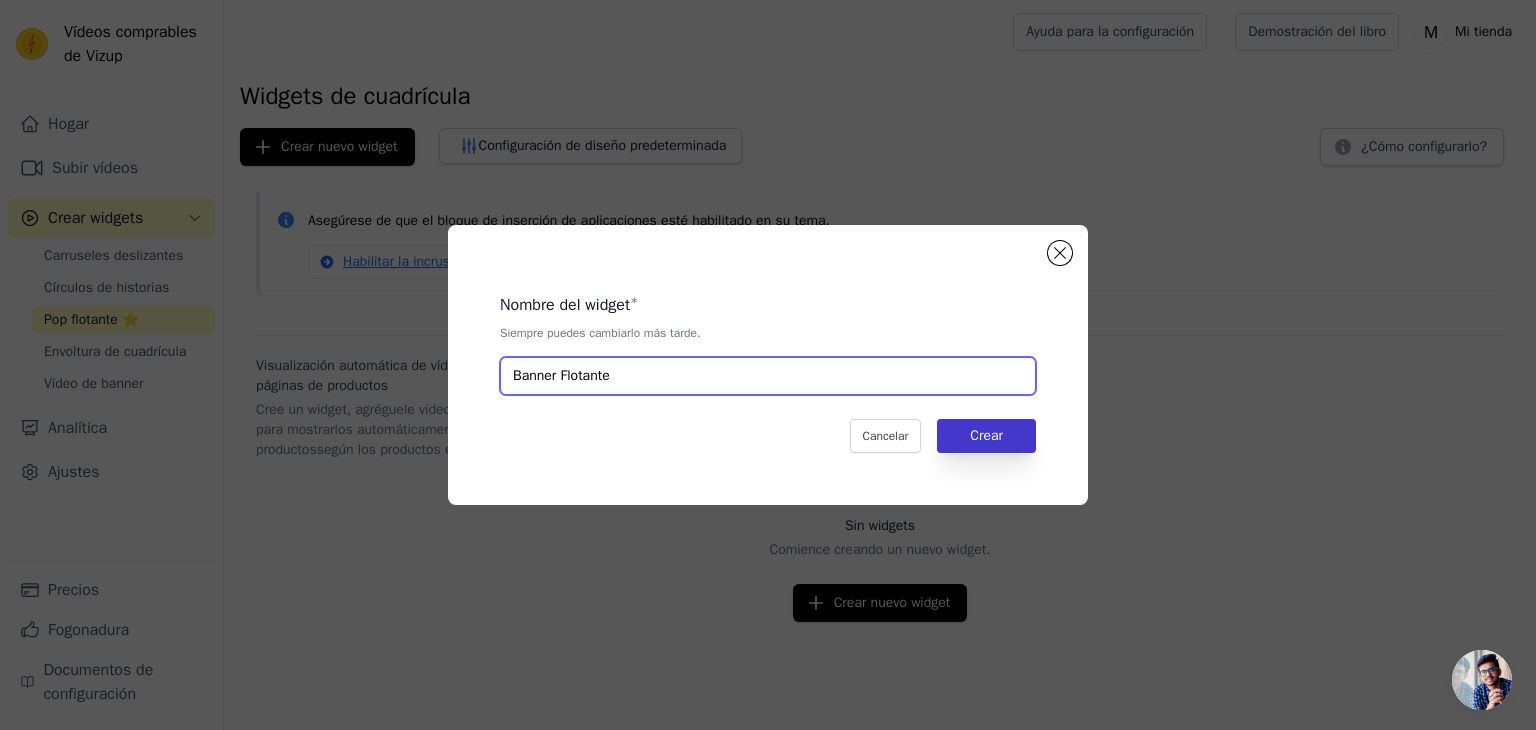 type on "Banner Flotante" 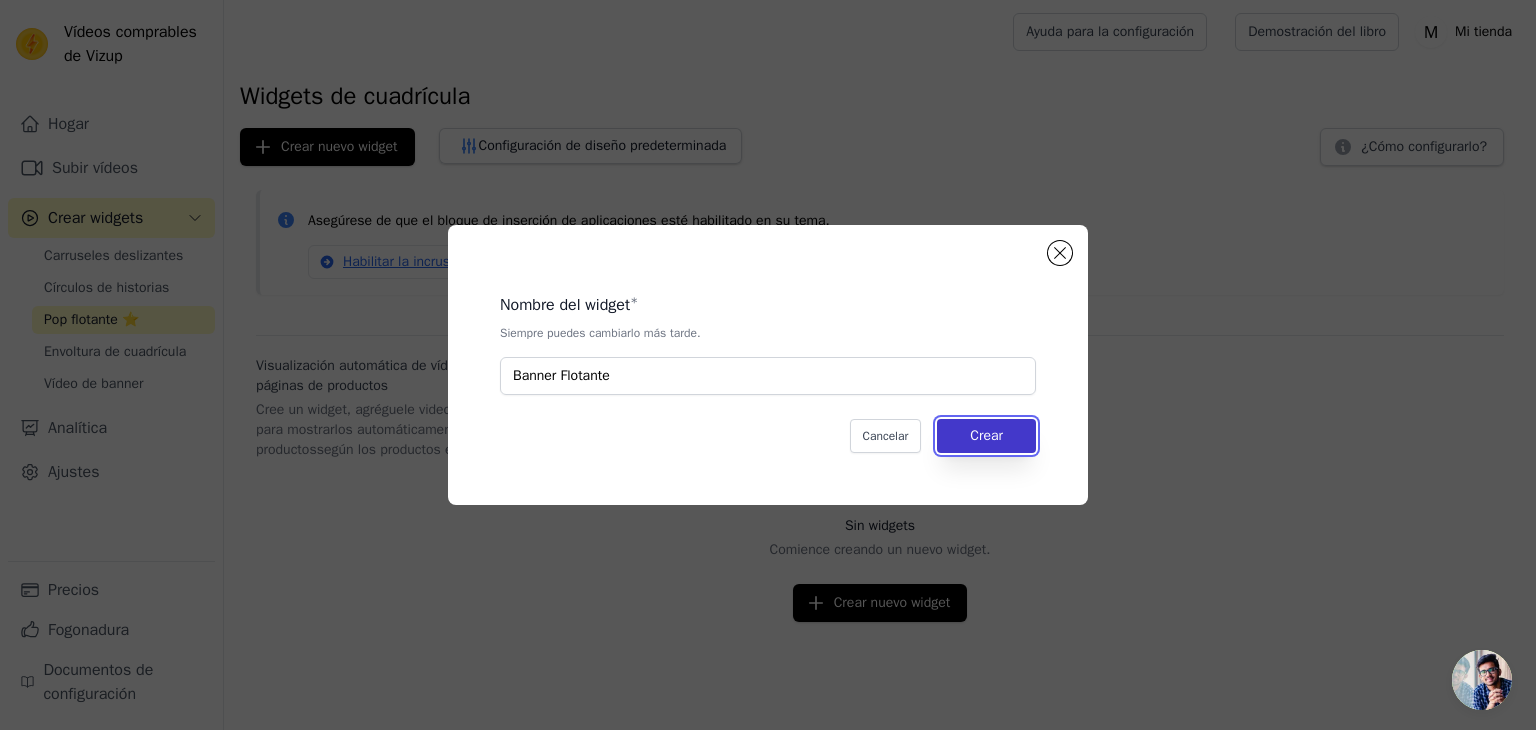 click on "Crear" at bounding box center (986, 435) 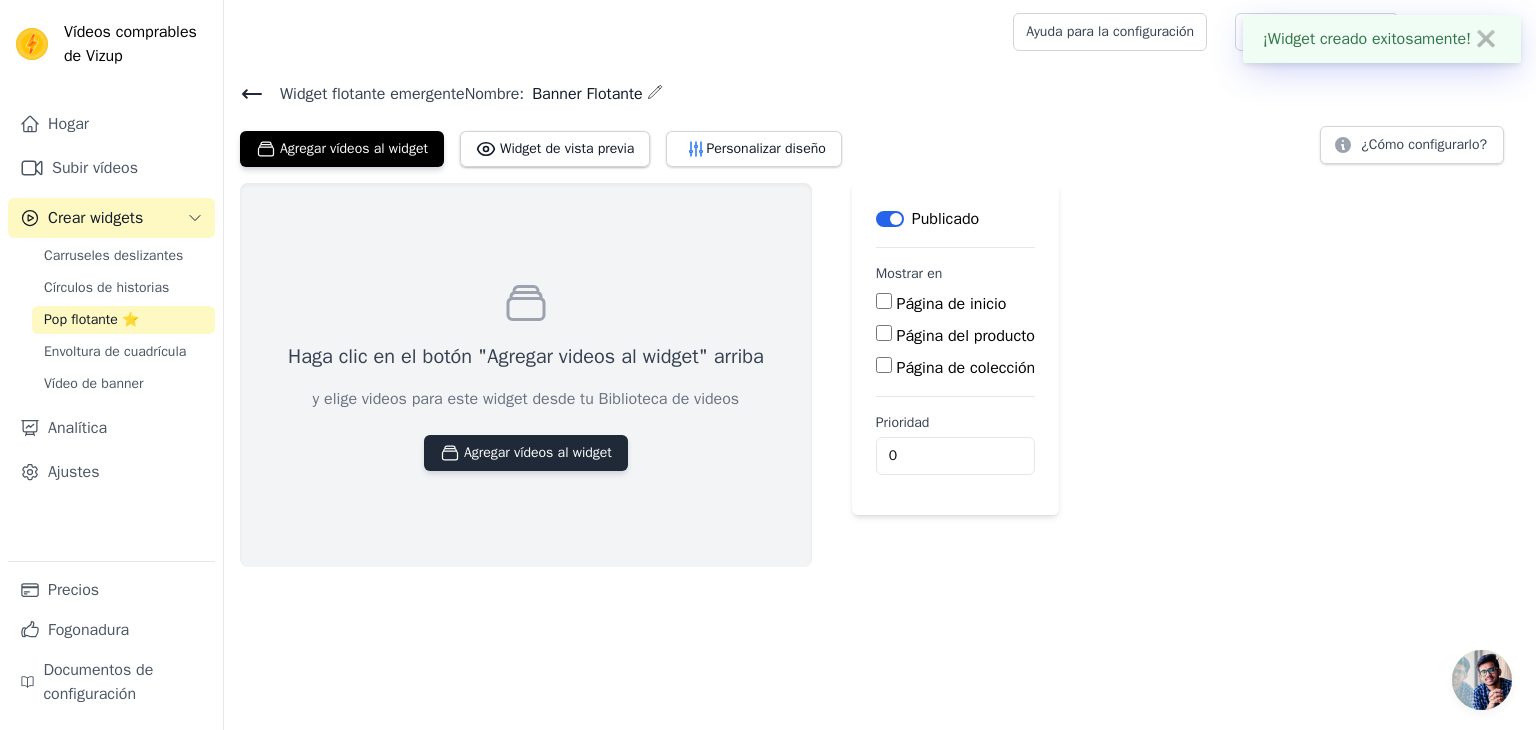 click on "Agregar vídeos al widget" at bounding box center (538, 452) 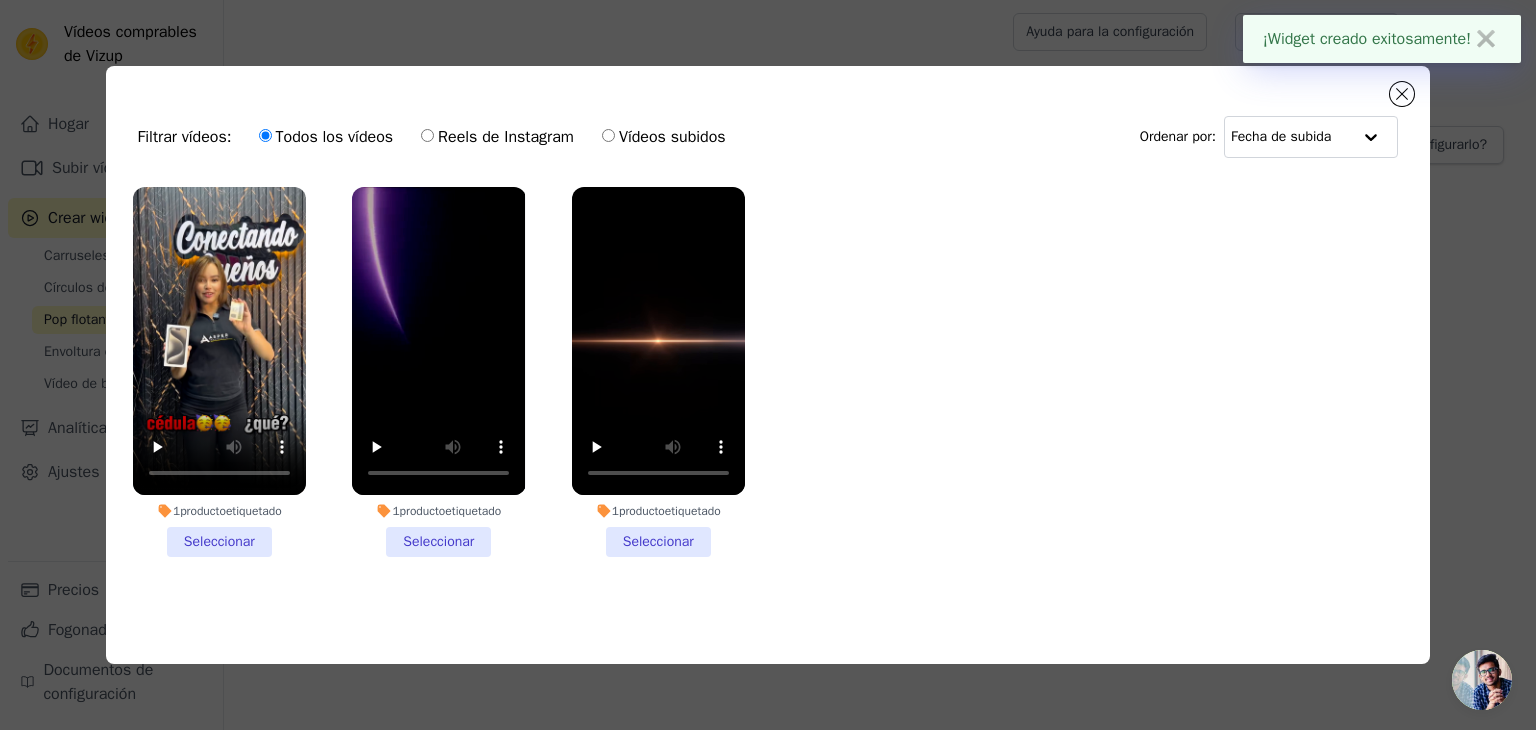 click on "1    producto  etiquetado     Seleccionar" at bounding box center (219, 372) 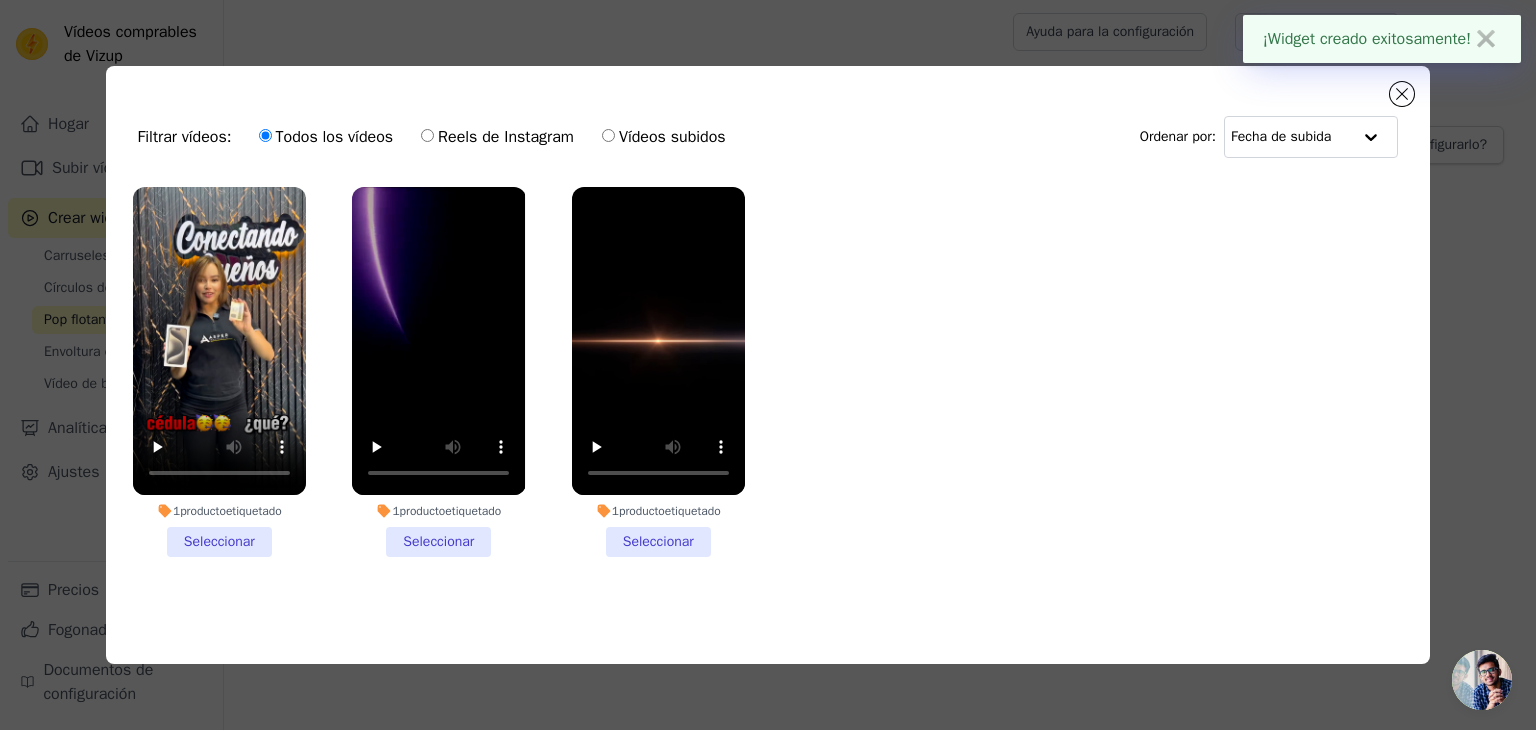 click on "1    producto  etiquetado     Seleccionar" at bounding box center (0, 0) 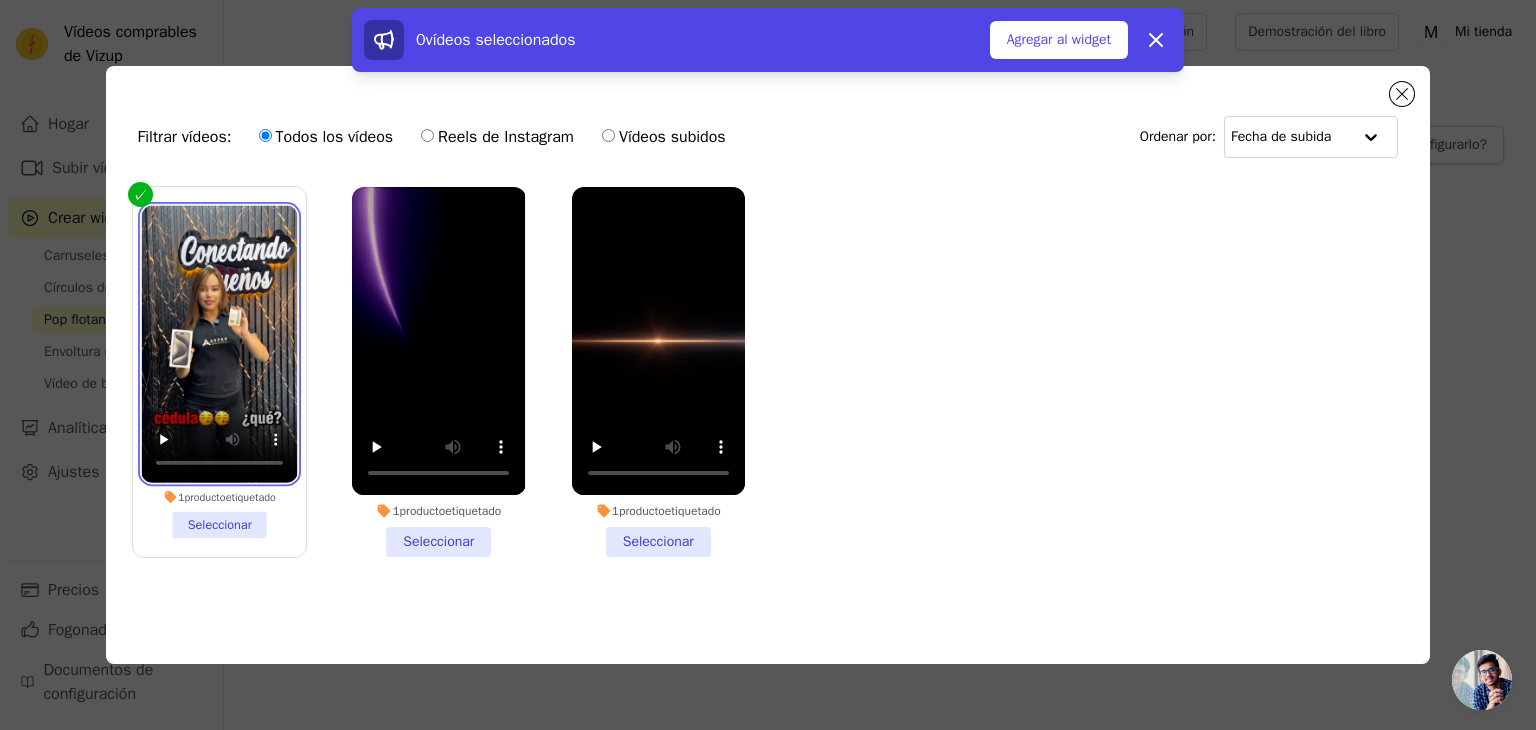 click at bounding box center [219, 344] 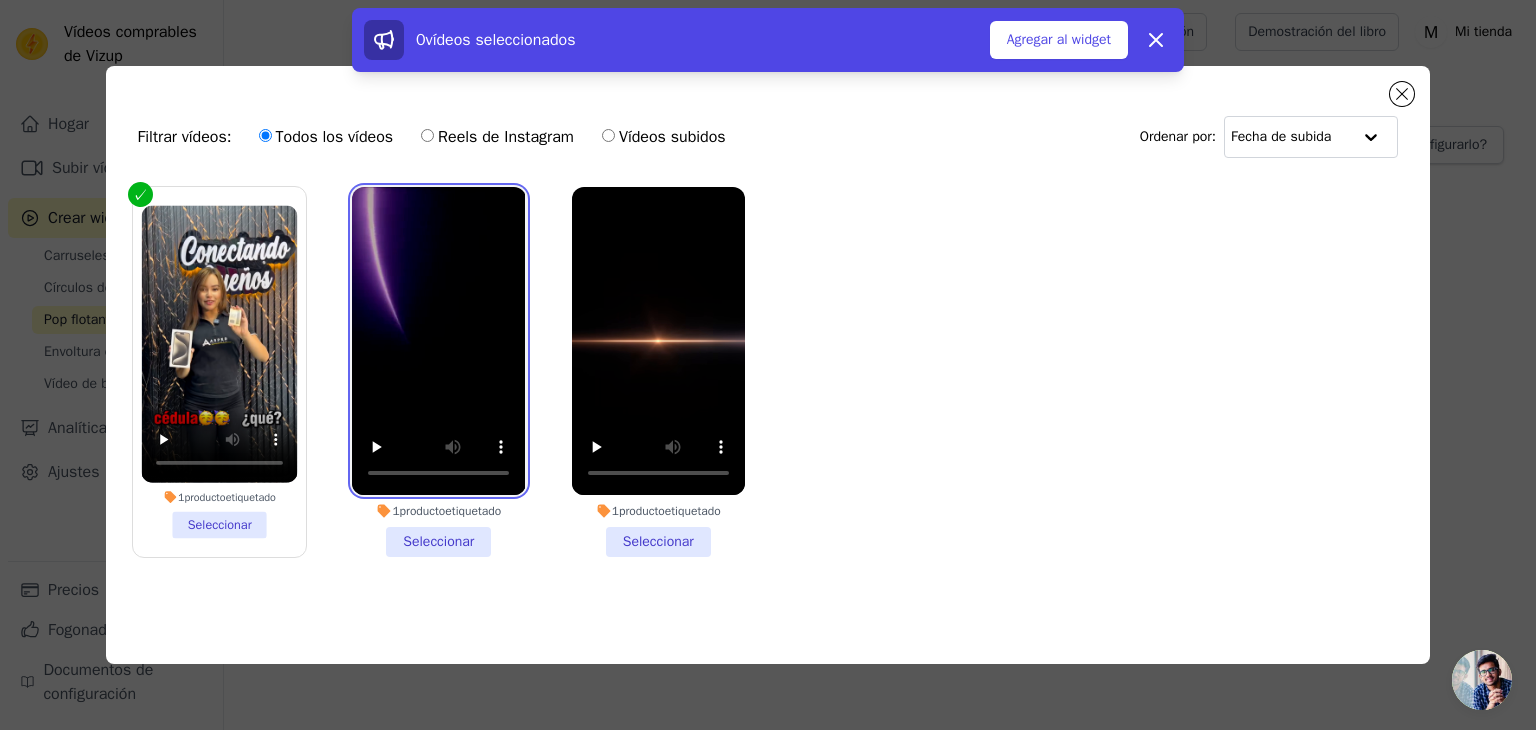 click at bounding box center [438, 341] 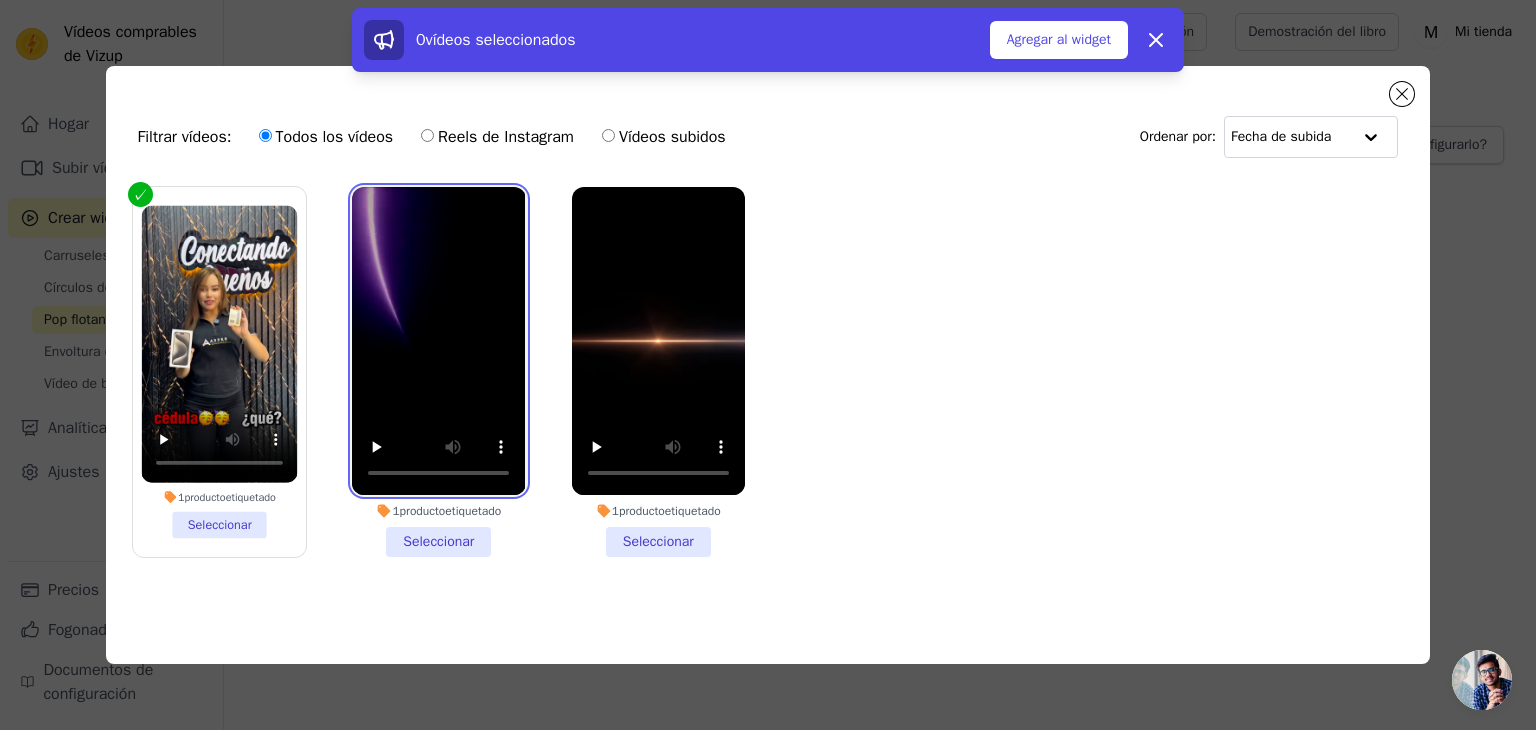 click at bounding box center [438, 341] 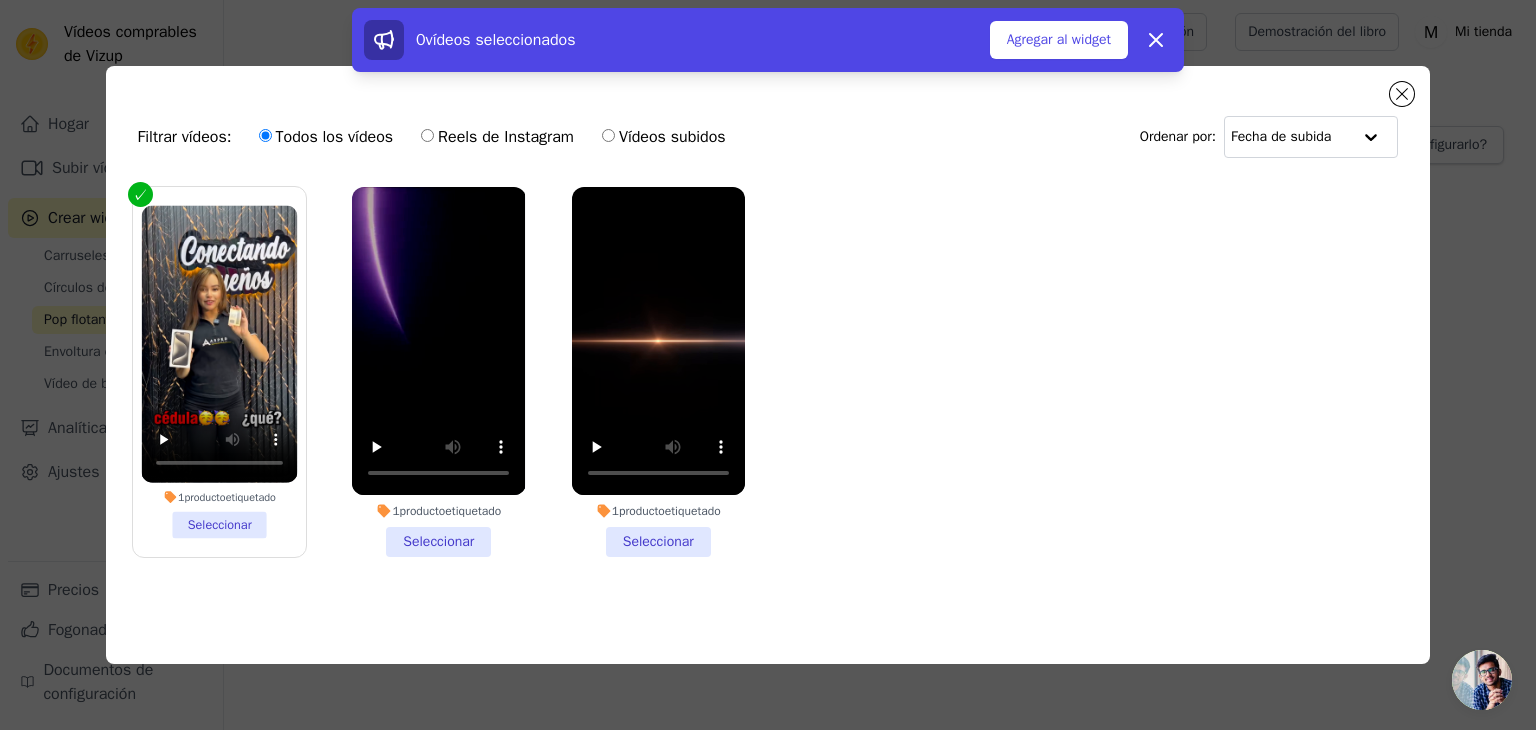 click on "1    producto  etiquetado     Seleccionar" at bounding box center (438, 372) 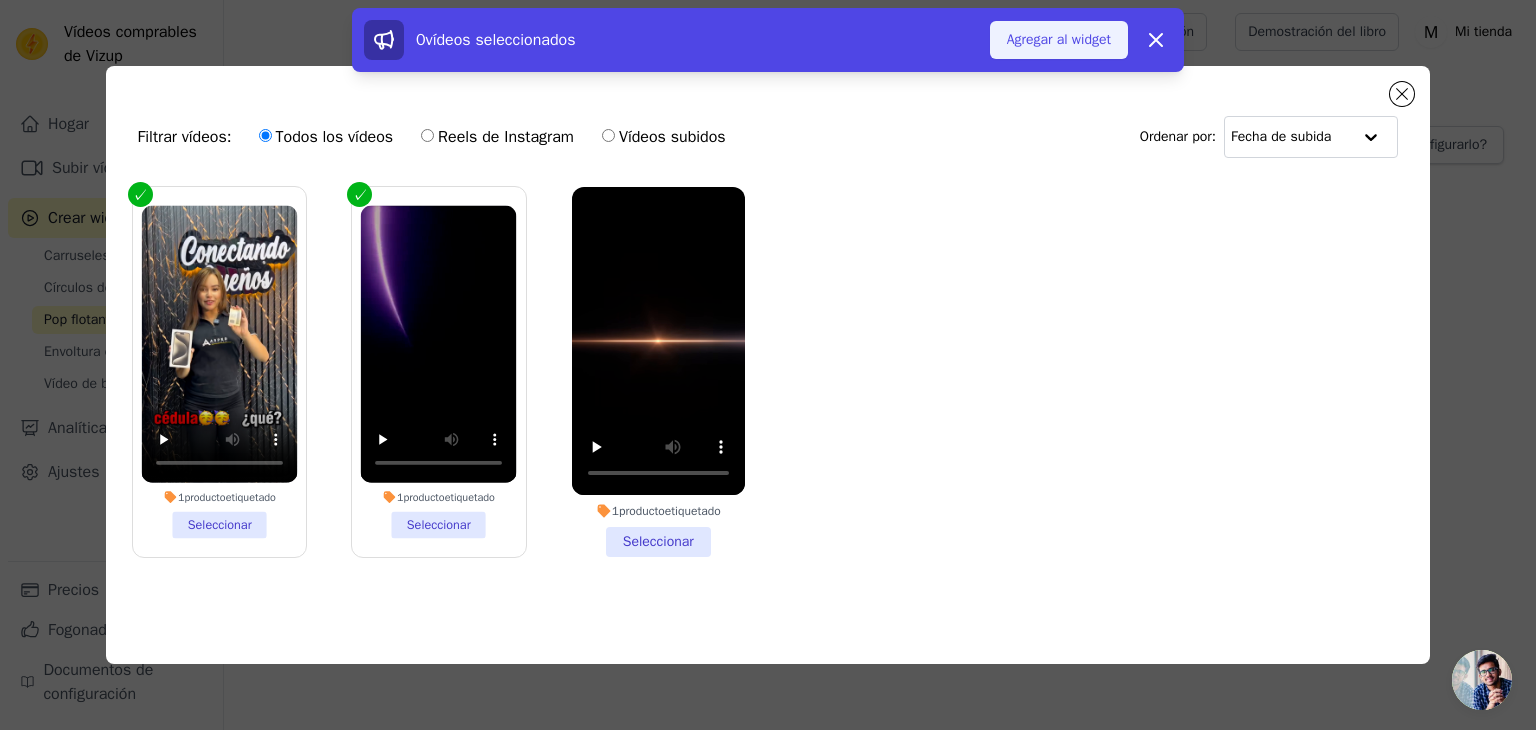 click on "Agregar al widget" at bounding box center [1059, 39] 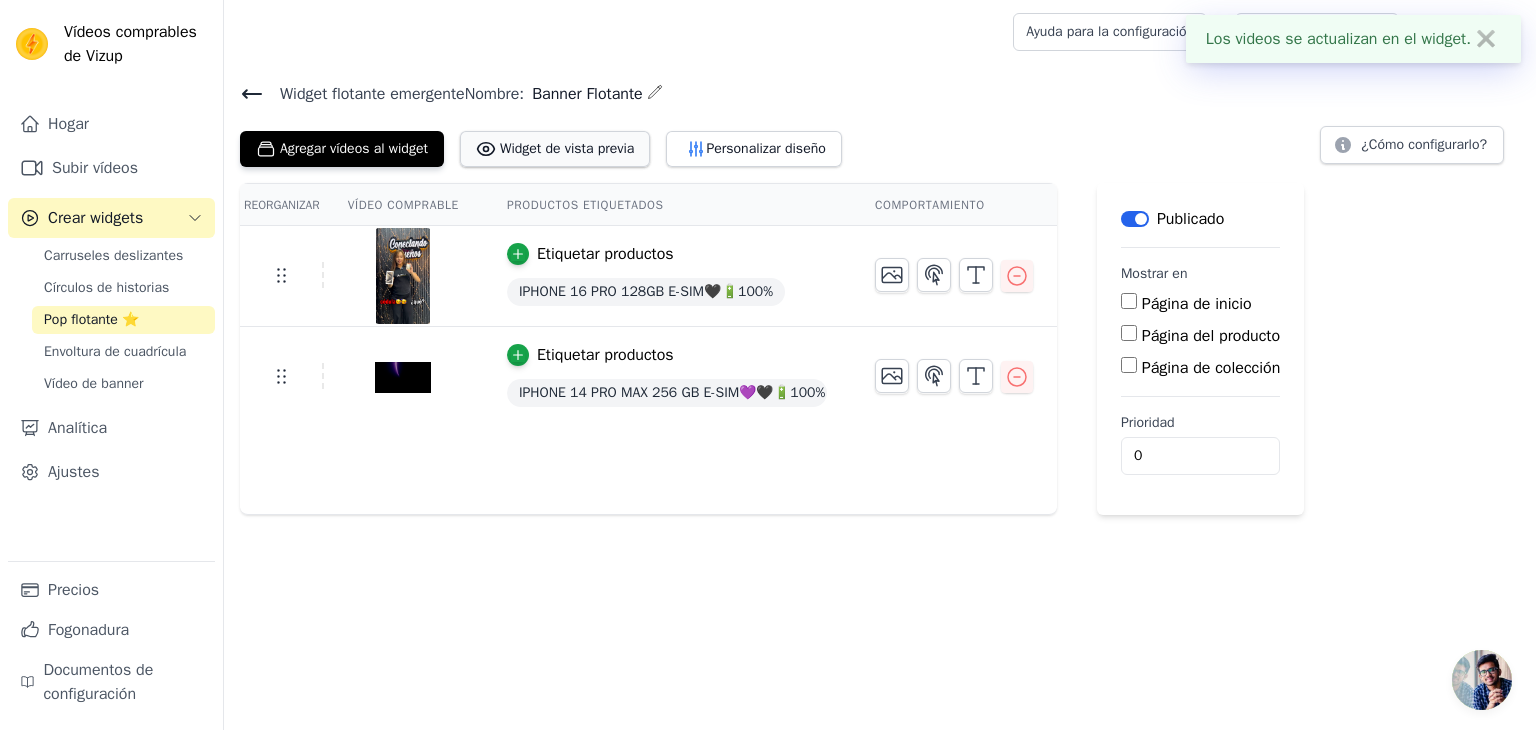 click on "Widget de vista previa" at bounding box center (555, 149) 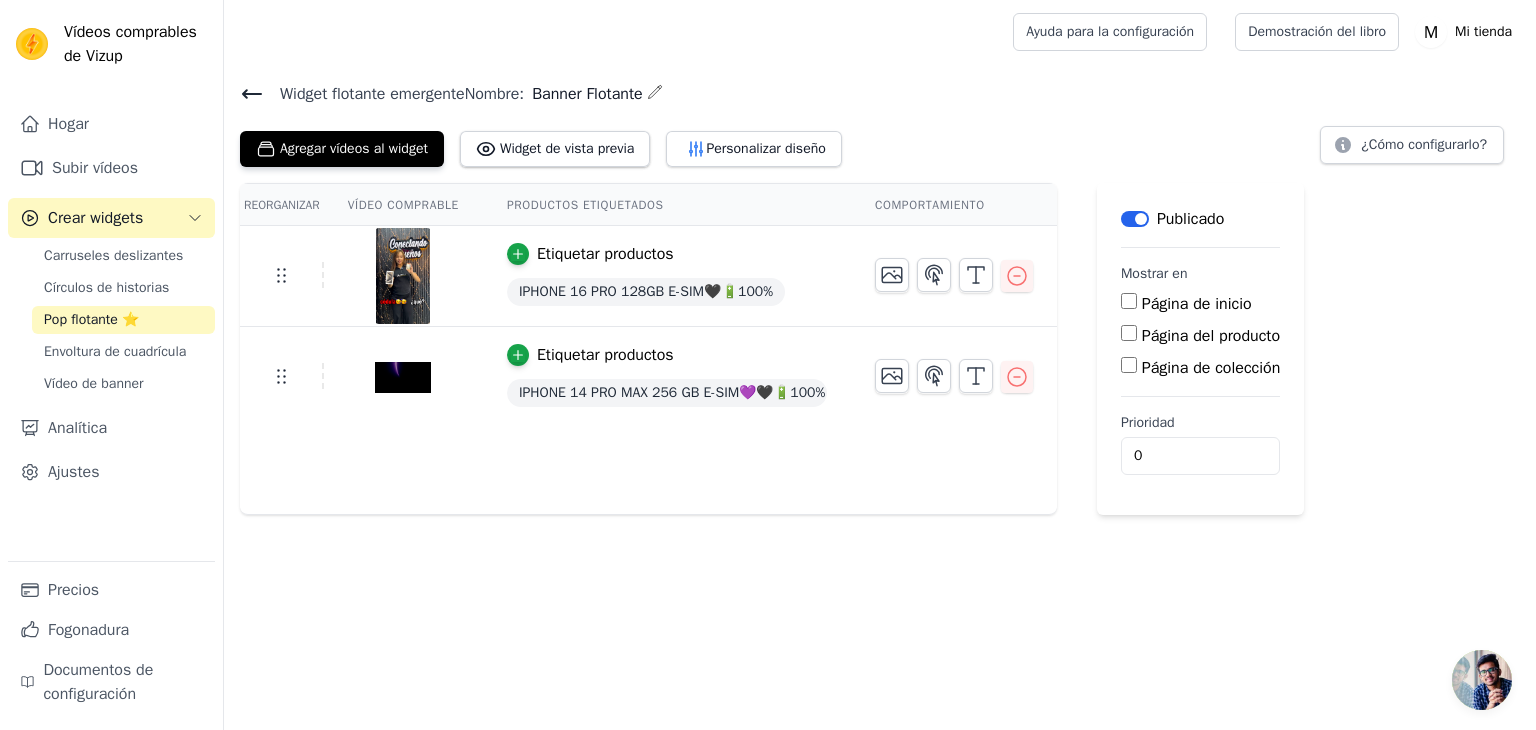 click on "Página de inicio" at bounding box center [1129, 301] 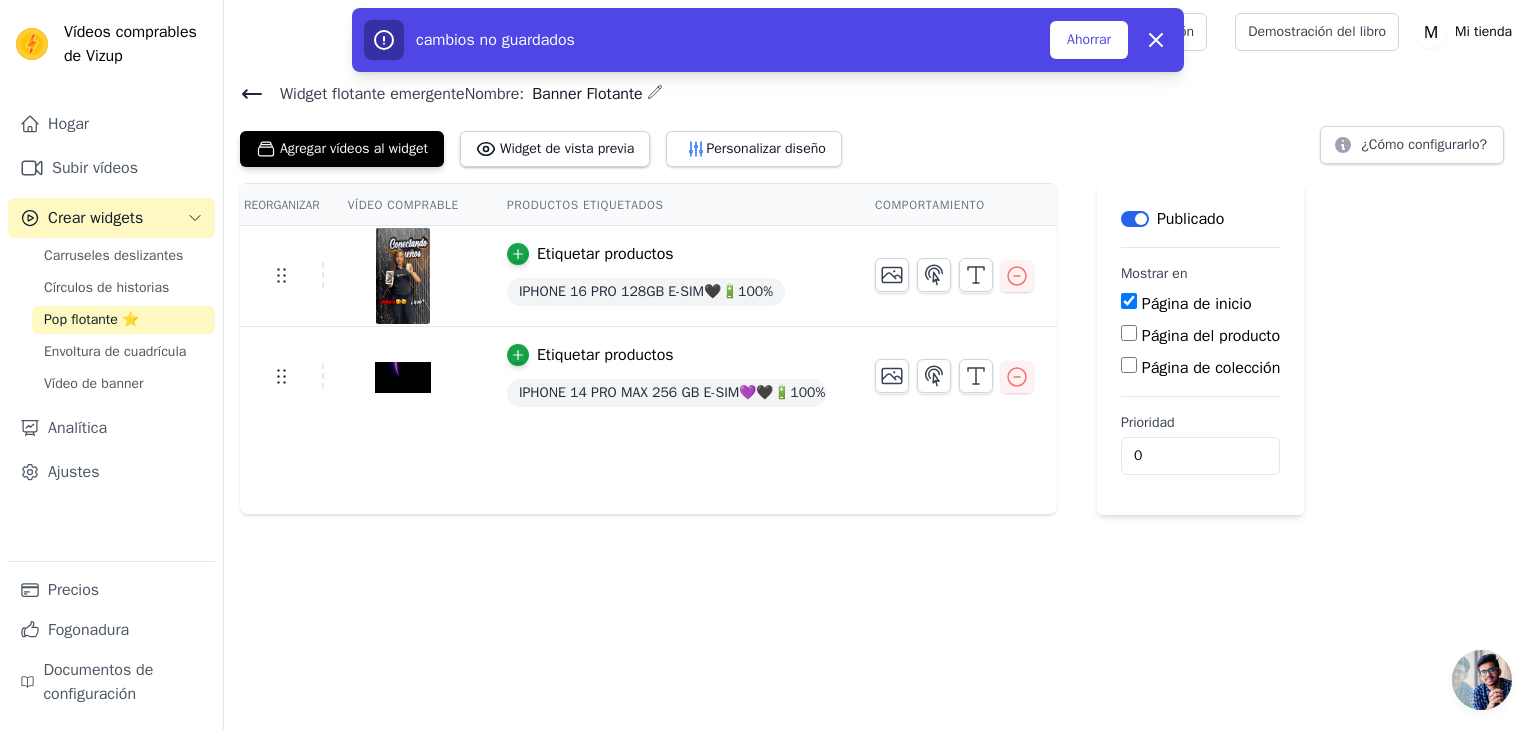 click on "cambios no guardados   Ahorrar   Despedir" at bounding box center [768, 40] 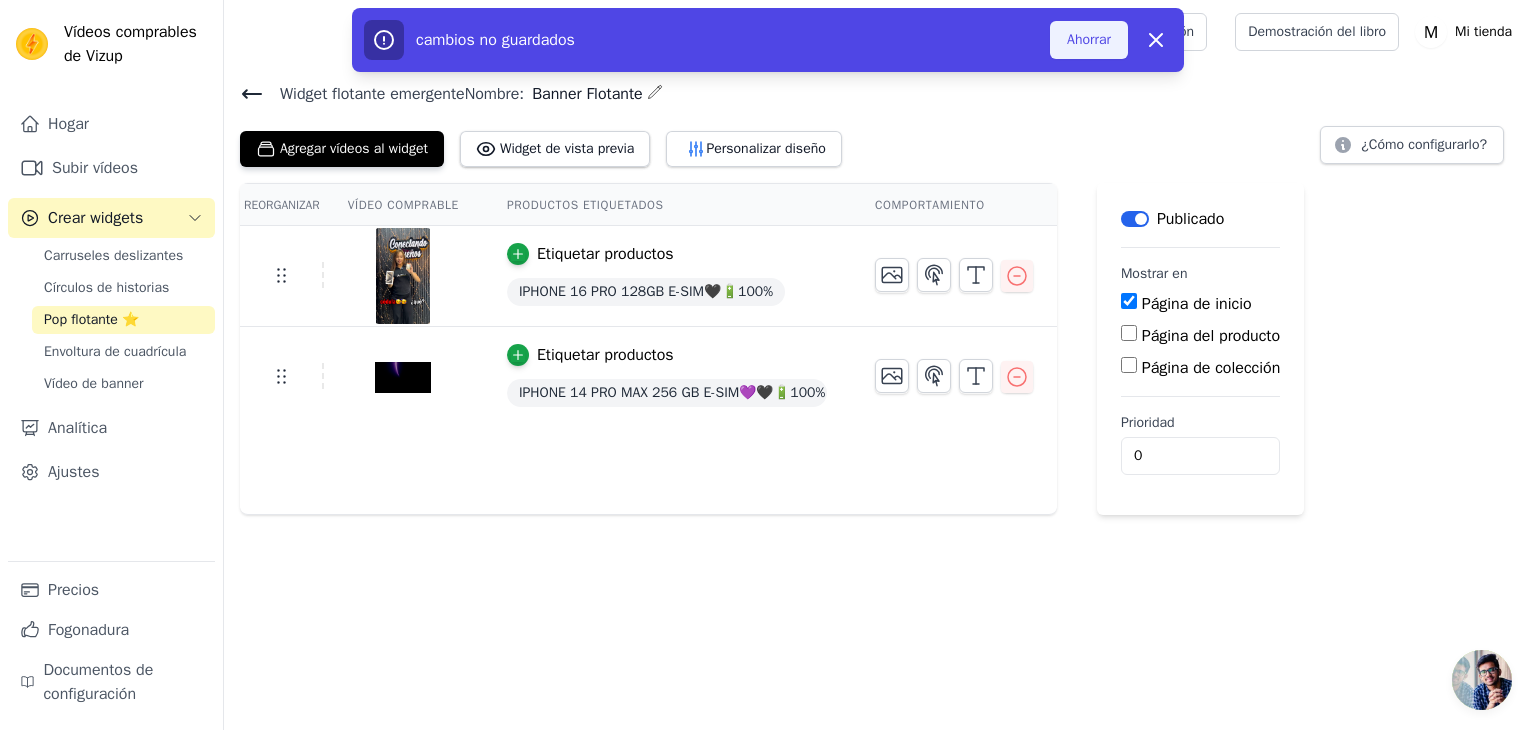click on "Ahorrar" at bounding box center [1089, 39] 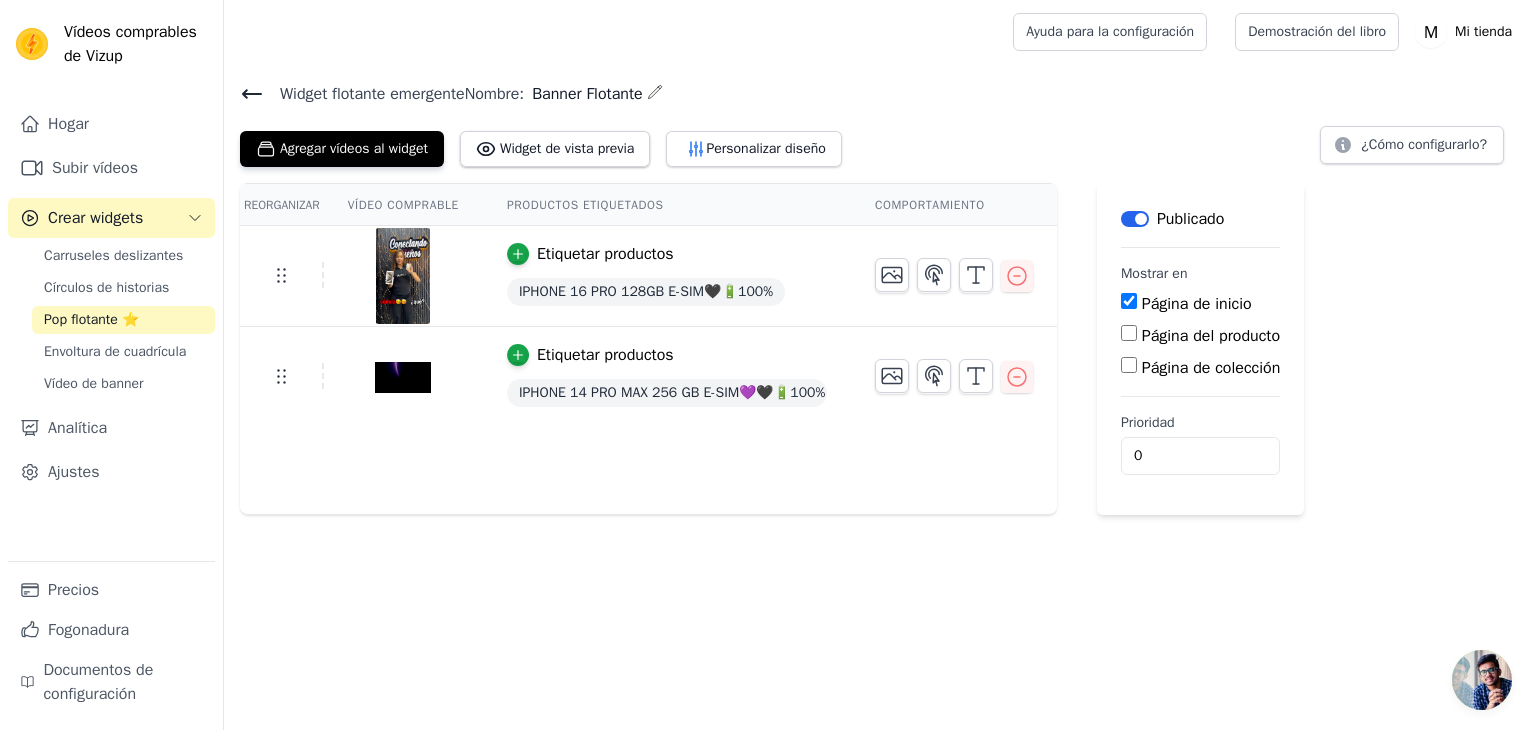 click on "Página del producto" at bounding box center (1129, 333) 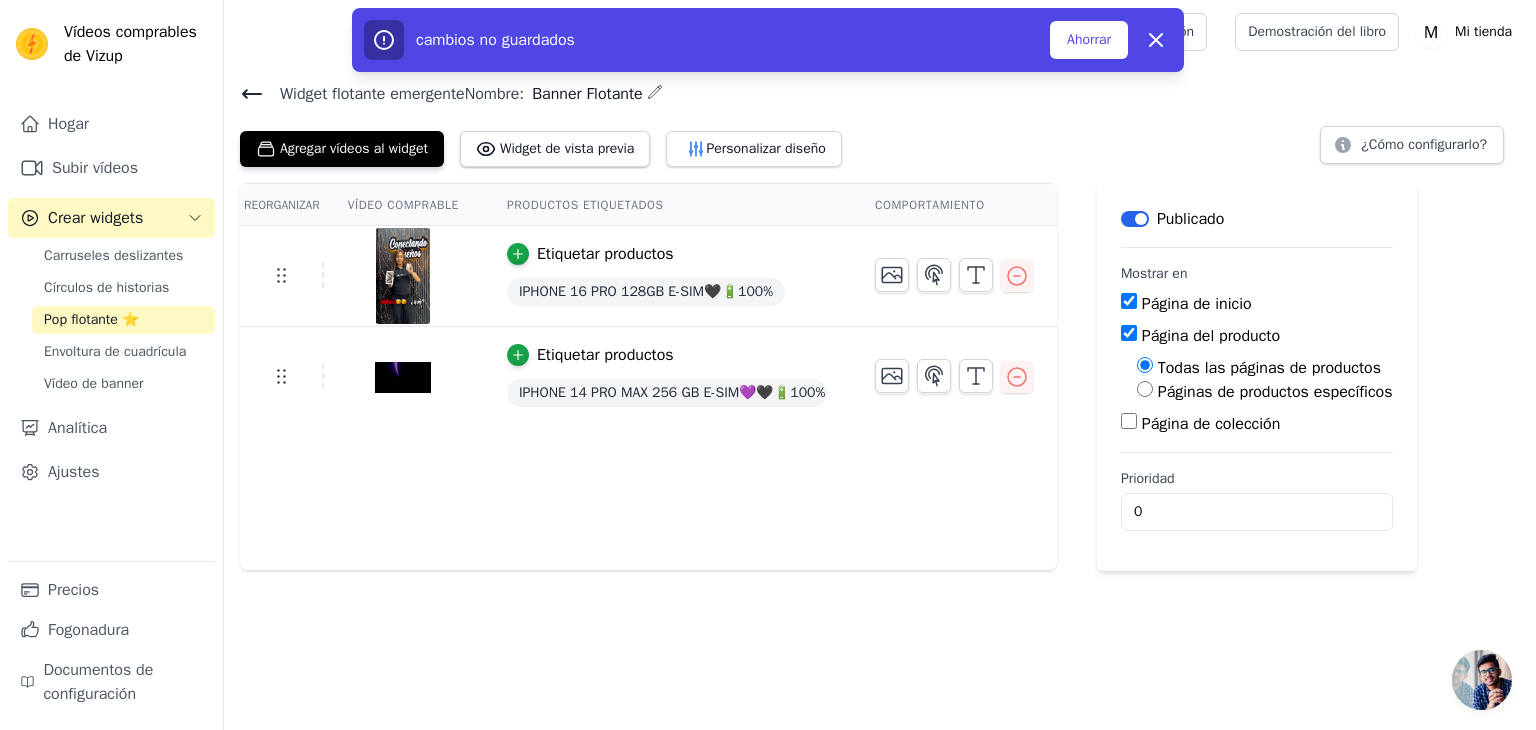 click on "Página de colección" at bounding box center (1129, 421) 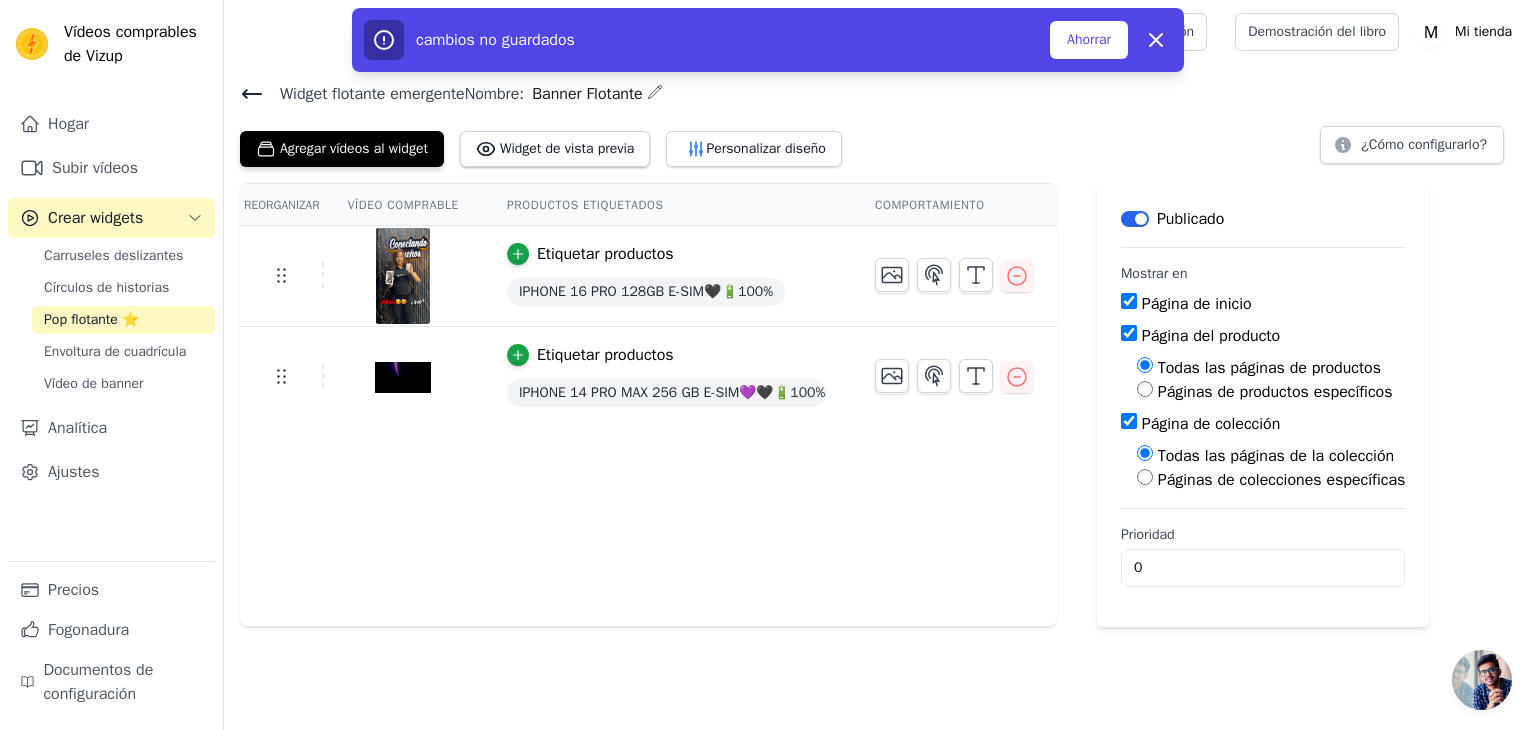 click on "Página del producto" at bounding box center [1263, 336] 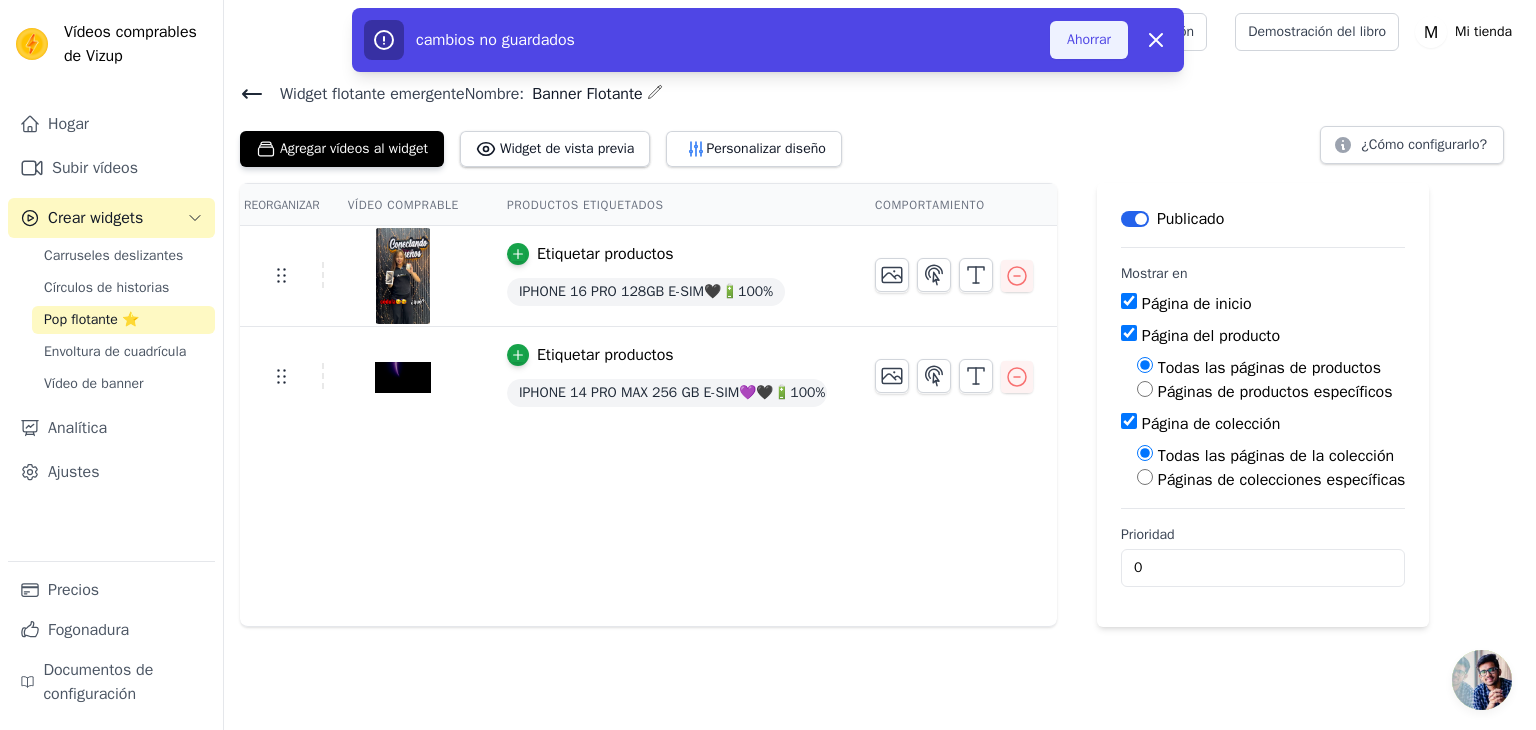 click on "Ahorrar" at bounding box center (1089, 39) 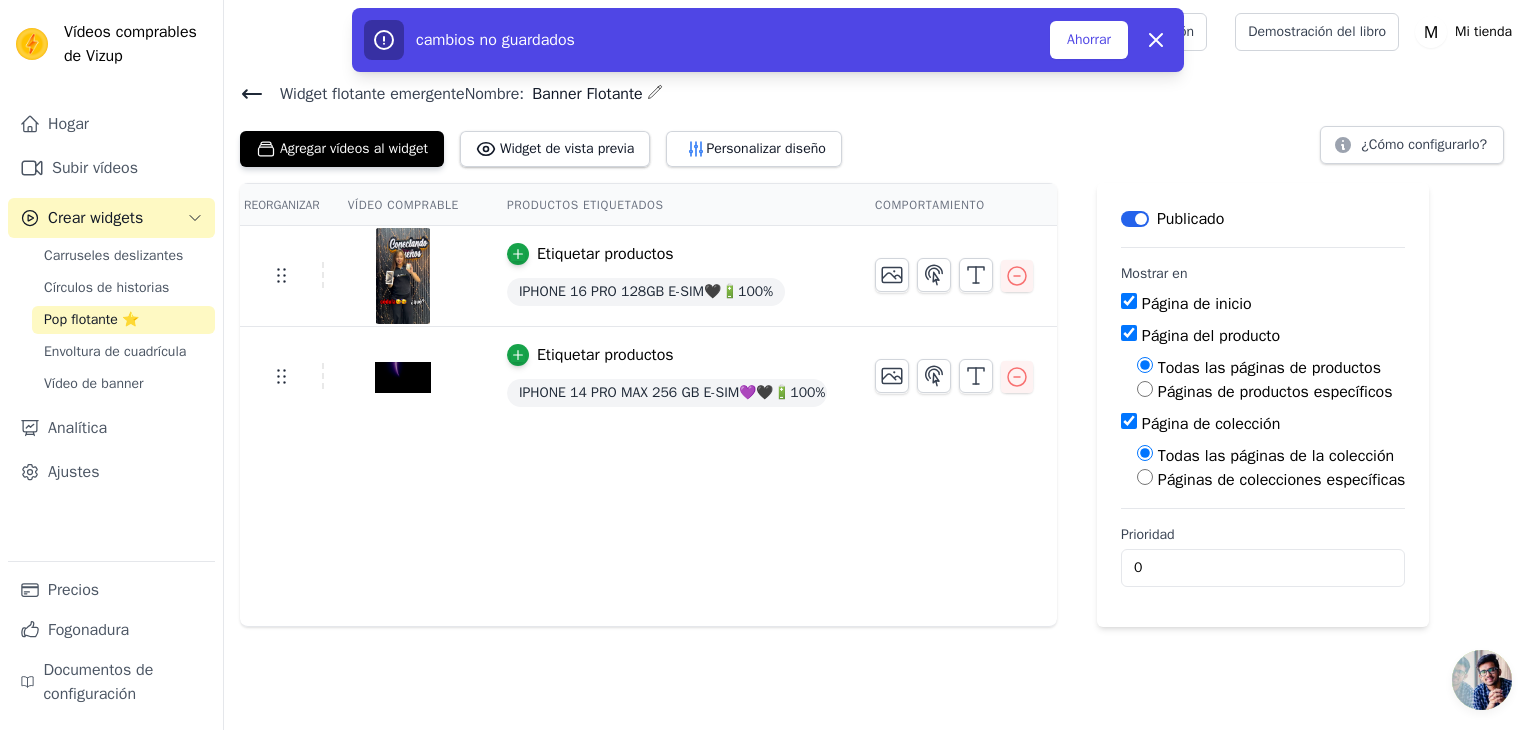 click on "cambios no guardados   Ahorrar   Despedir" at bounding box center [768, 40] 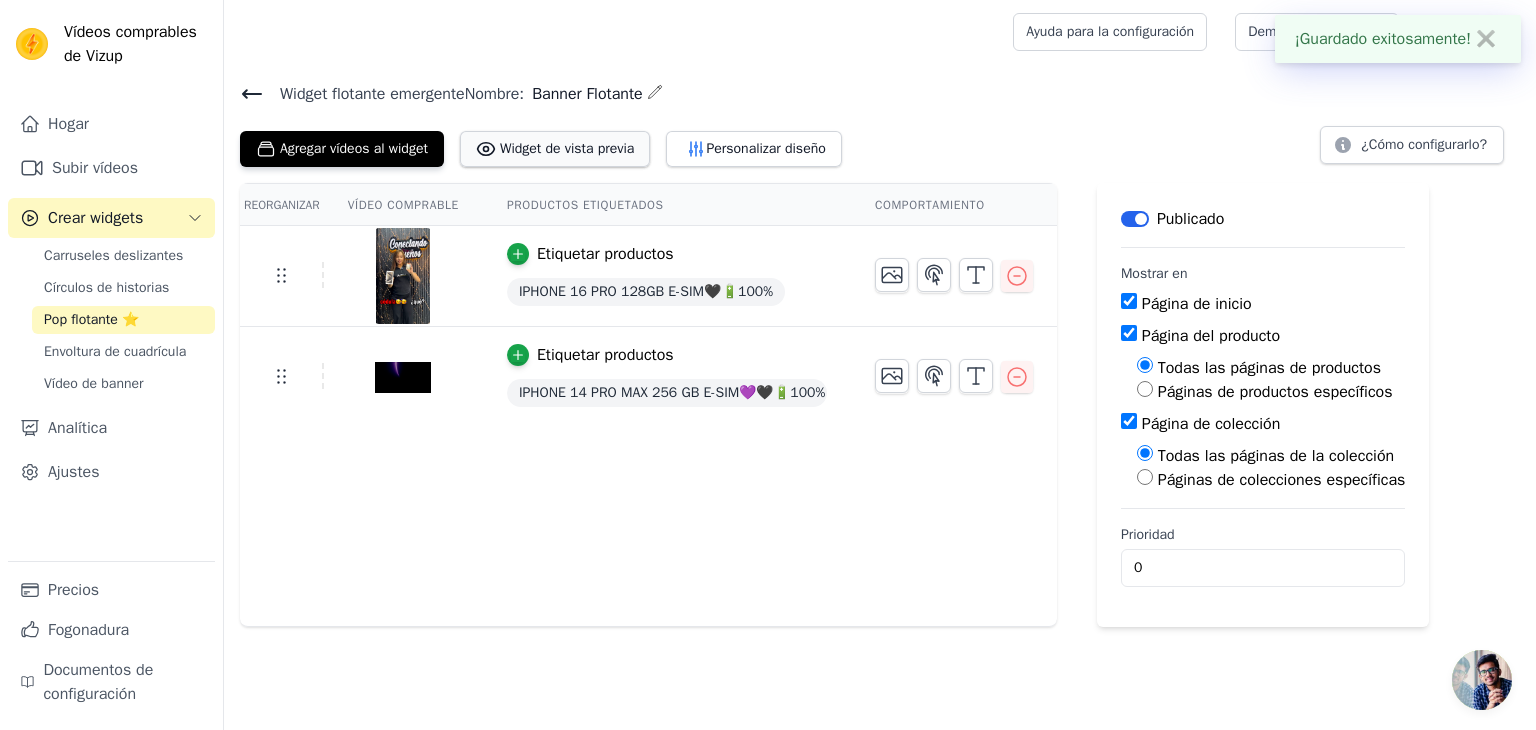 click on "Widget de vista previa" at bounding box center [567, 148] 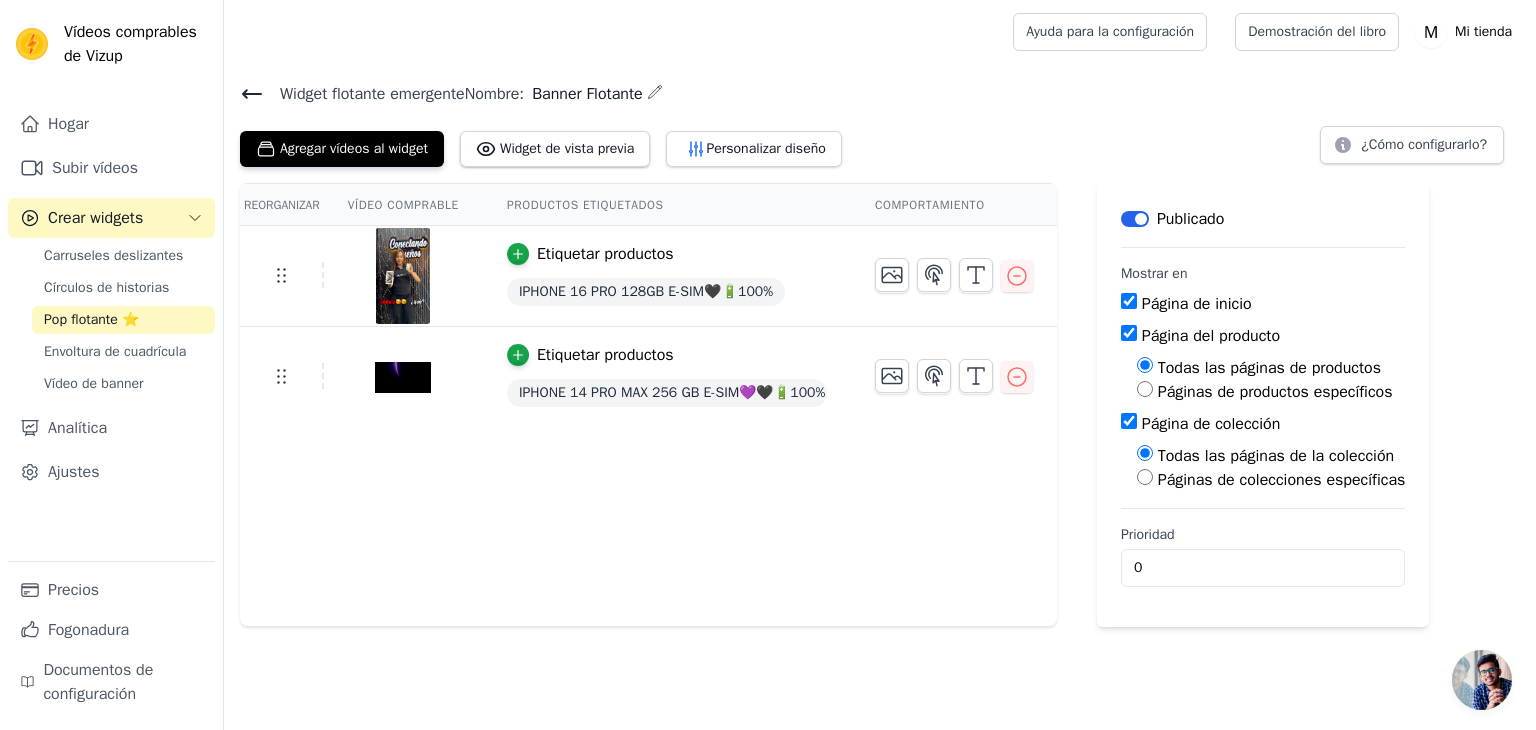 click on "Página de colección" at bounding box center [1211, 424] 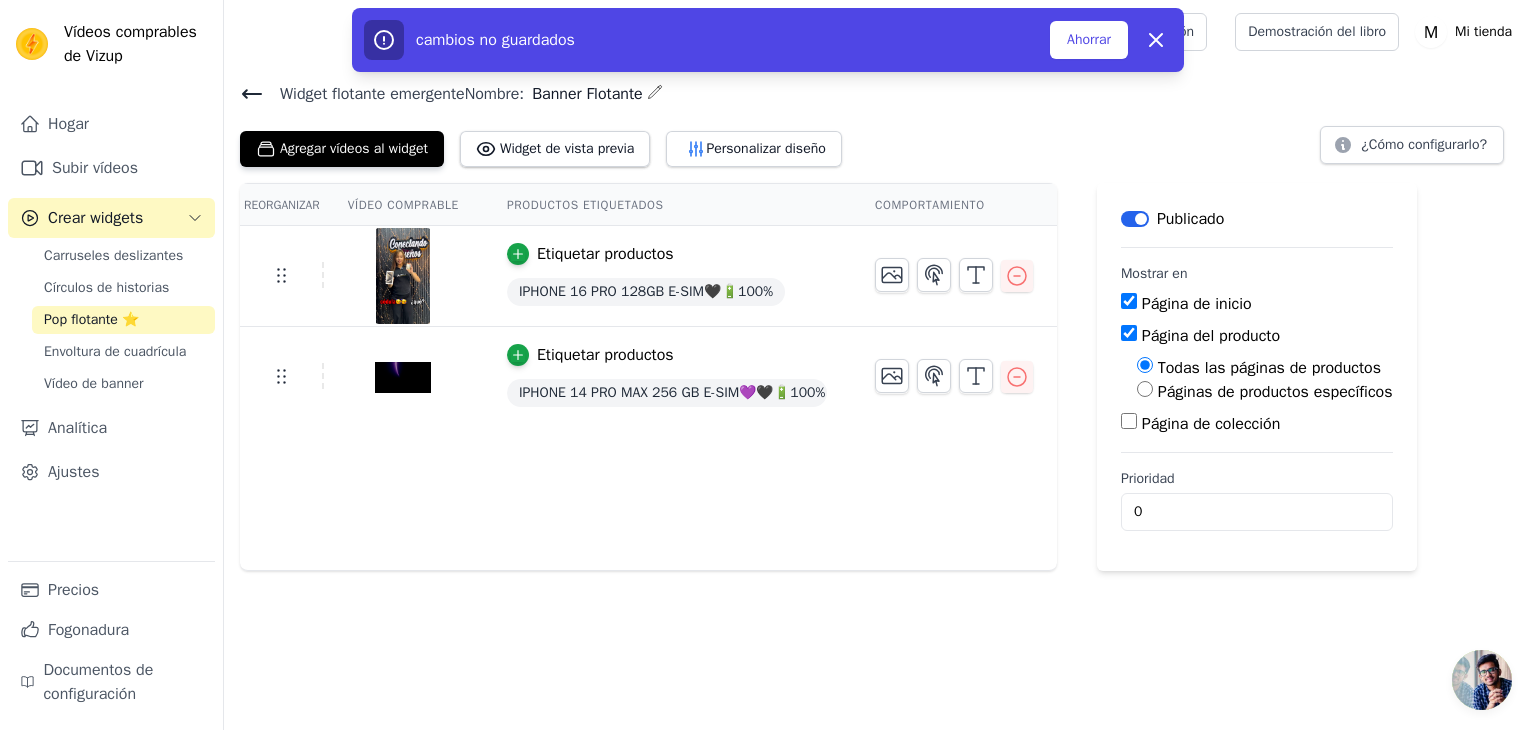 click on "Página del producto" at bounding box center (1129, 333) 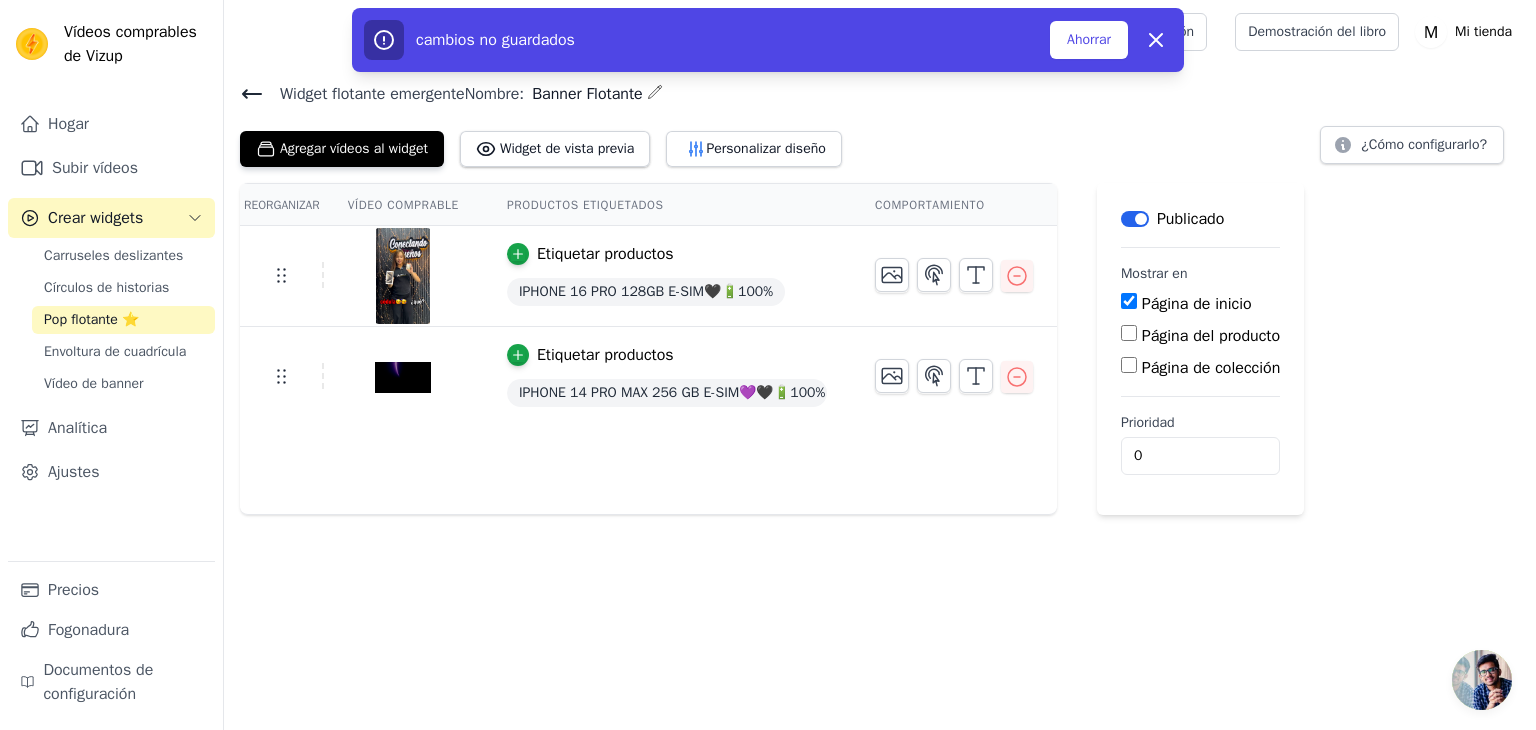 click on "Página de inicio" at bounding box center [1129, 301] 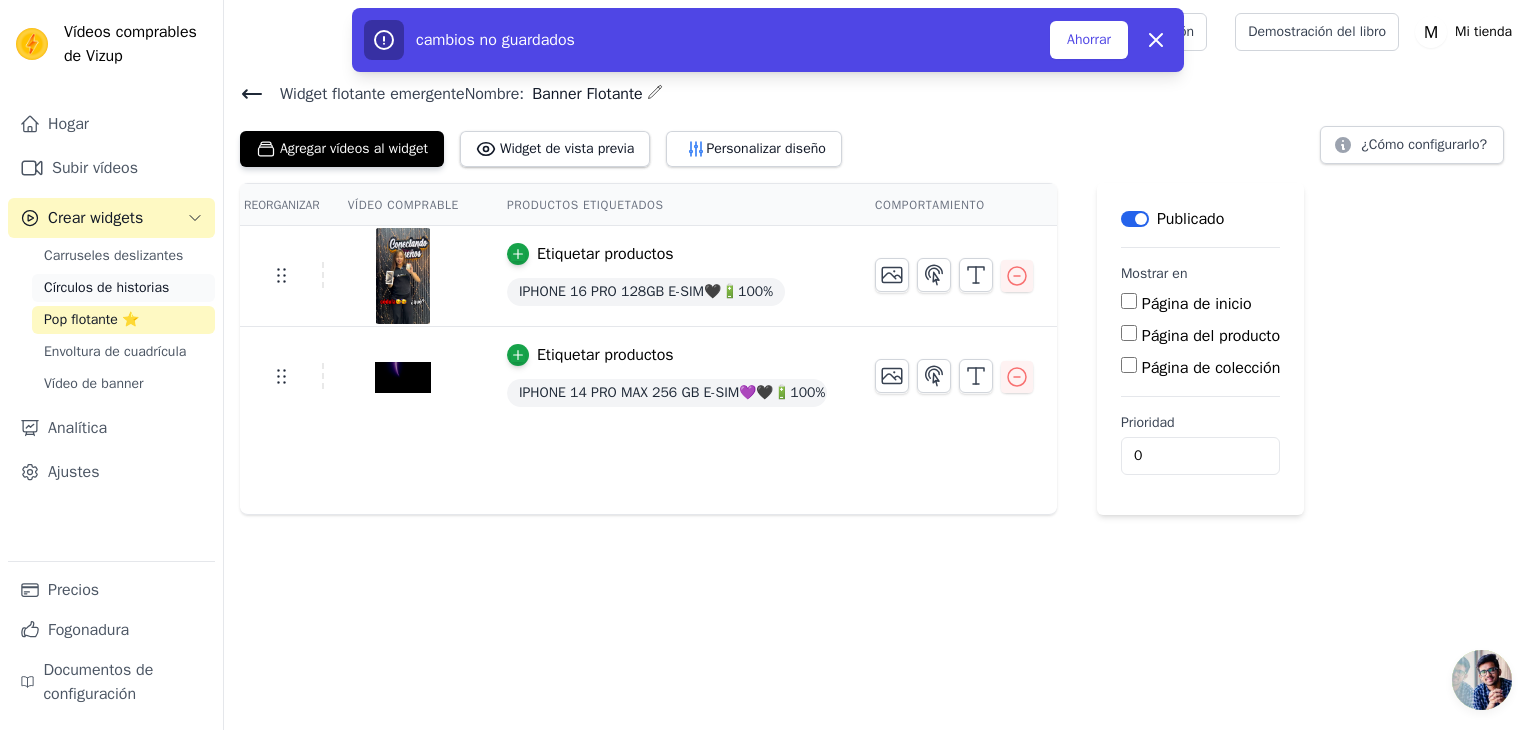 click on "Círculos de historias" at bounding box center (106, 287) 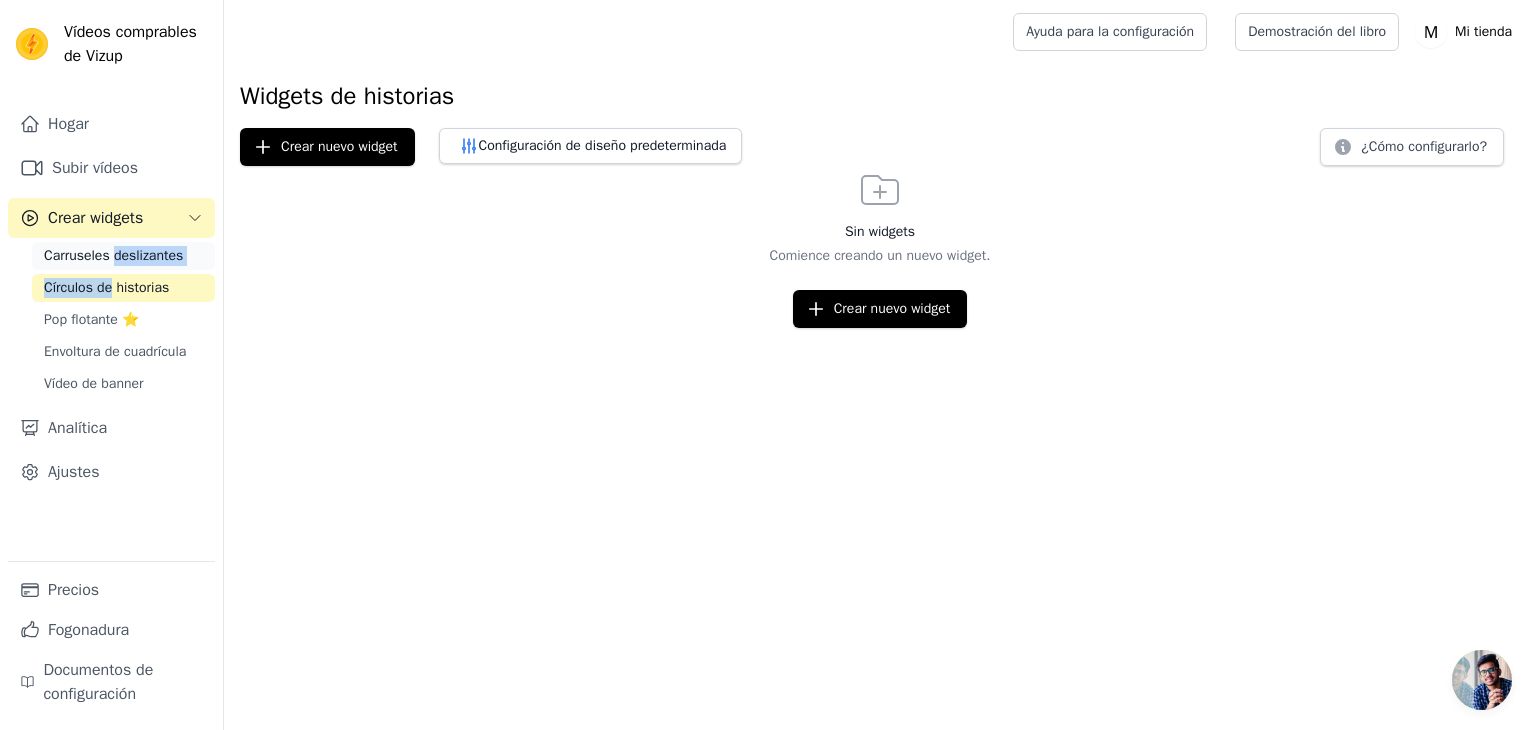 click on "Carruseles deslizantes   Círculos de historias   Pop flotante ⭐   Envoltura de cuadrícula   Vídeo de banner" at bounding box center [123, 320] 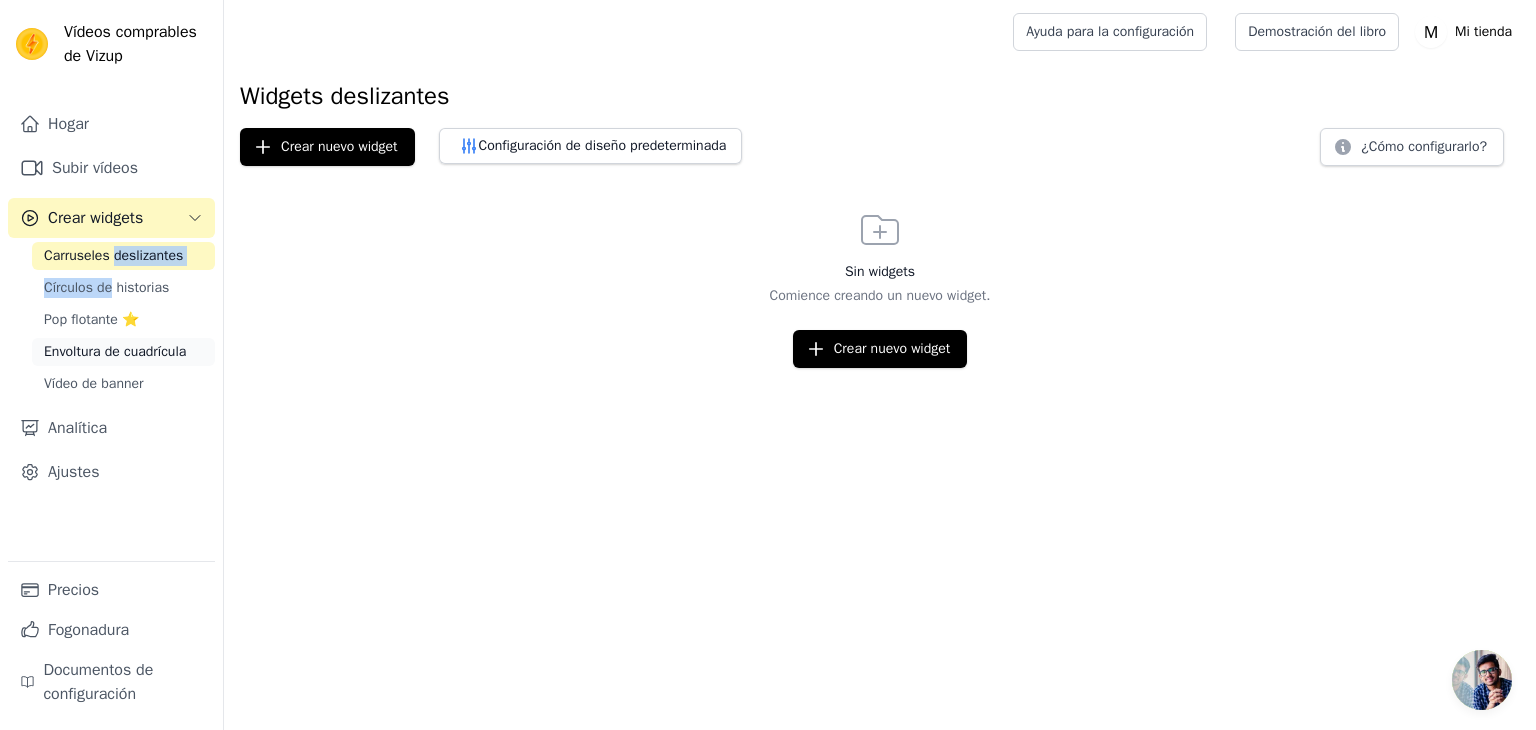 click on "Envoltura de cuadrícula" at bounding box center (115, 351) 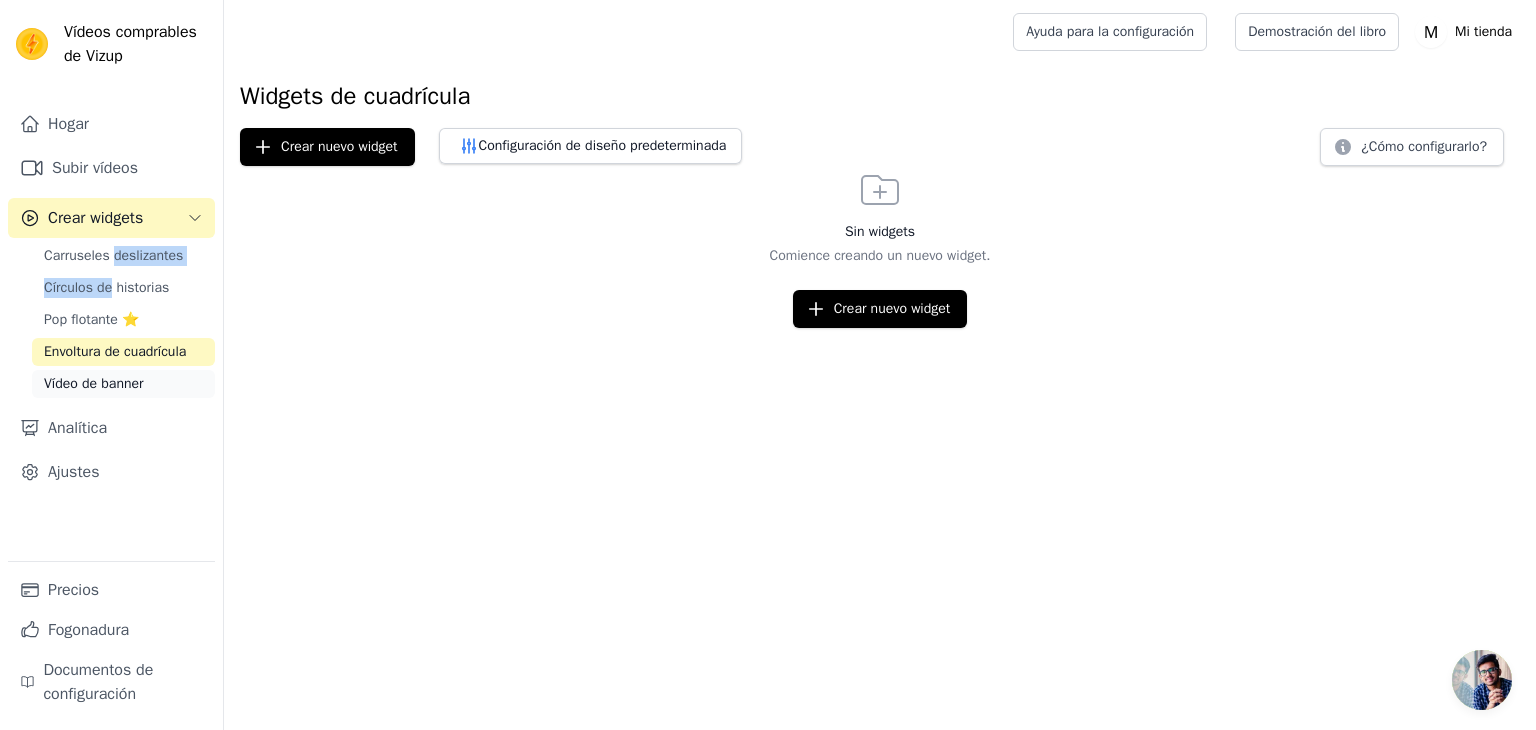 click on "Vídeo de banner" at bounding box center (94, 383) 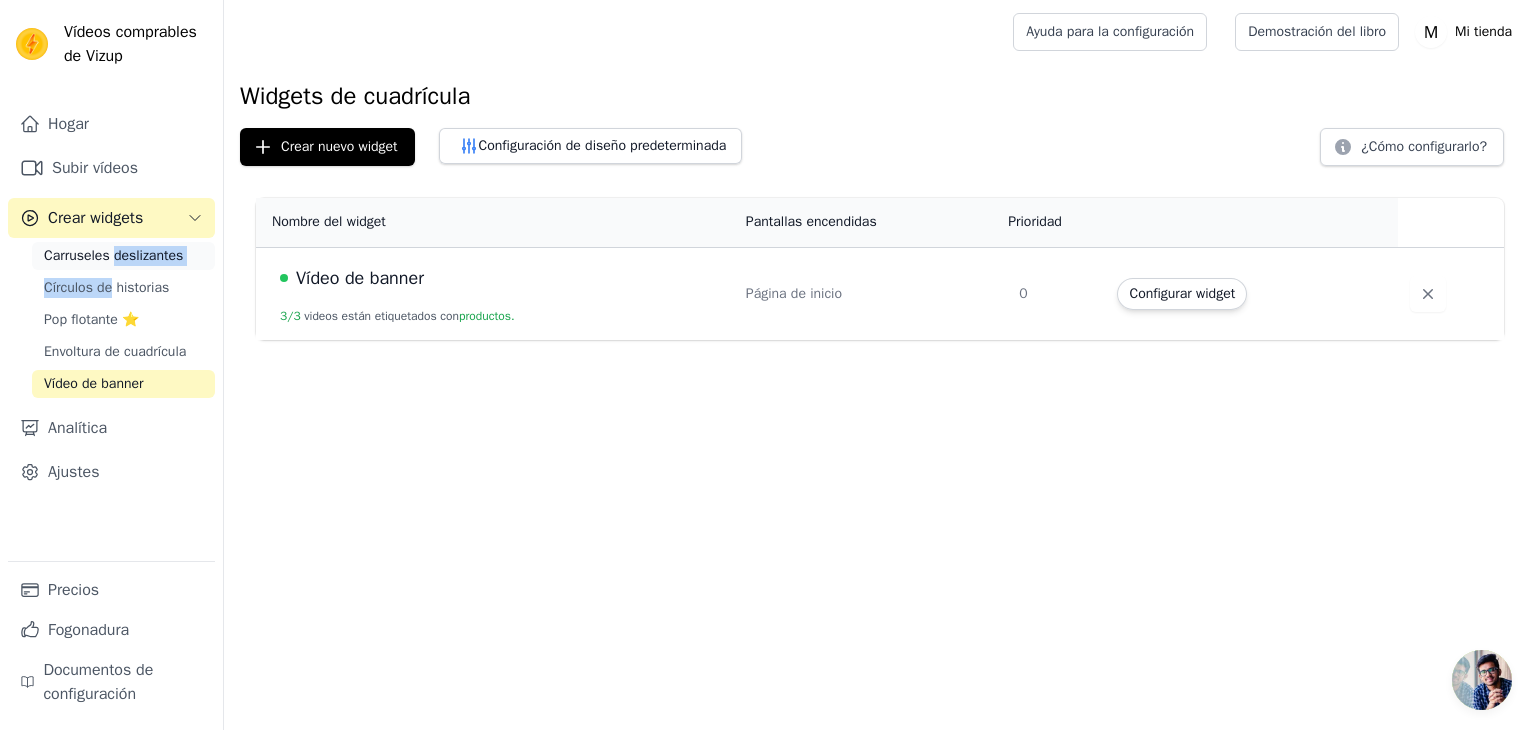 click on "Carruseles deslizantes" at bounding box center (113, 255) 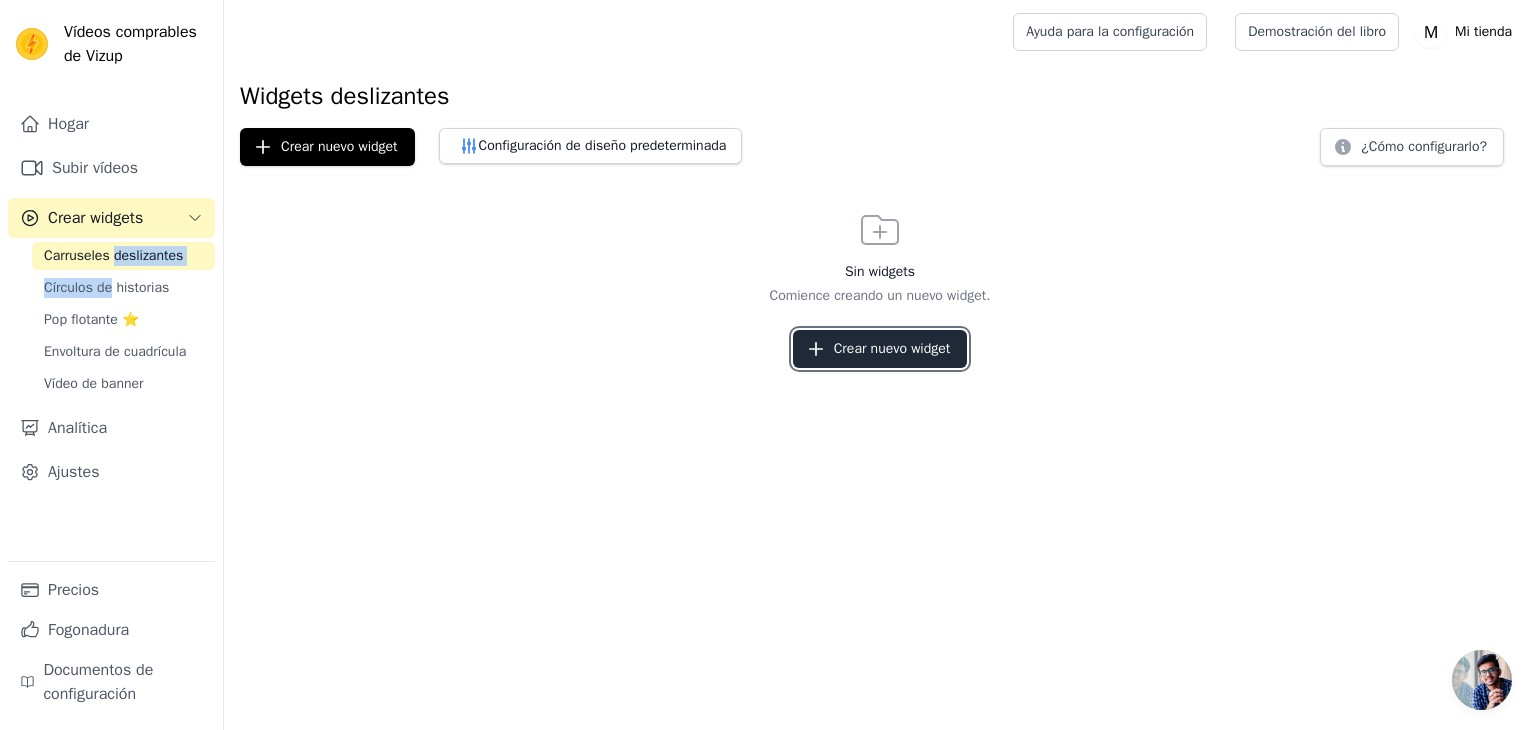 click on "Crear nuevo widget" at bounding box center (892, 348) 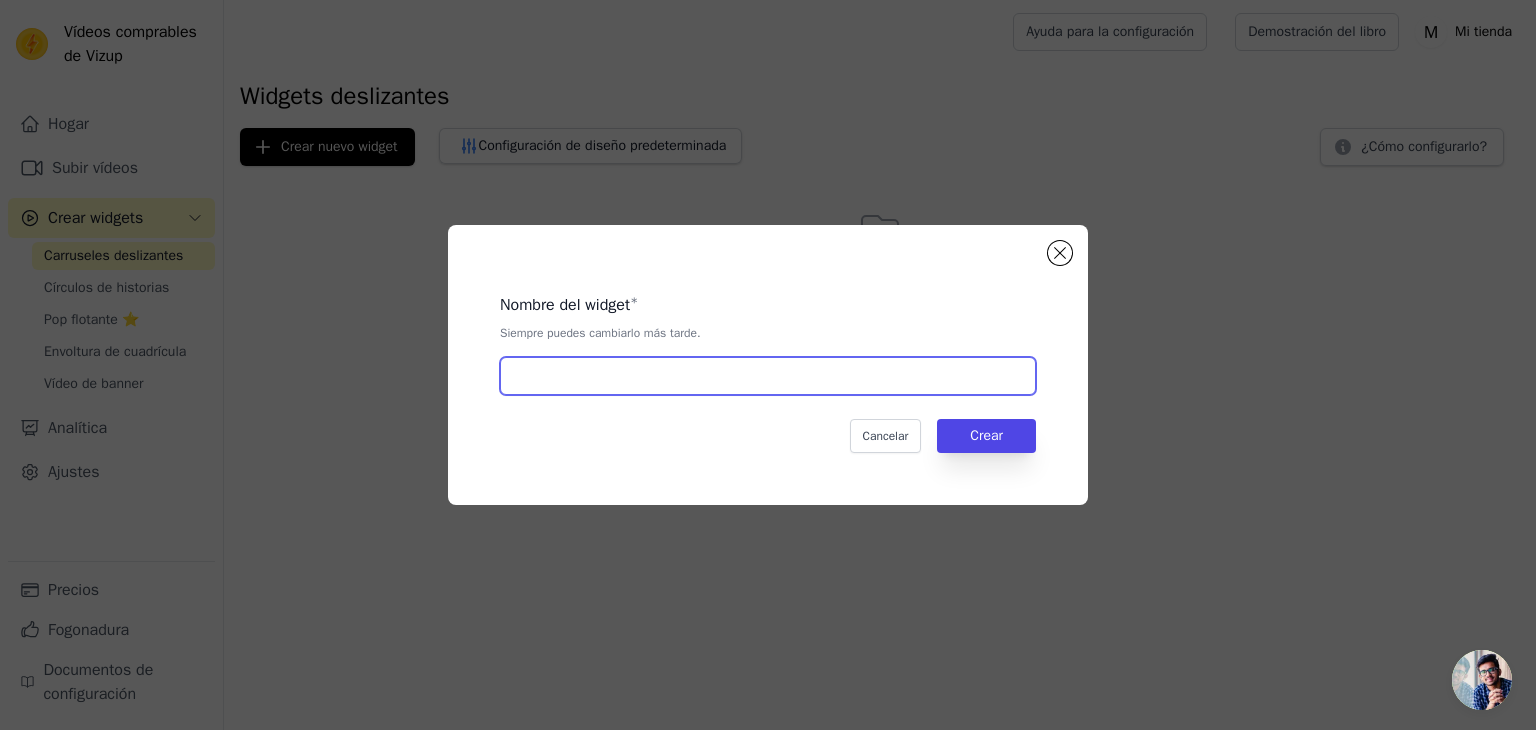 click at bounding box center (768, 376) 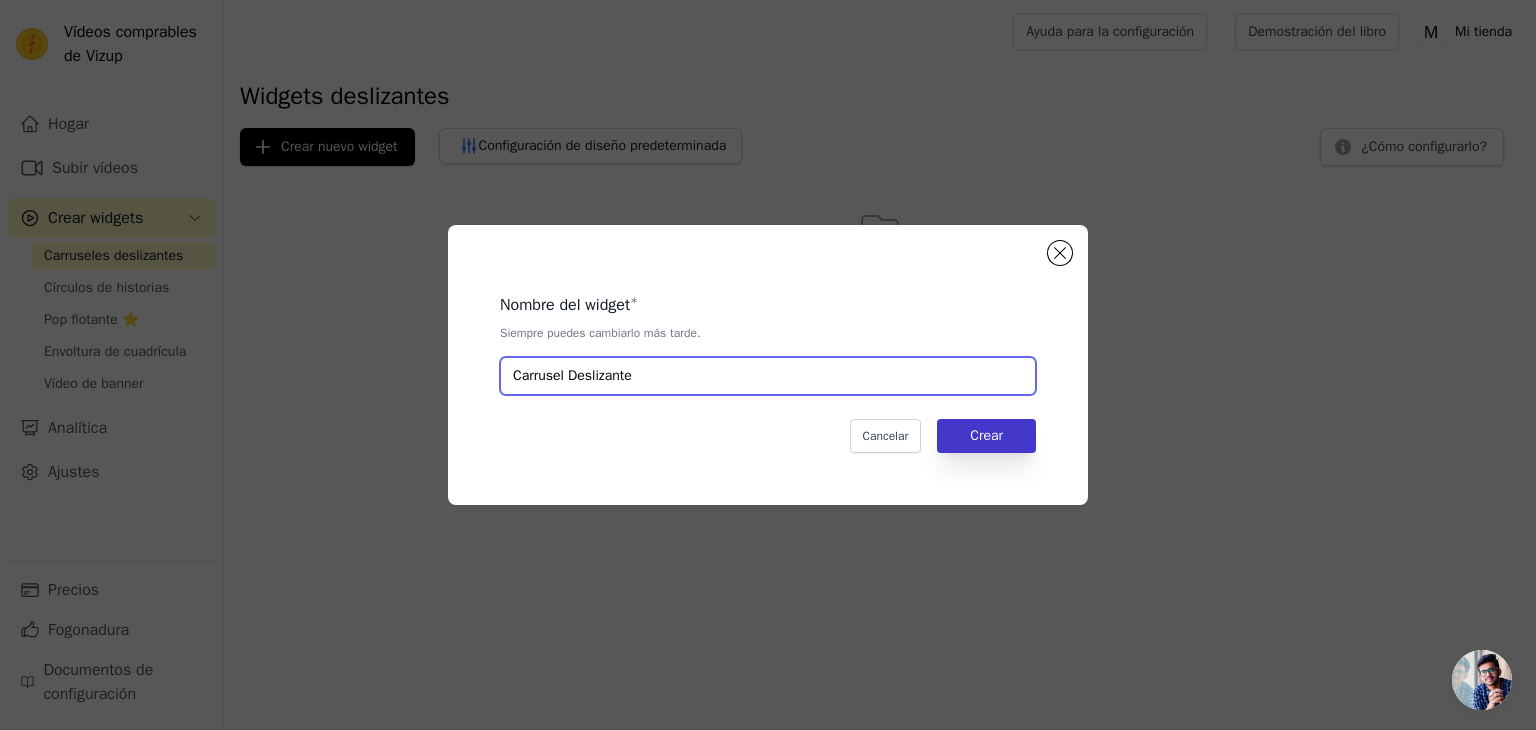 type on "Carrusel Deslizante" 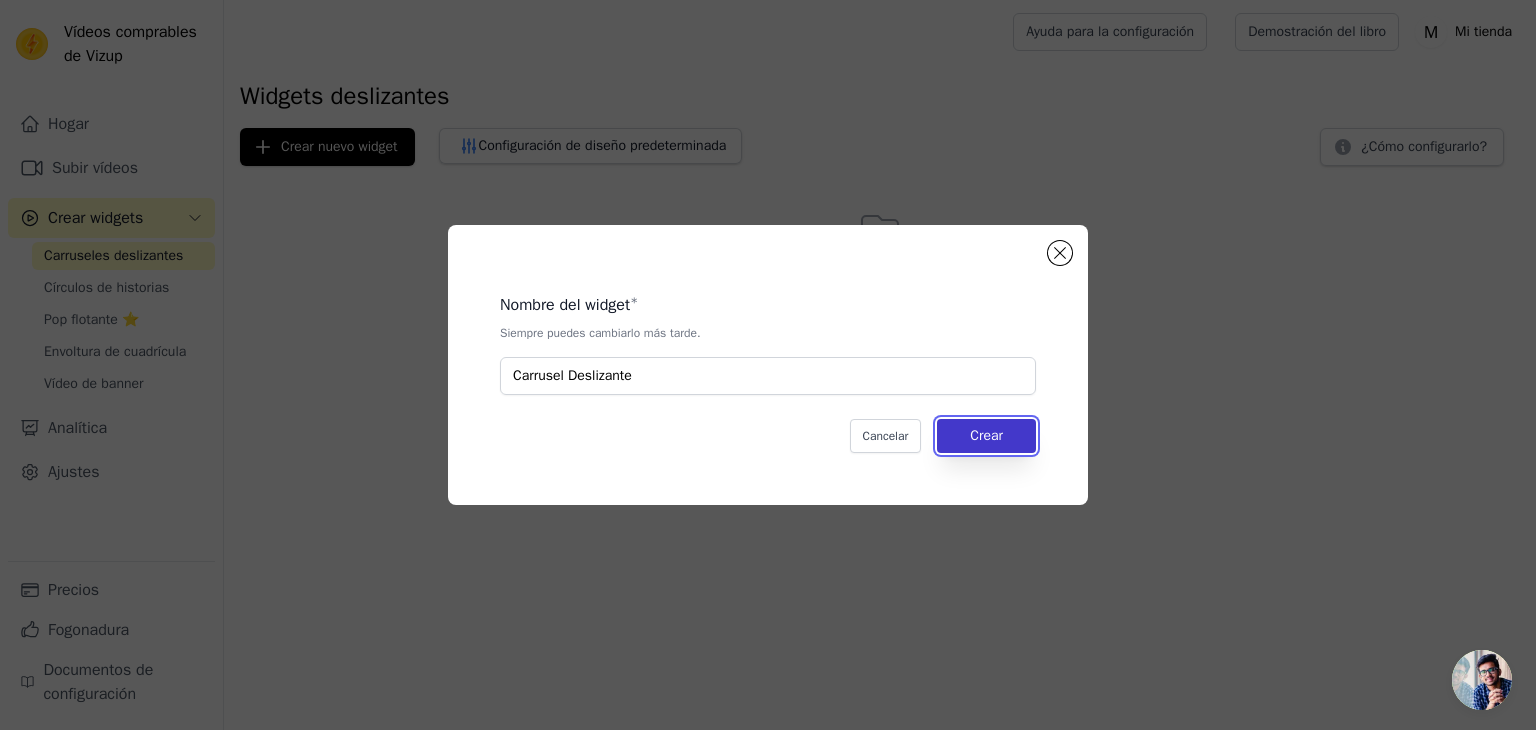 click on "Crear" at bounding box center (986, 435) 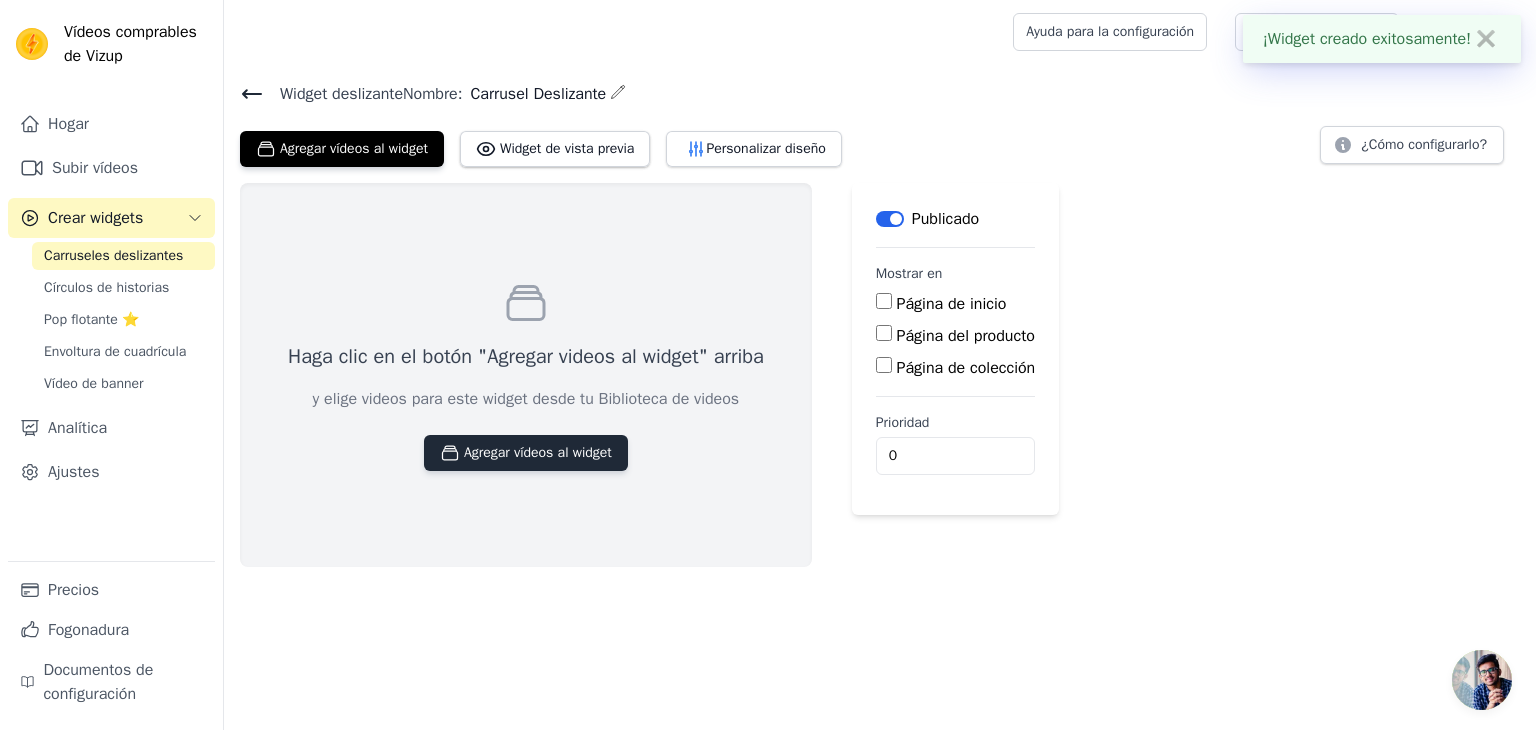 click on "Agregar vídeos al widget" at bounding box center [526, 453] 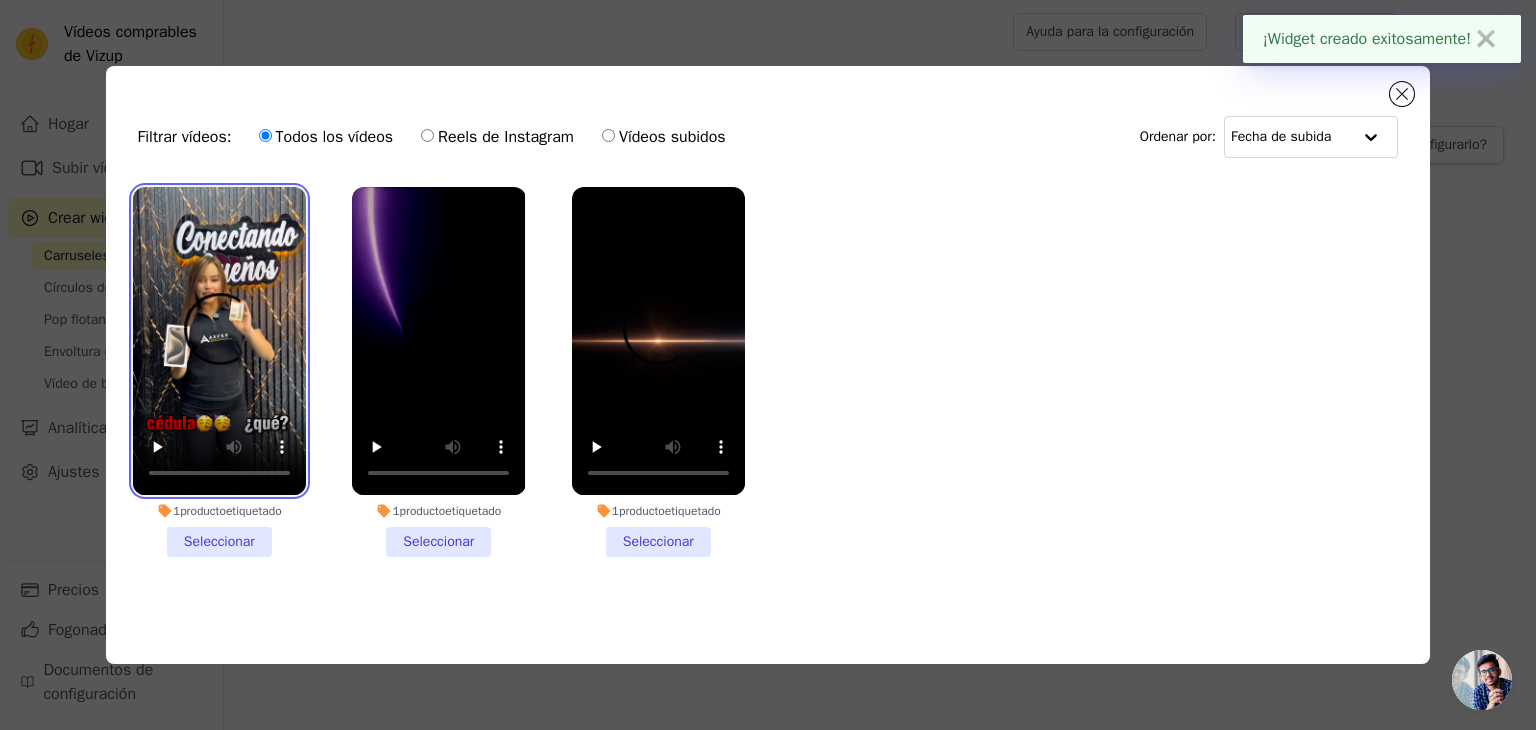 click at bounding box center (219, 341) 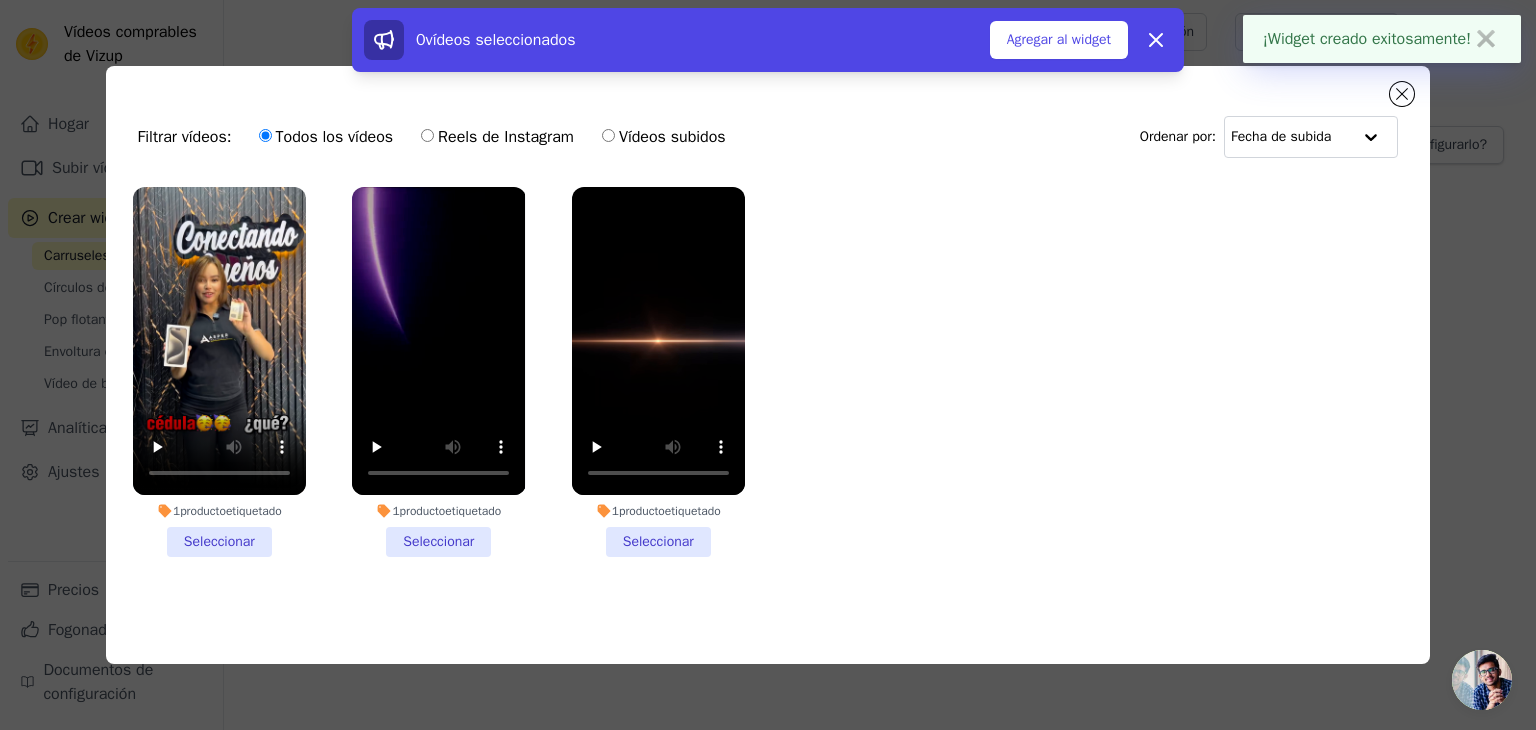 click on "1    producto  etiquetado     Seleccionar" at bounding box center [219, 372] 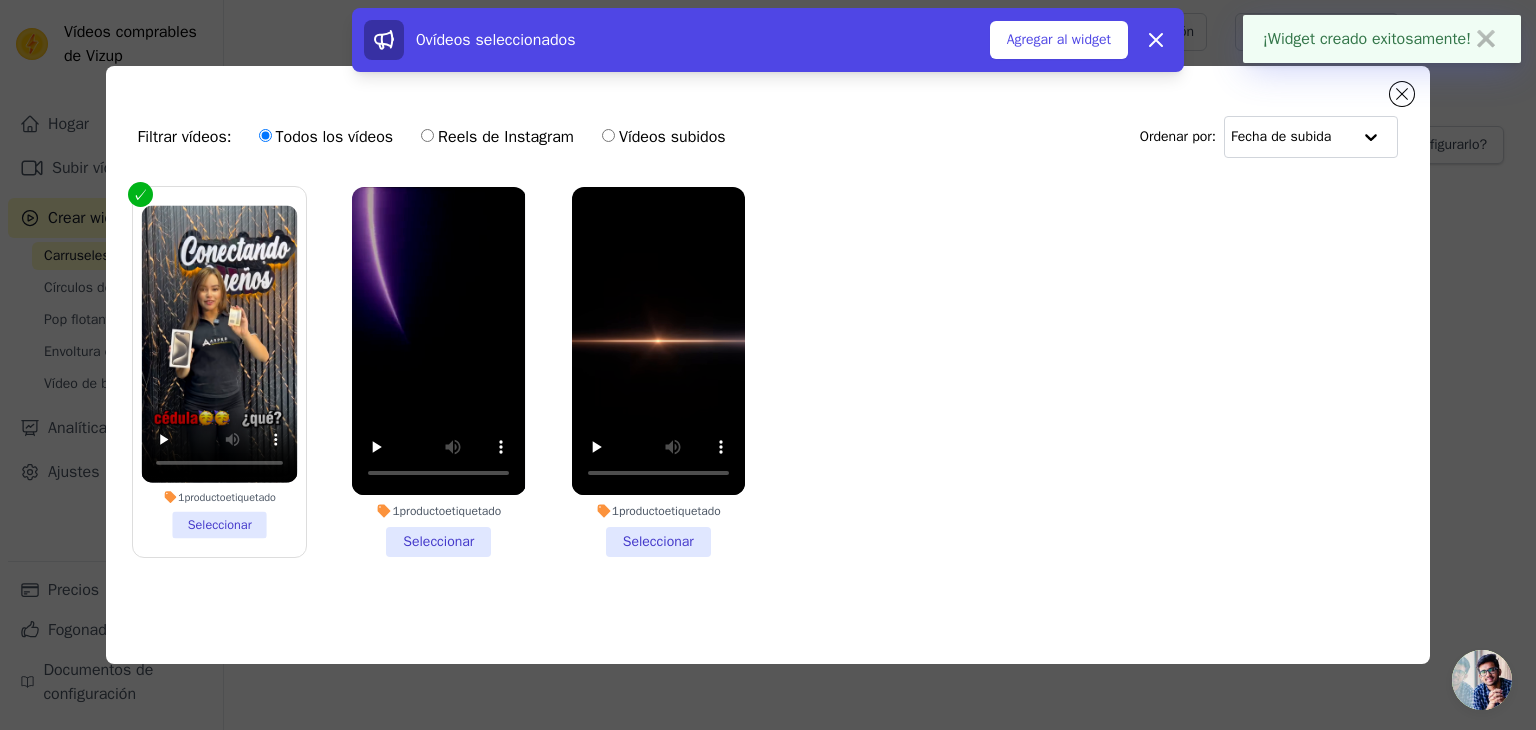 click on "1    producto  etiquetado     Seleccionar" at bounding box center [438, 372] 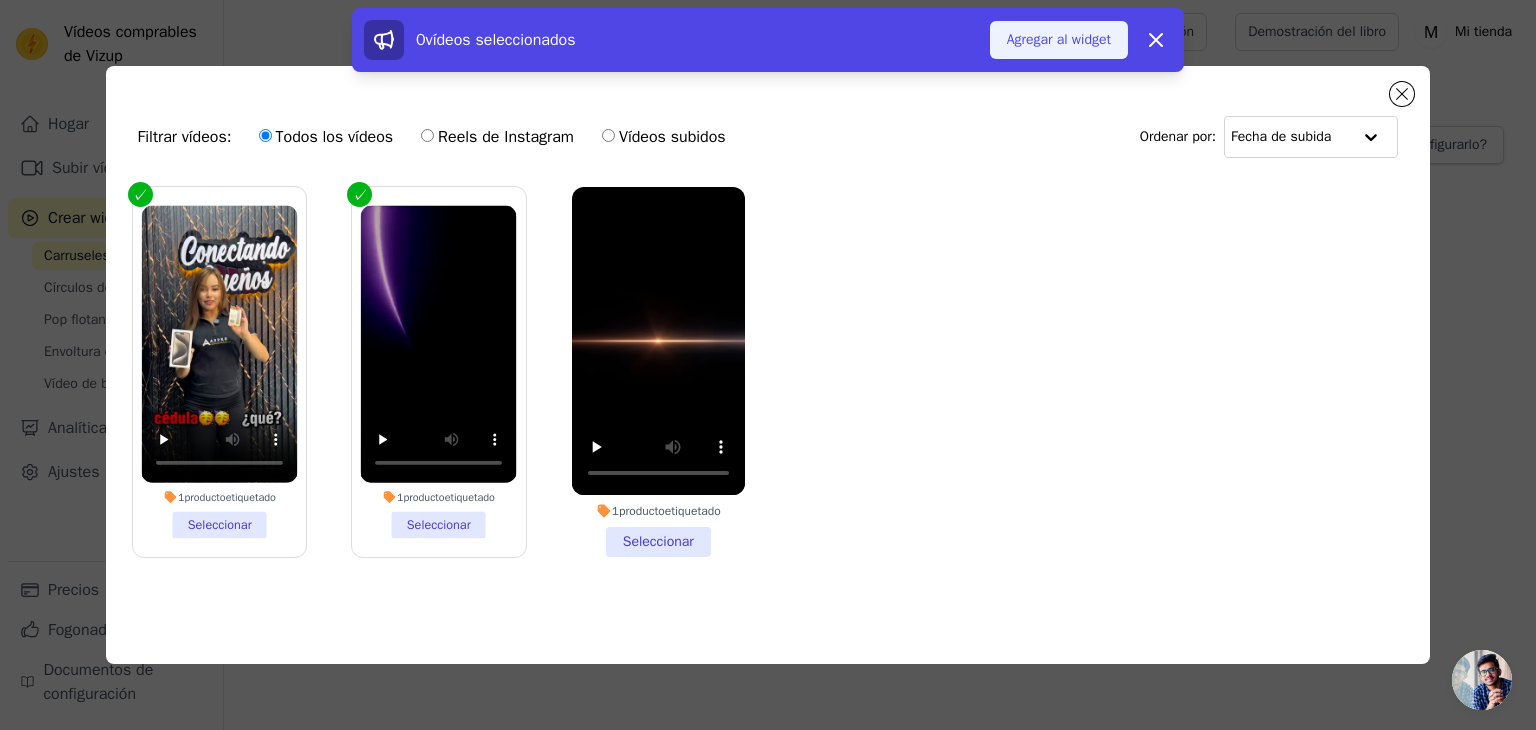 click on "Agregar al widget" at bounding box center (1059, 39) 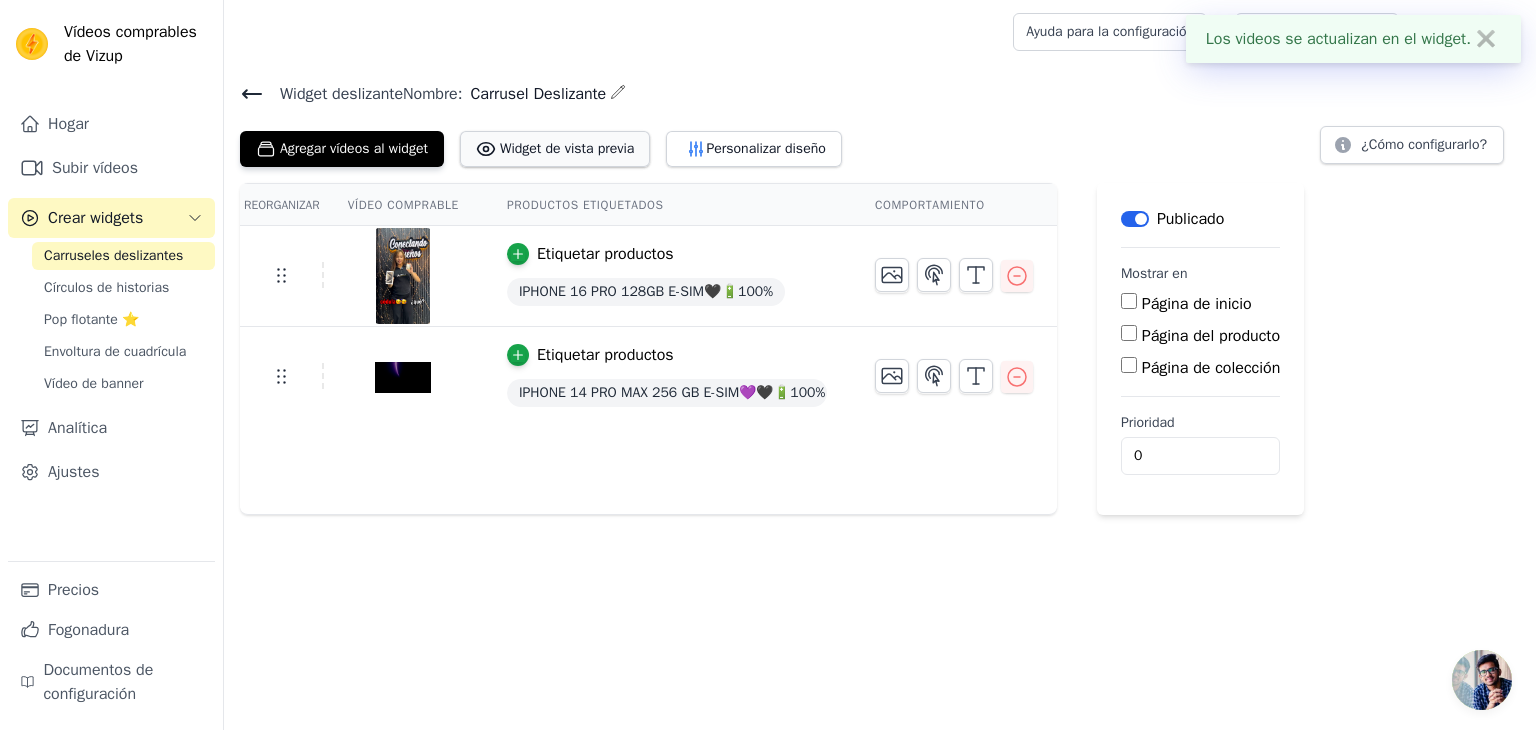 click on "Widget de vista previa" at bounding box center [567, 148] 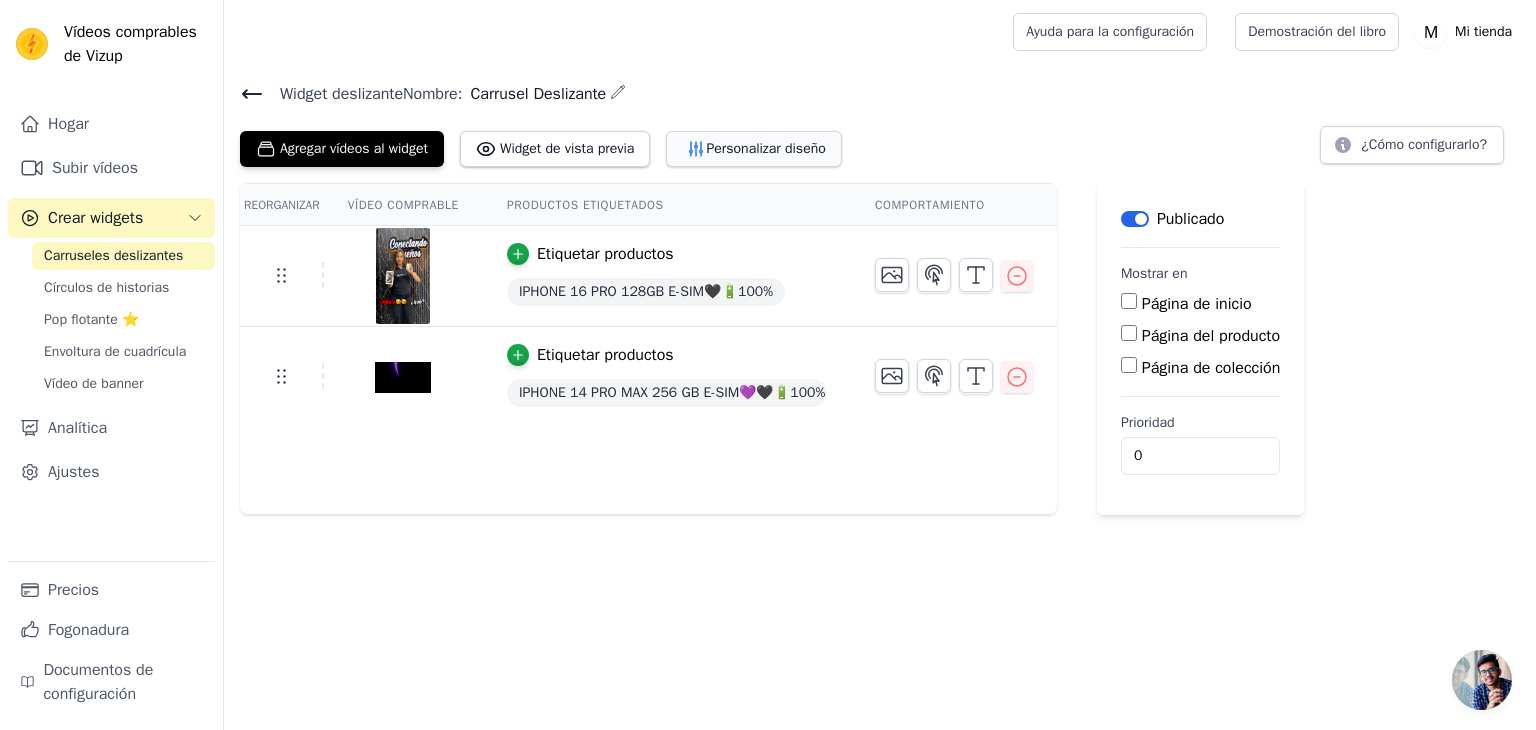 click on "Personalizar diseño" at bounding box center (765, 148) 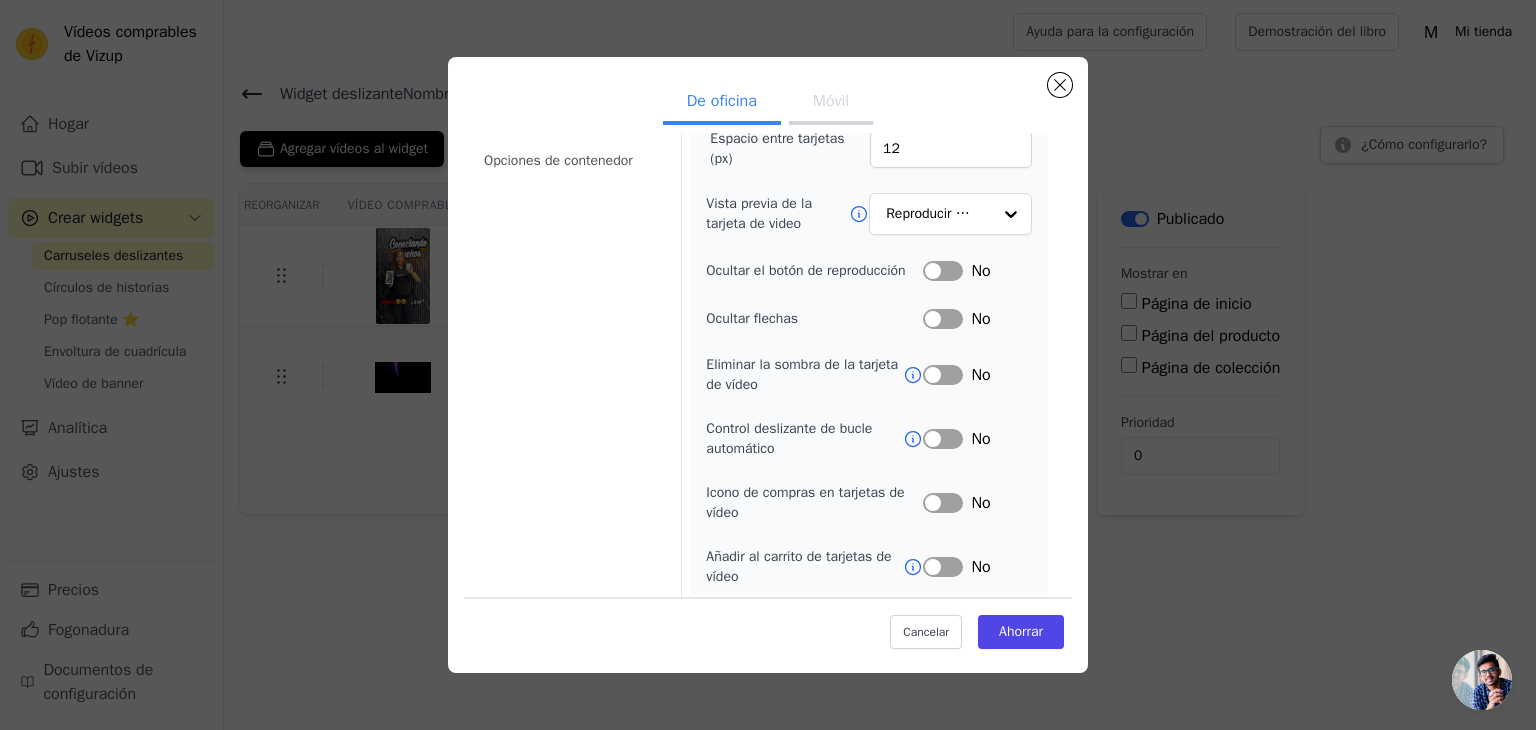 scroll, scrollTop: 241, scrollLeft: 0, axis: vertical 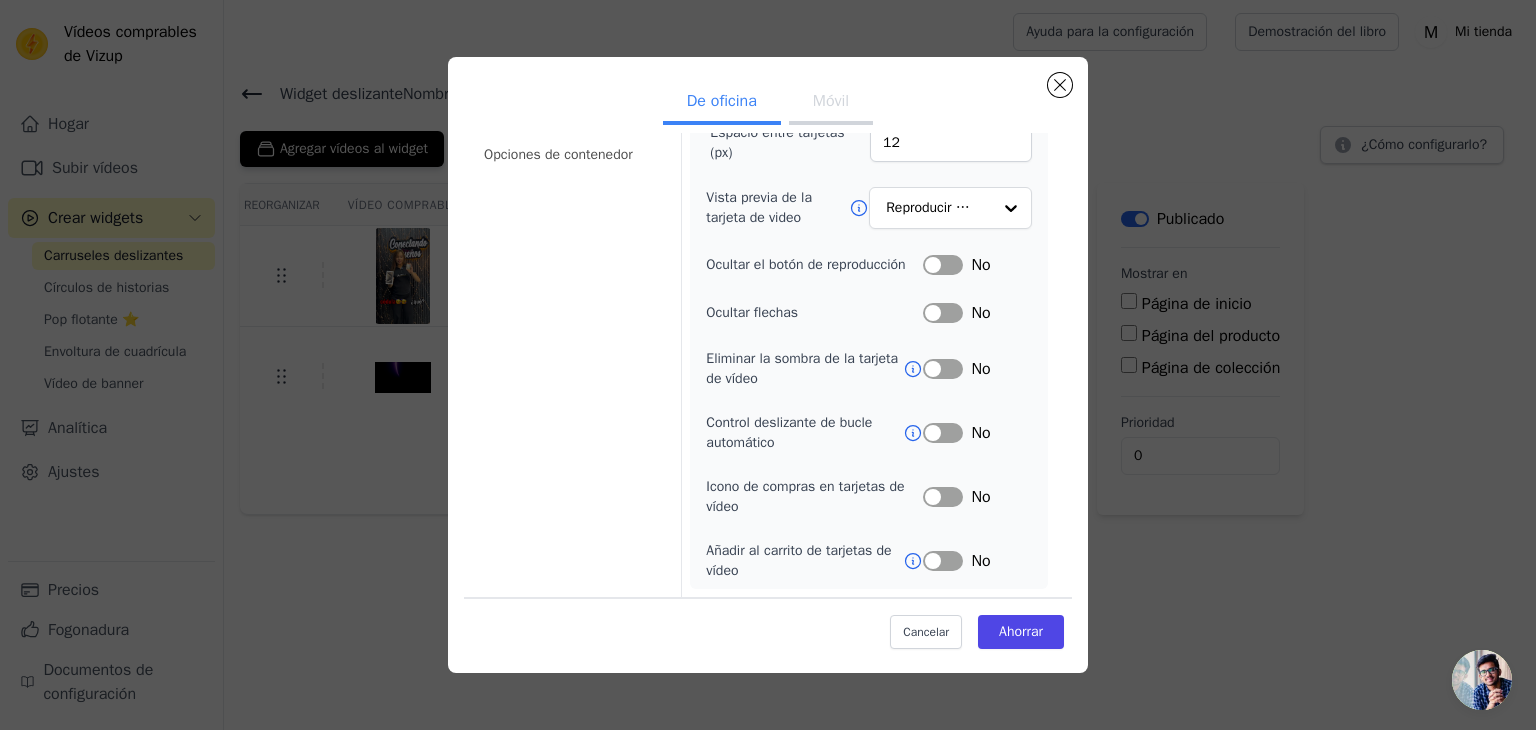 click on "Etiqueta" at bounding box center [943, 265] 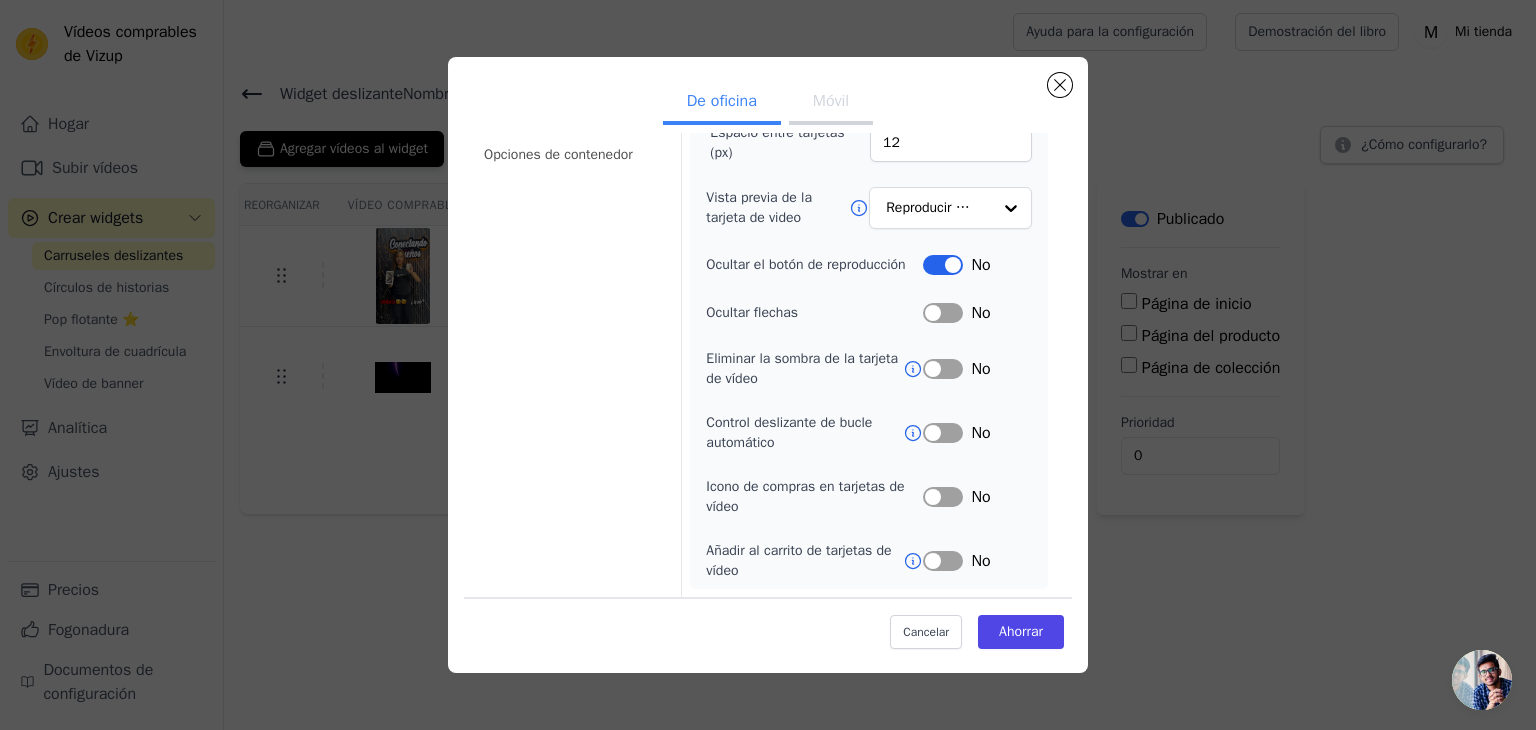 click on "Etiqueta" at bounding box center (943, 265) 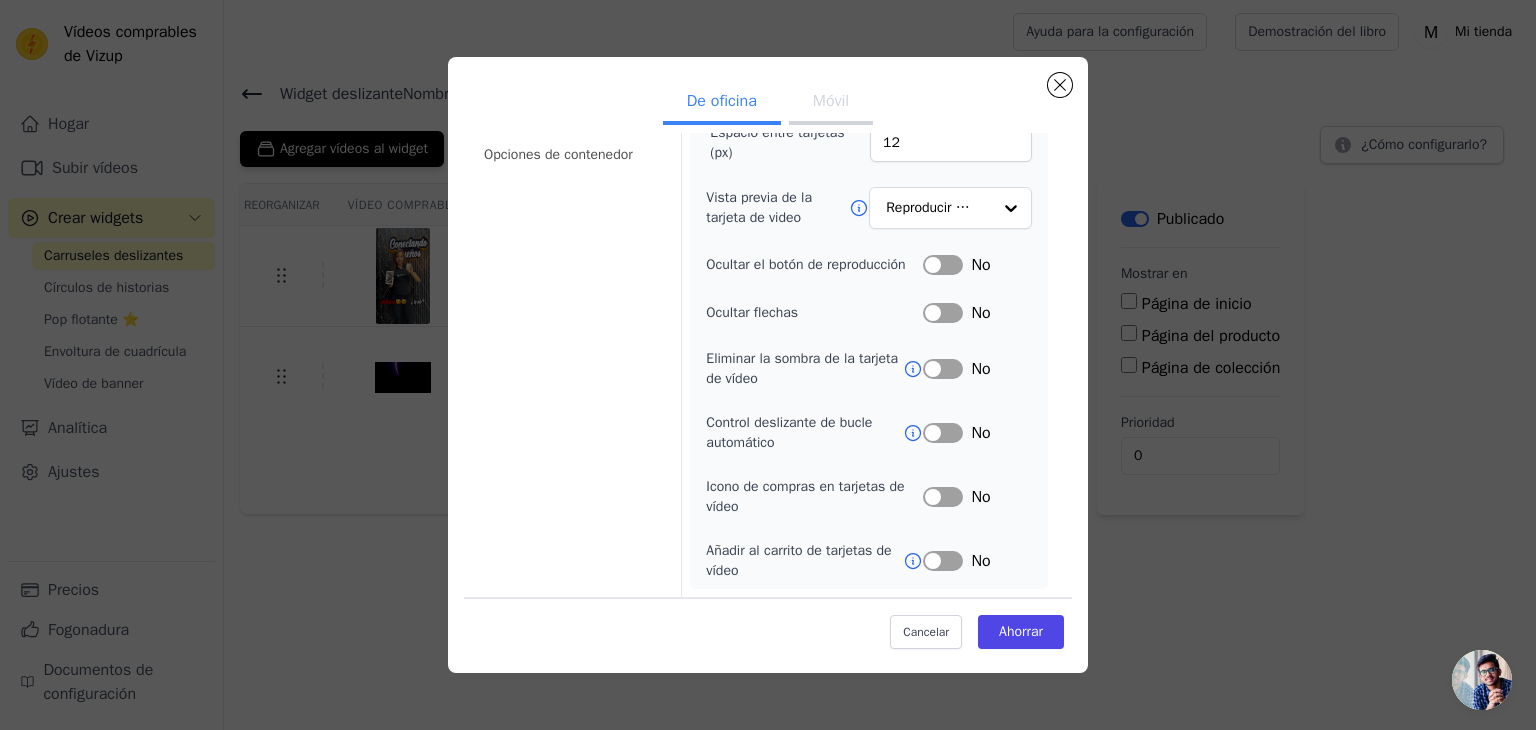 scroll, scrollTop: 0, scrollLeft: 0, axis: both 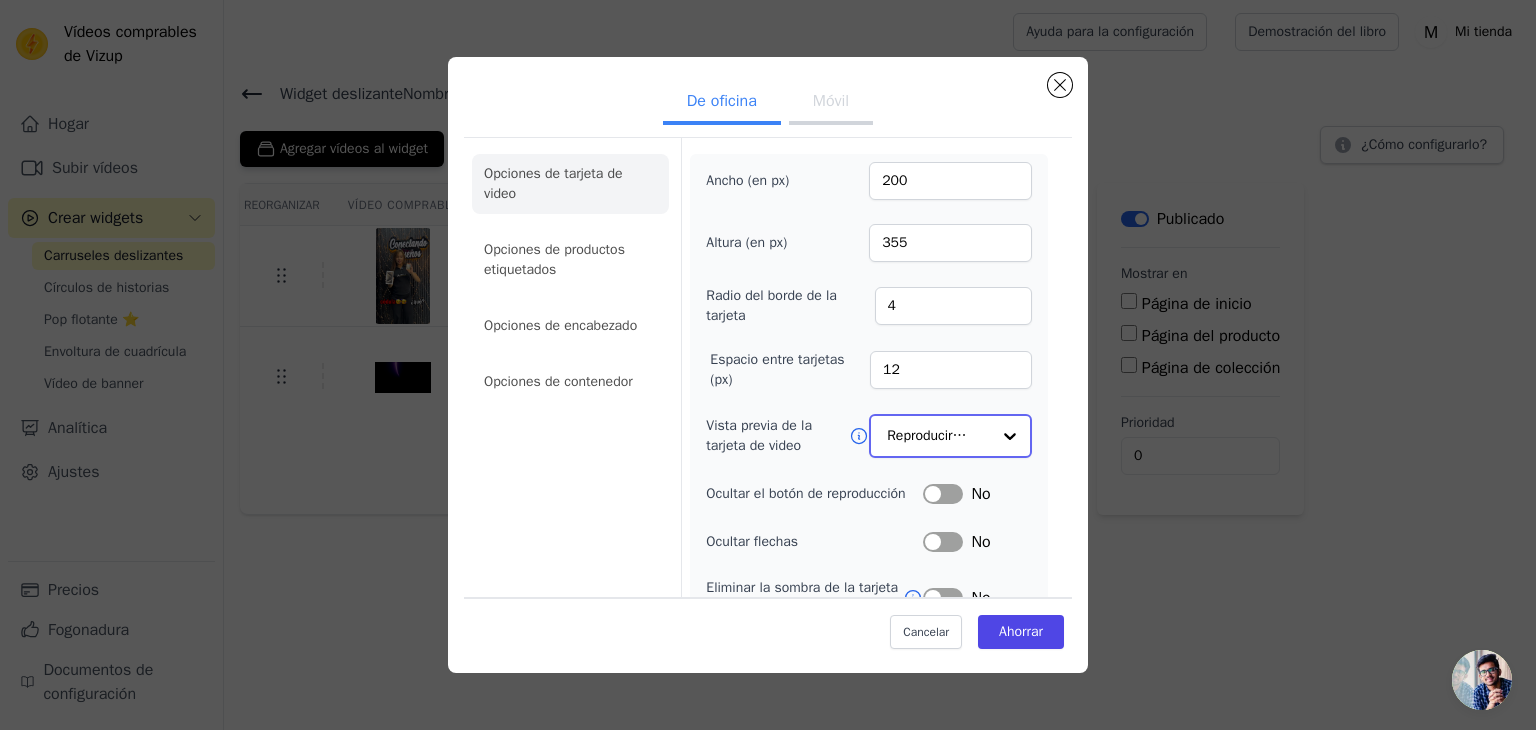 click on "Vista previa de la tarjeta de video" 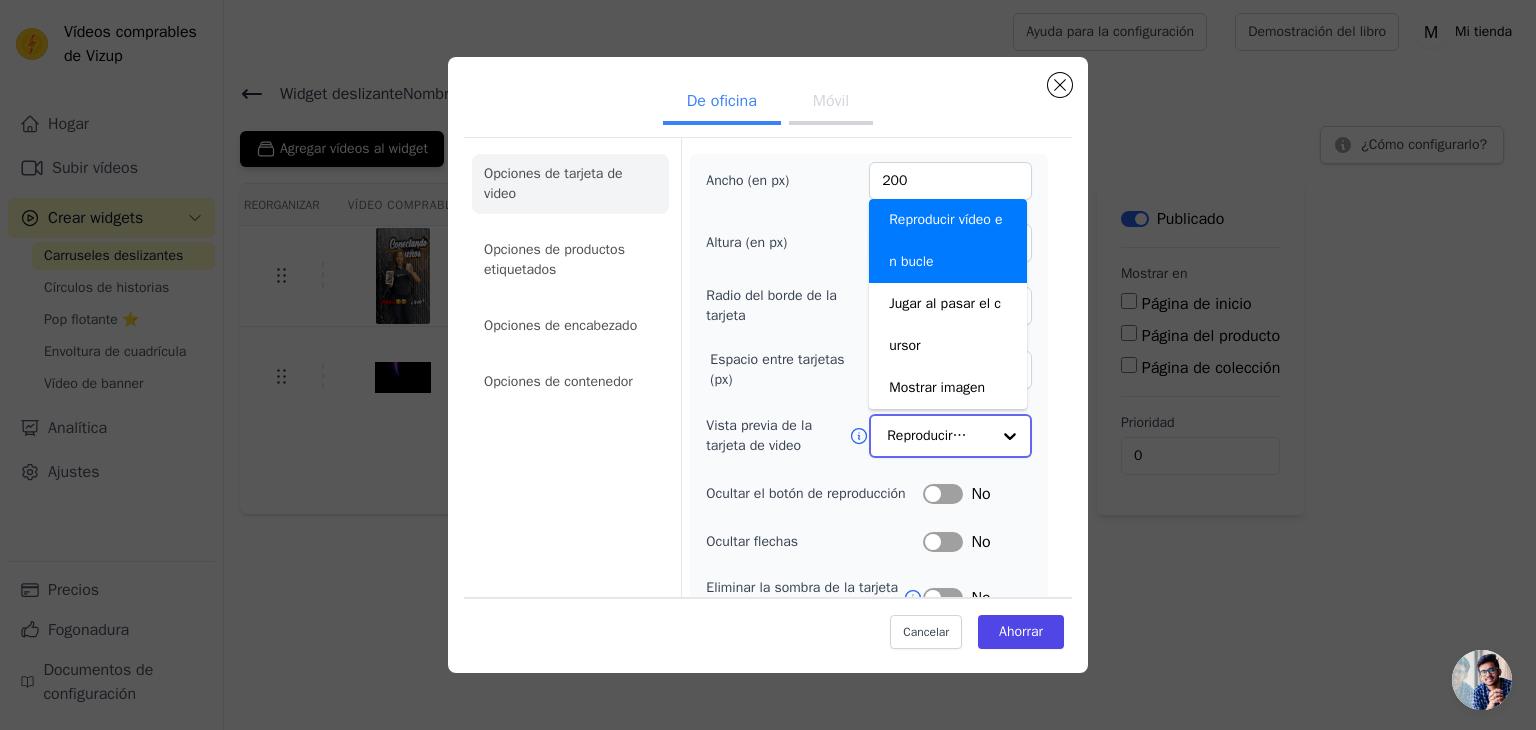 click on "Vista previa de la tarjeta de video" 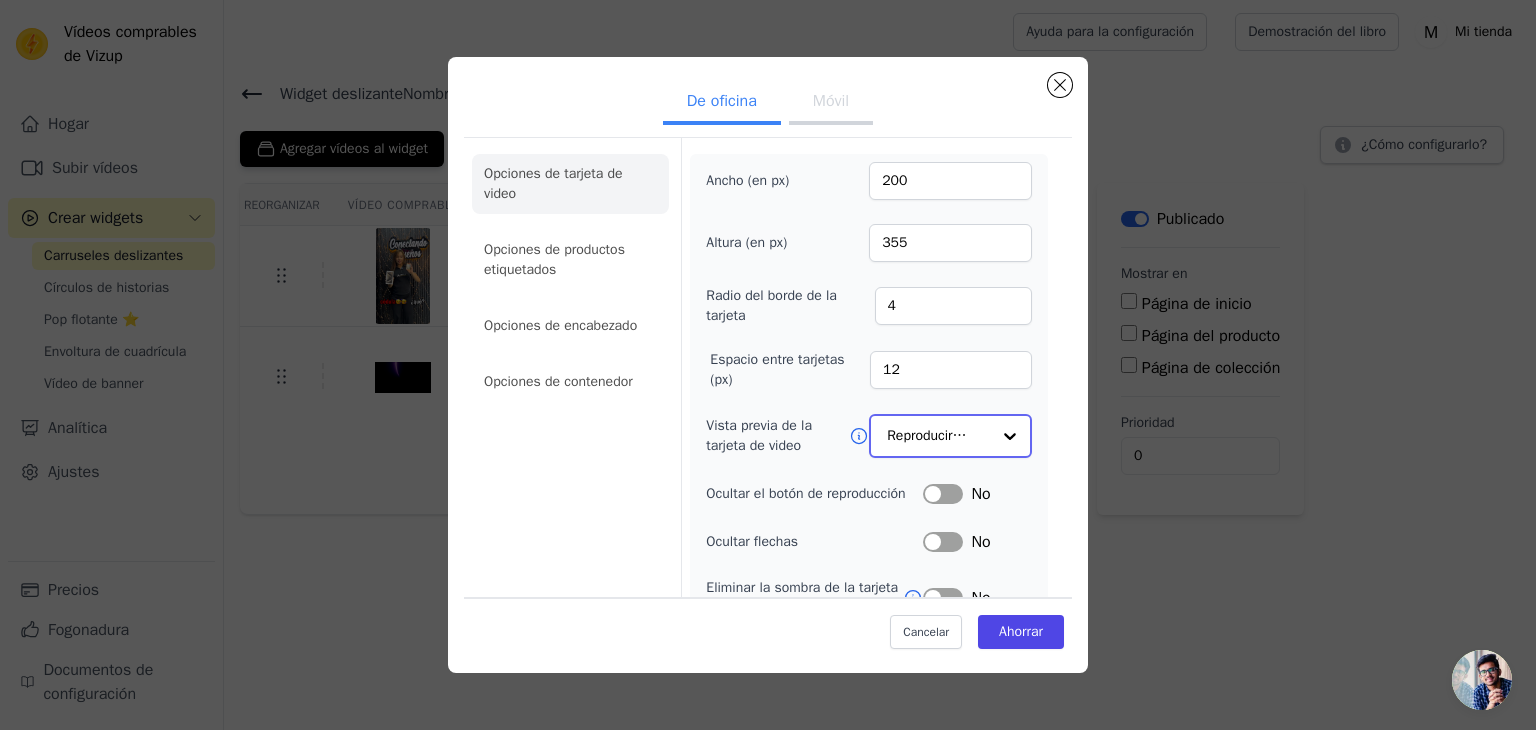 click on "Vista previa de la tarjeta de video" 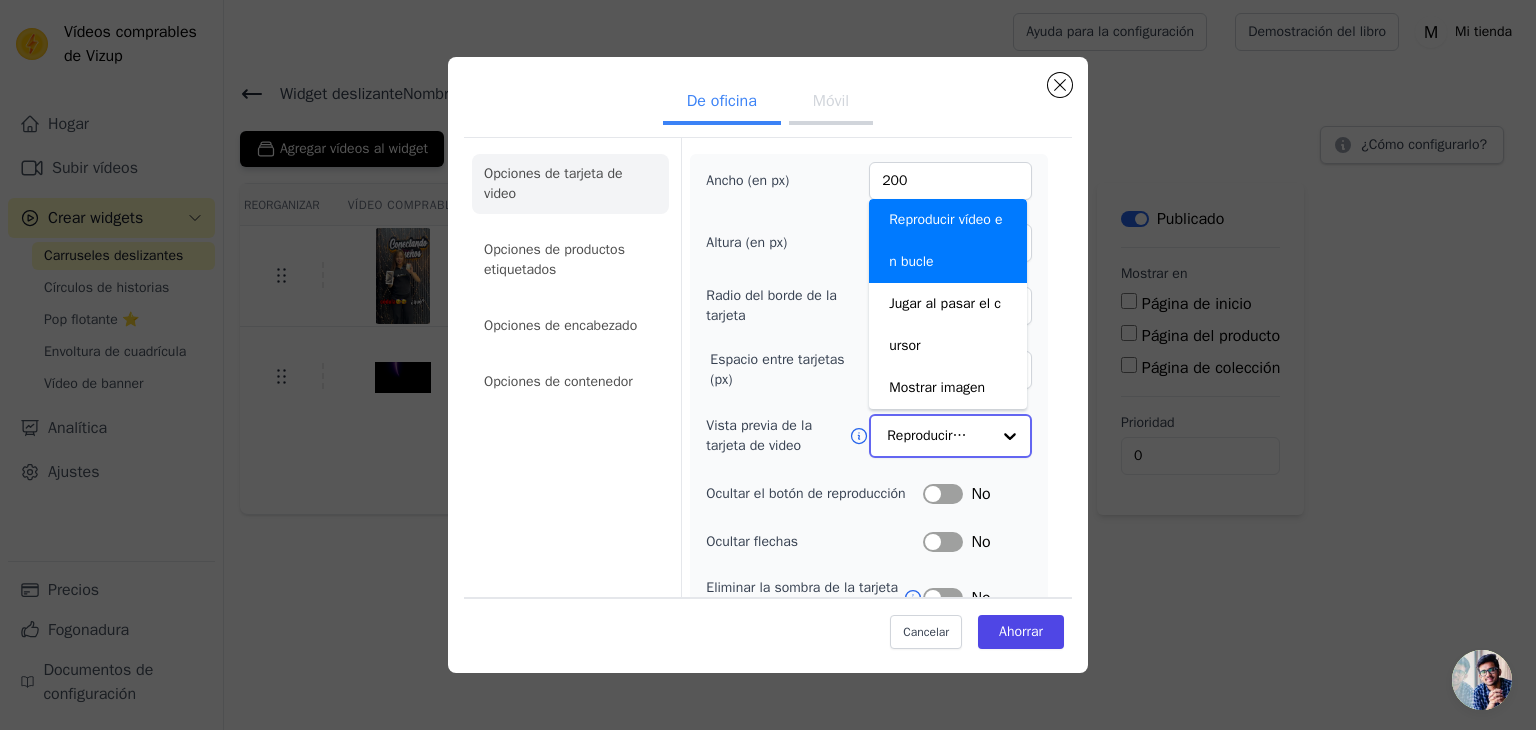 click on "Vista previa de la tarjeta de video" 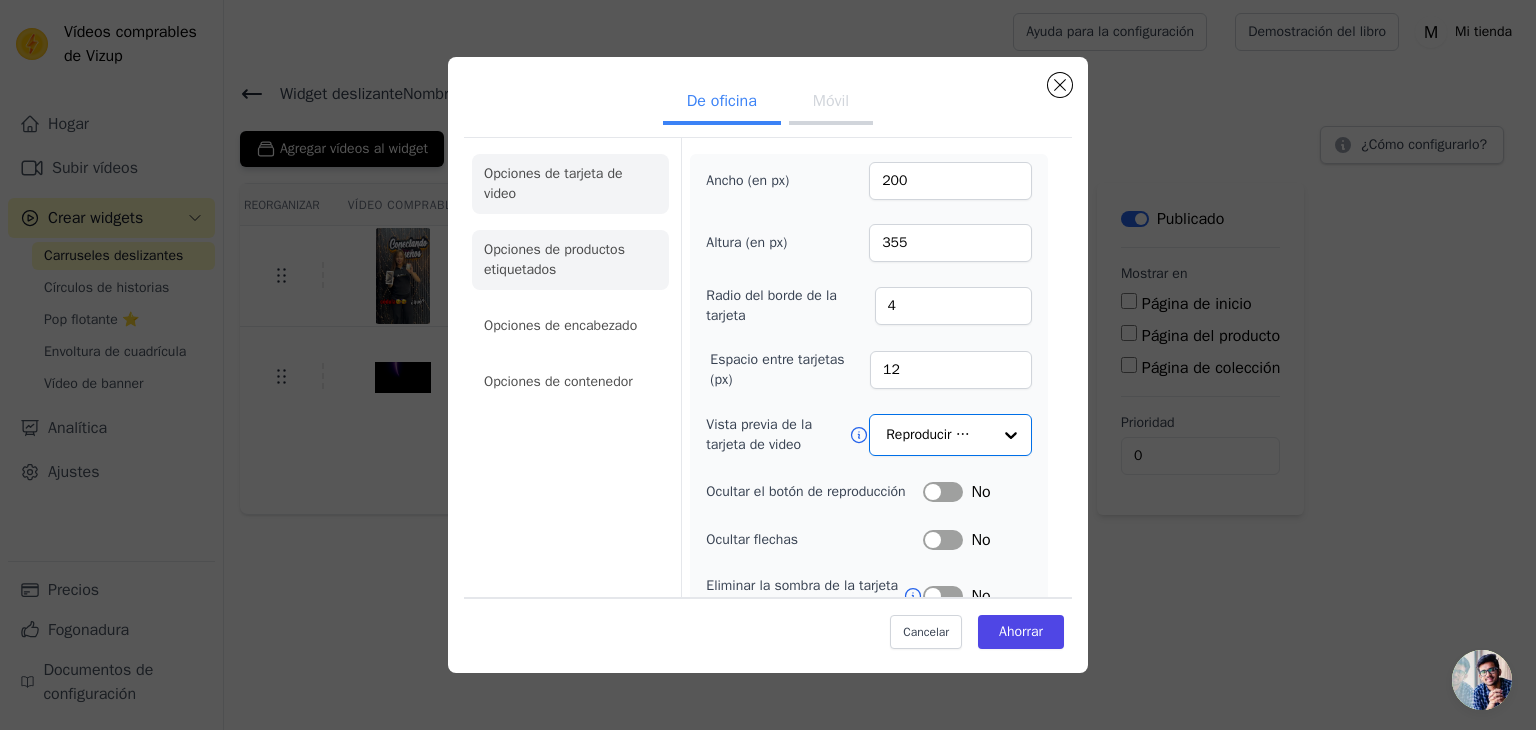 click on "Opciones de productos etiquetados" 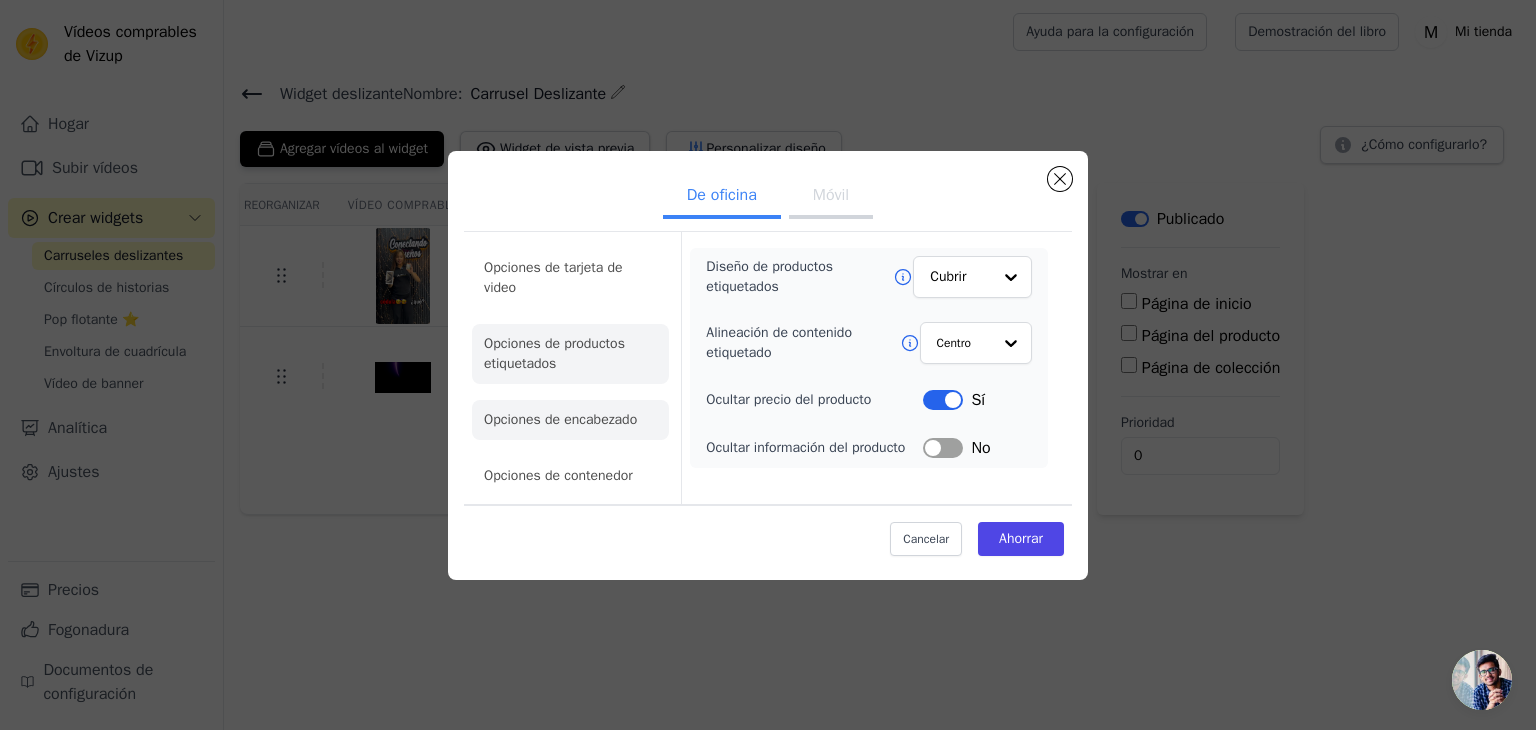 click on "Opciones de encabezado" at bounding box center [560, 419] 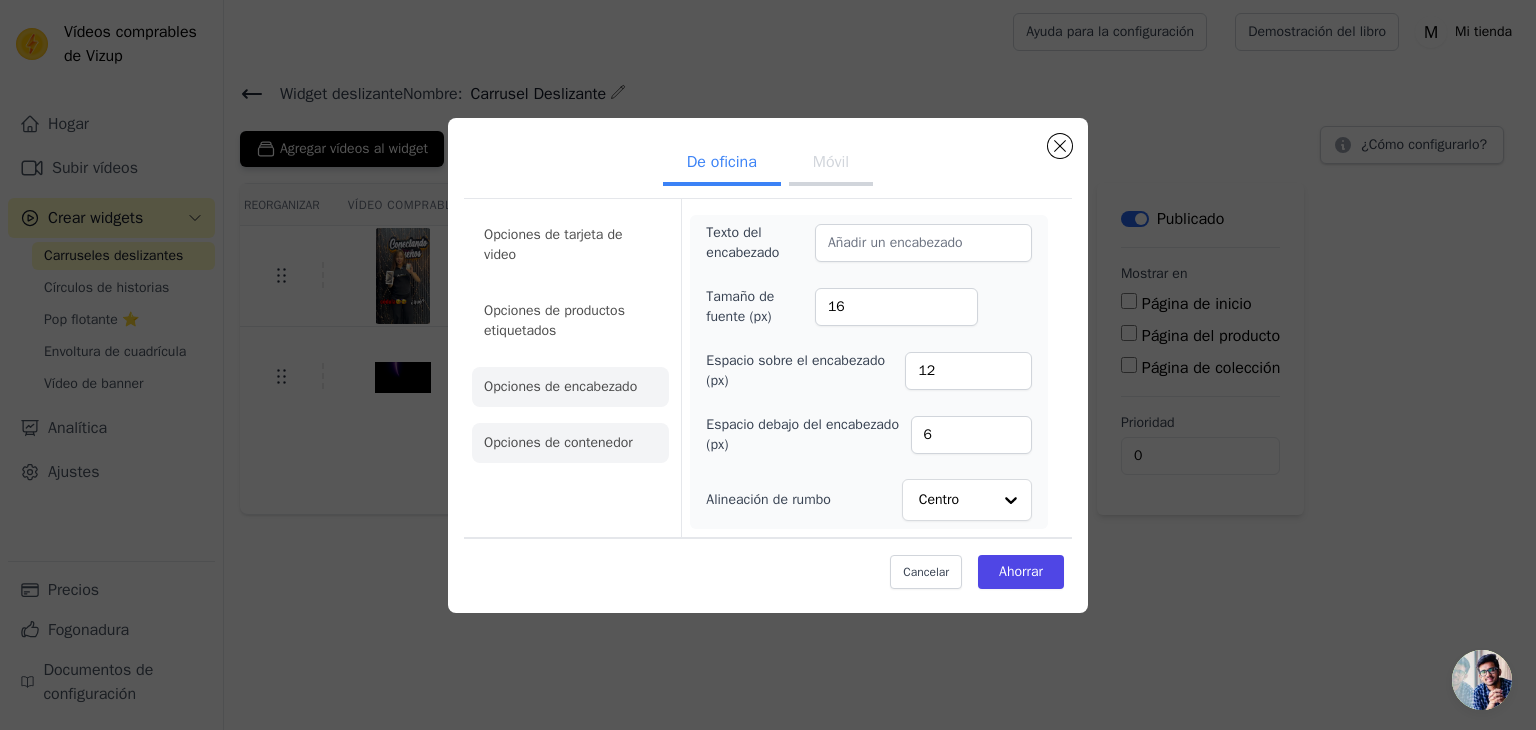click on "Opciones de contenedor" at bounding box center (558, 442) 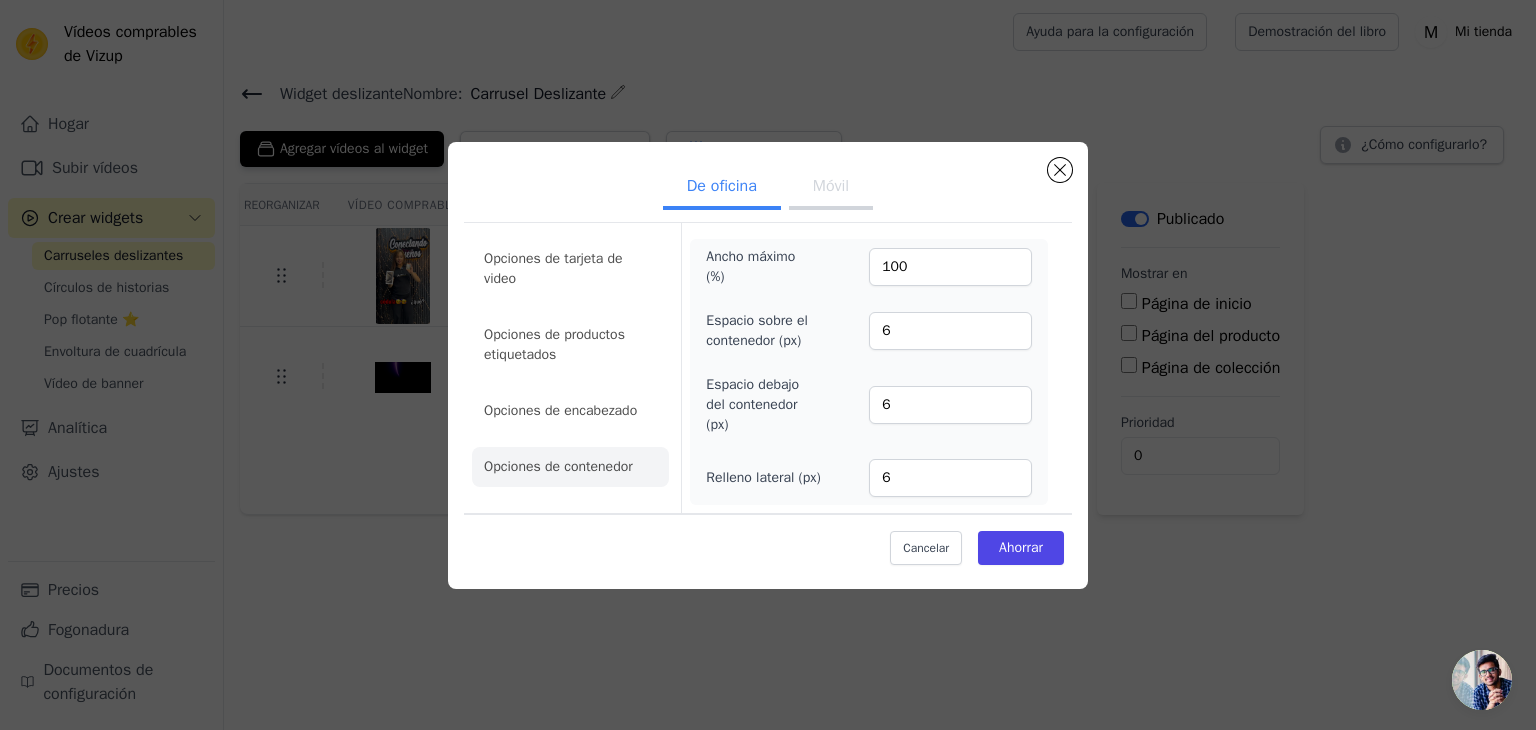 click on "Móvil" at bounding box center [831, 188] 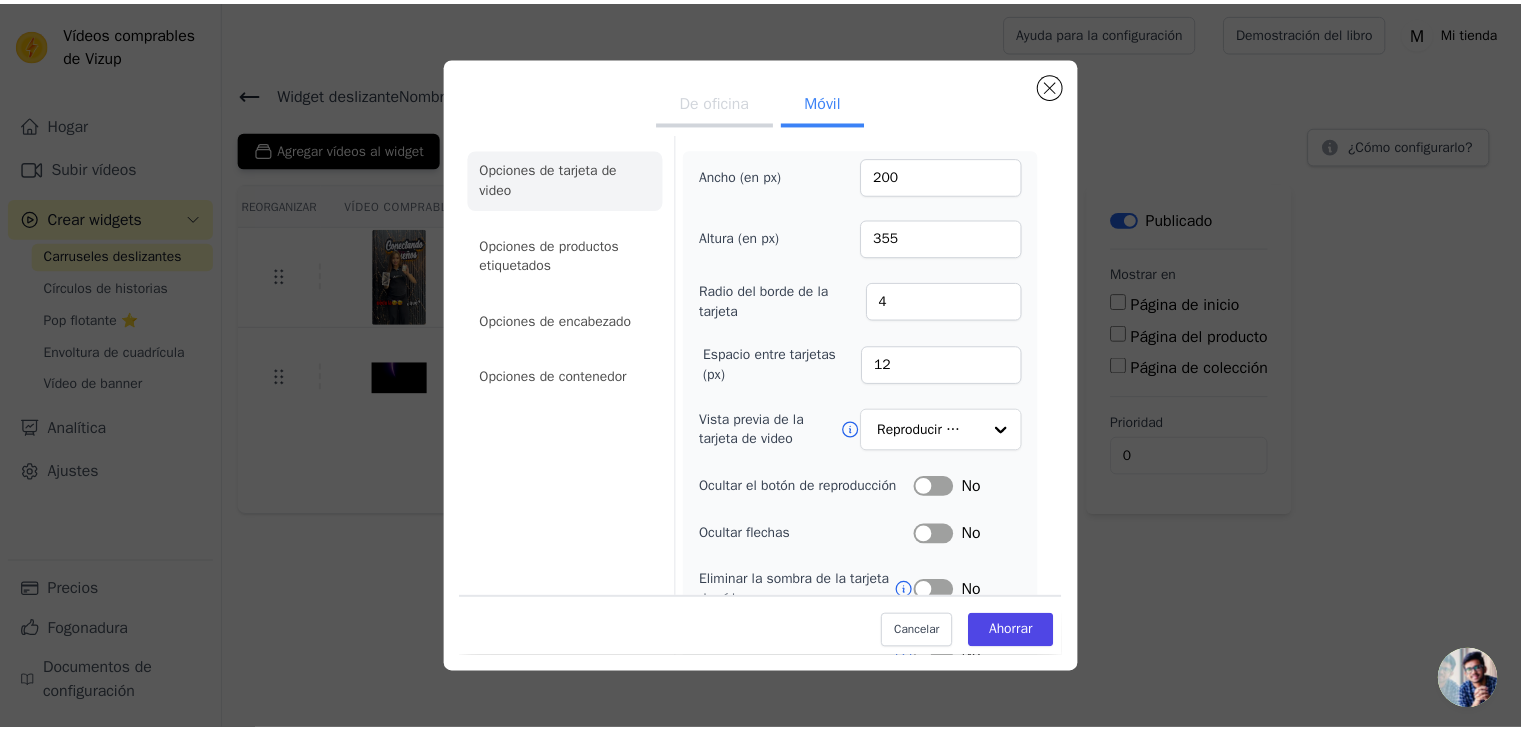 scroll, scrollTop: 0, scrollLeft: 0, axis: both 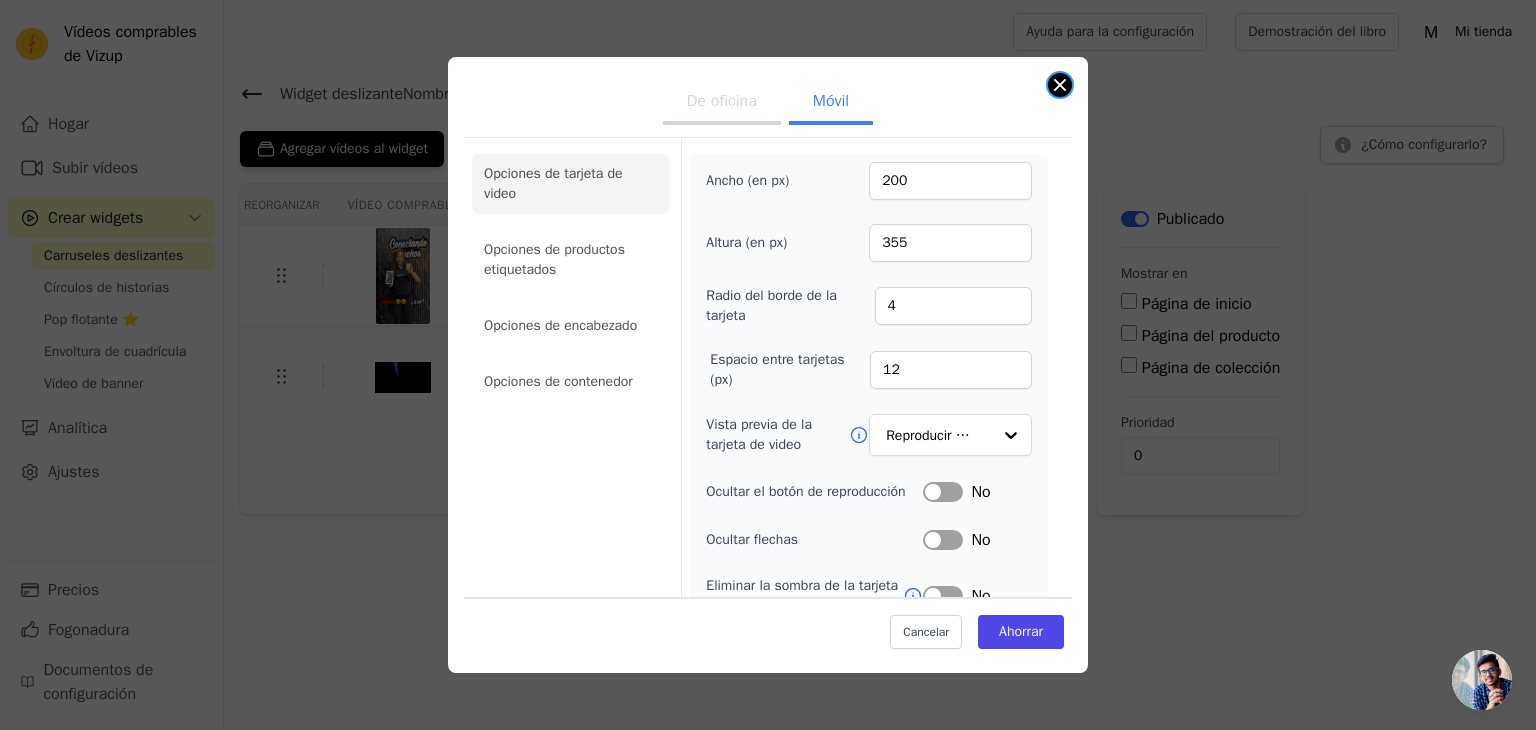 click at bounding box center (1060, 85) 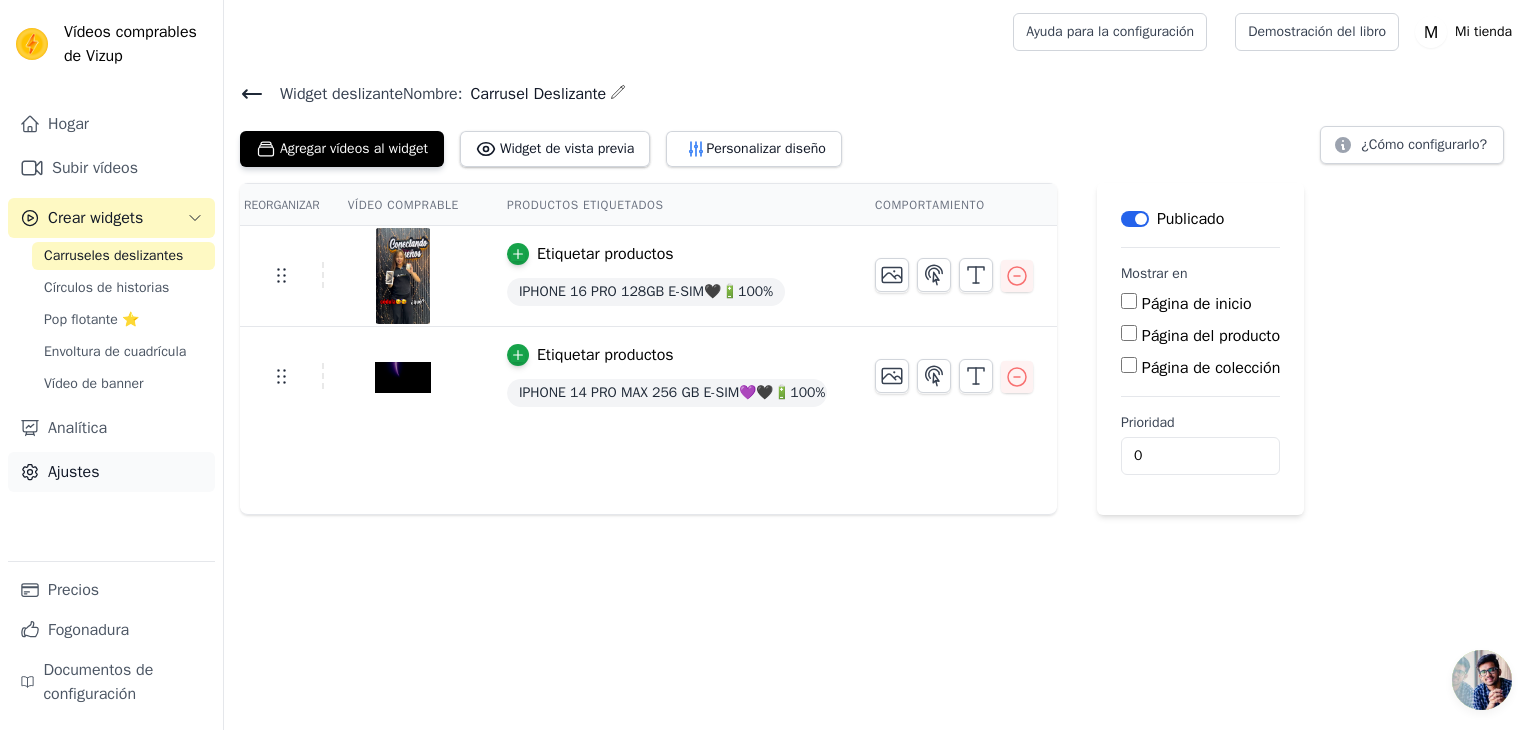 click on "Ajustes" at bounding box center [73, 472] 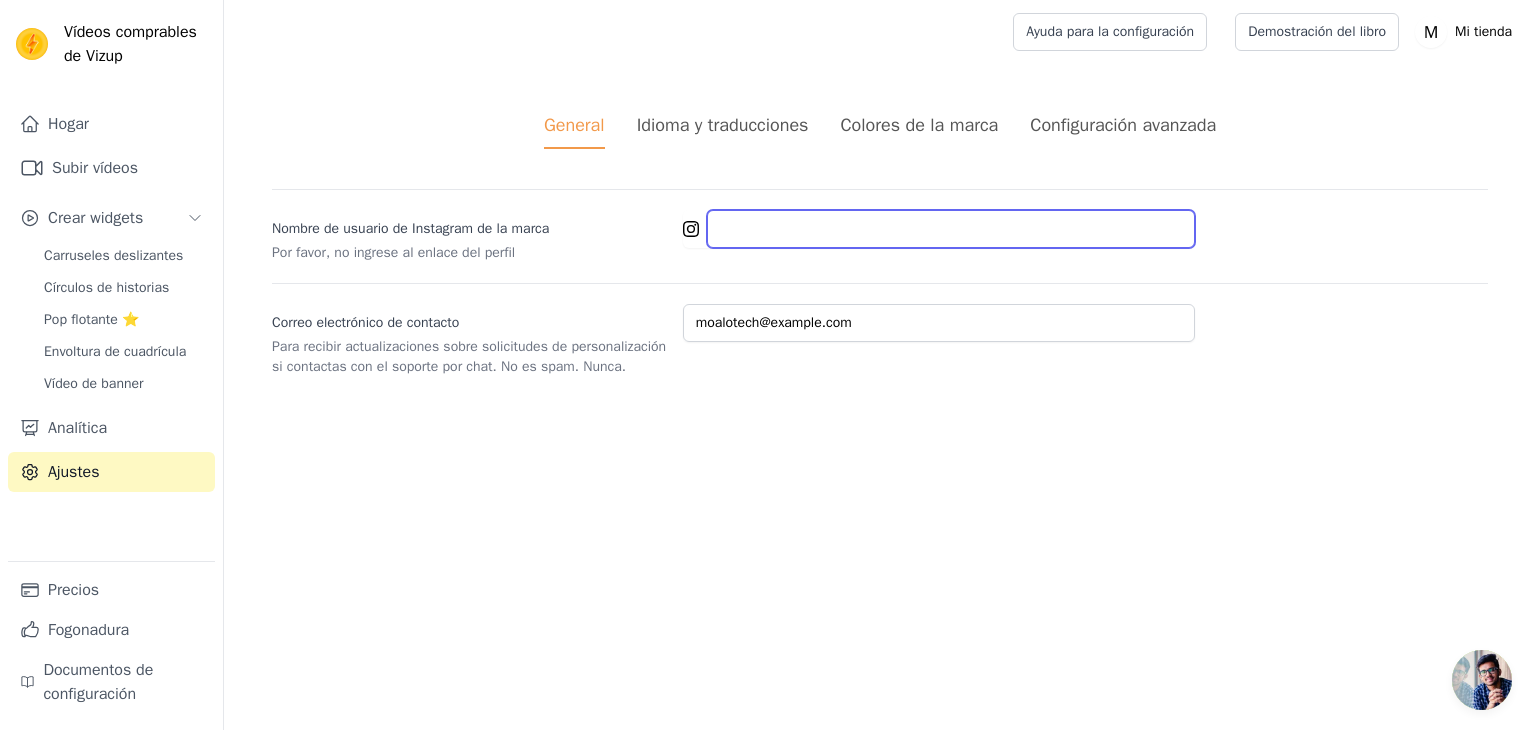 click on "Nombre de usuario de Instagram de la marca" at bounding box center (951, 229) 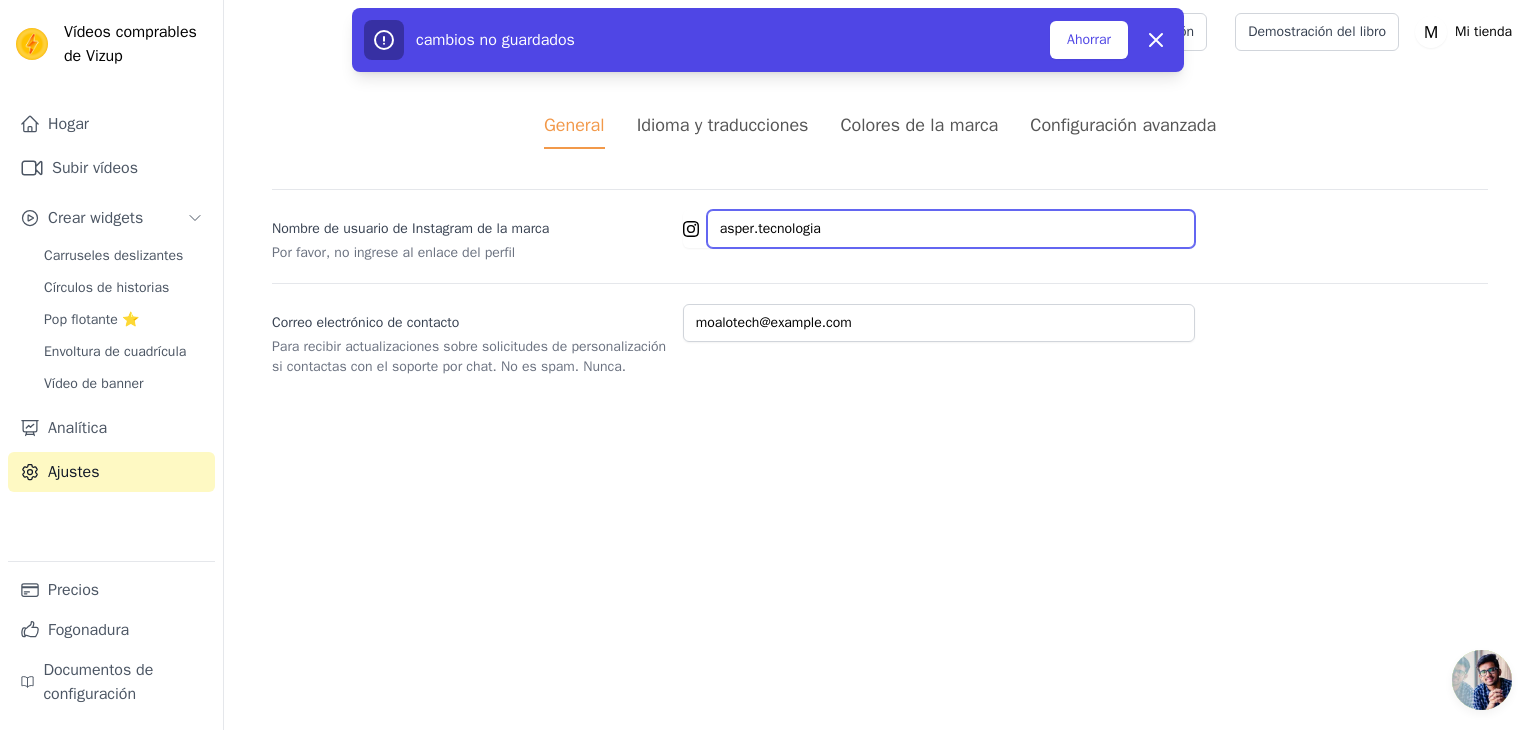type on "asper.tecnologia" 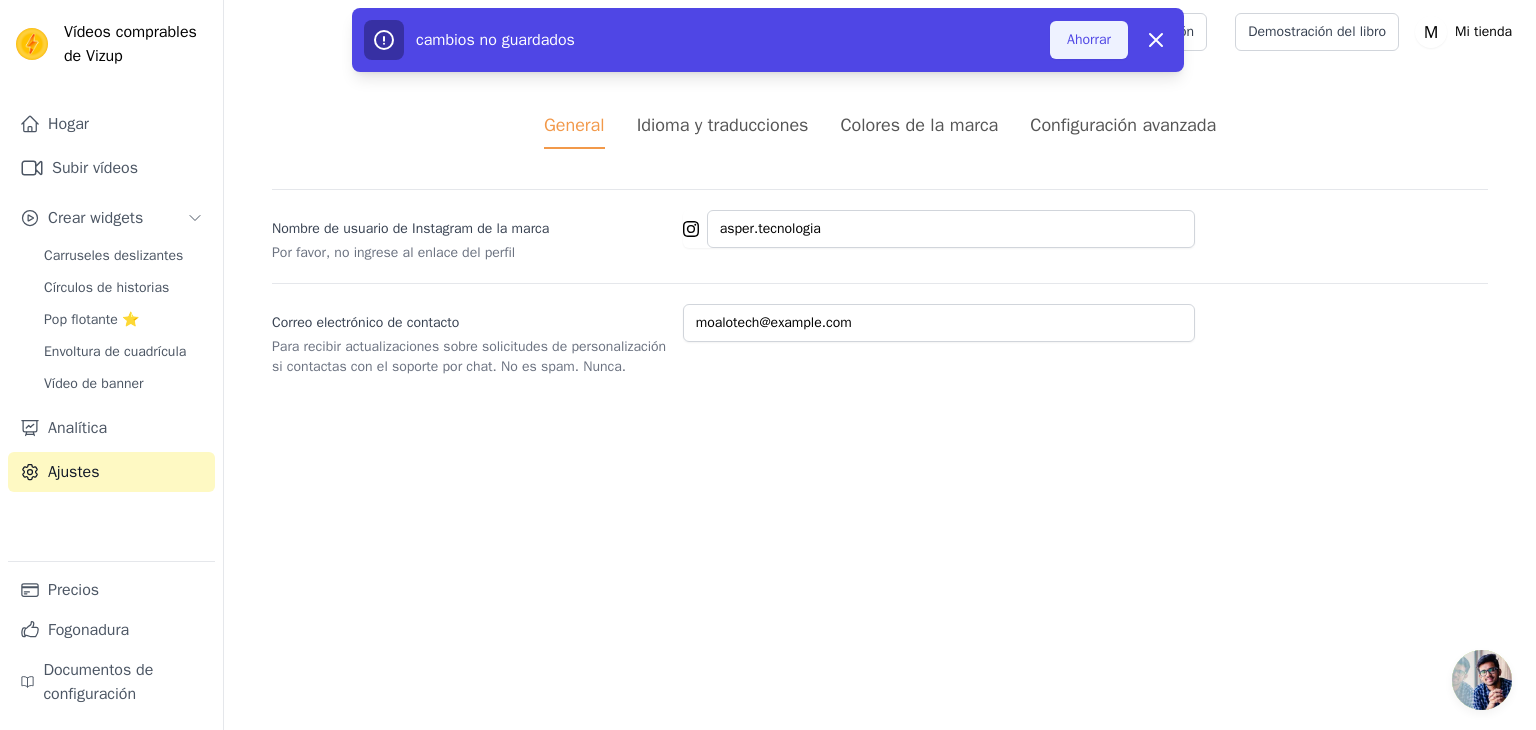 click on "Ahorrar" at bounding box center (1089, 40) 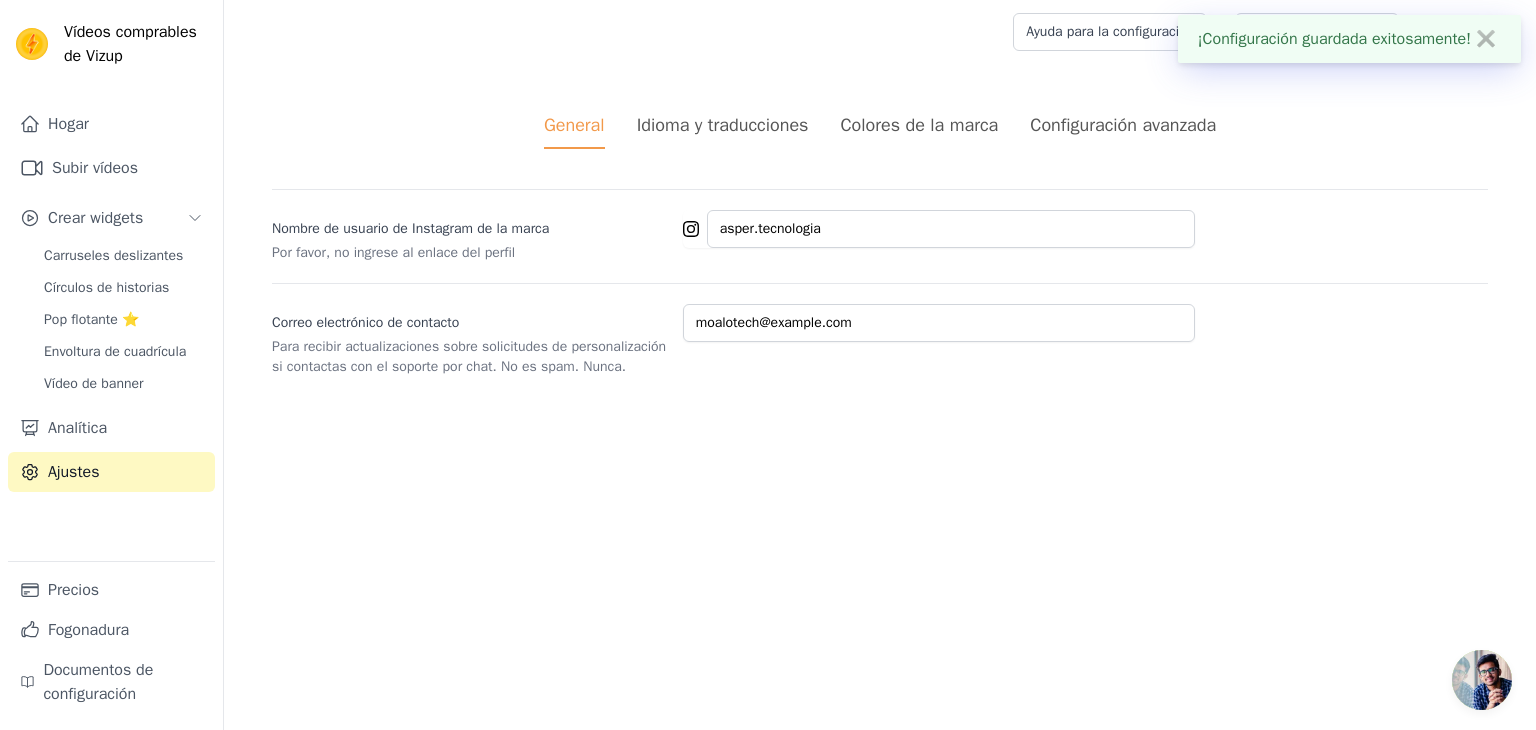 click on "Idioma y traducciones" at bounding box center [723, 125] 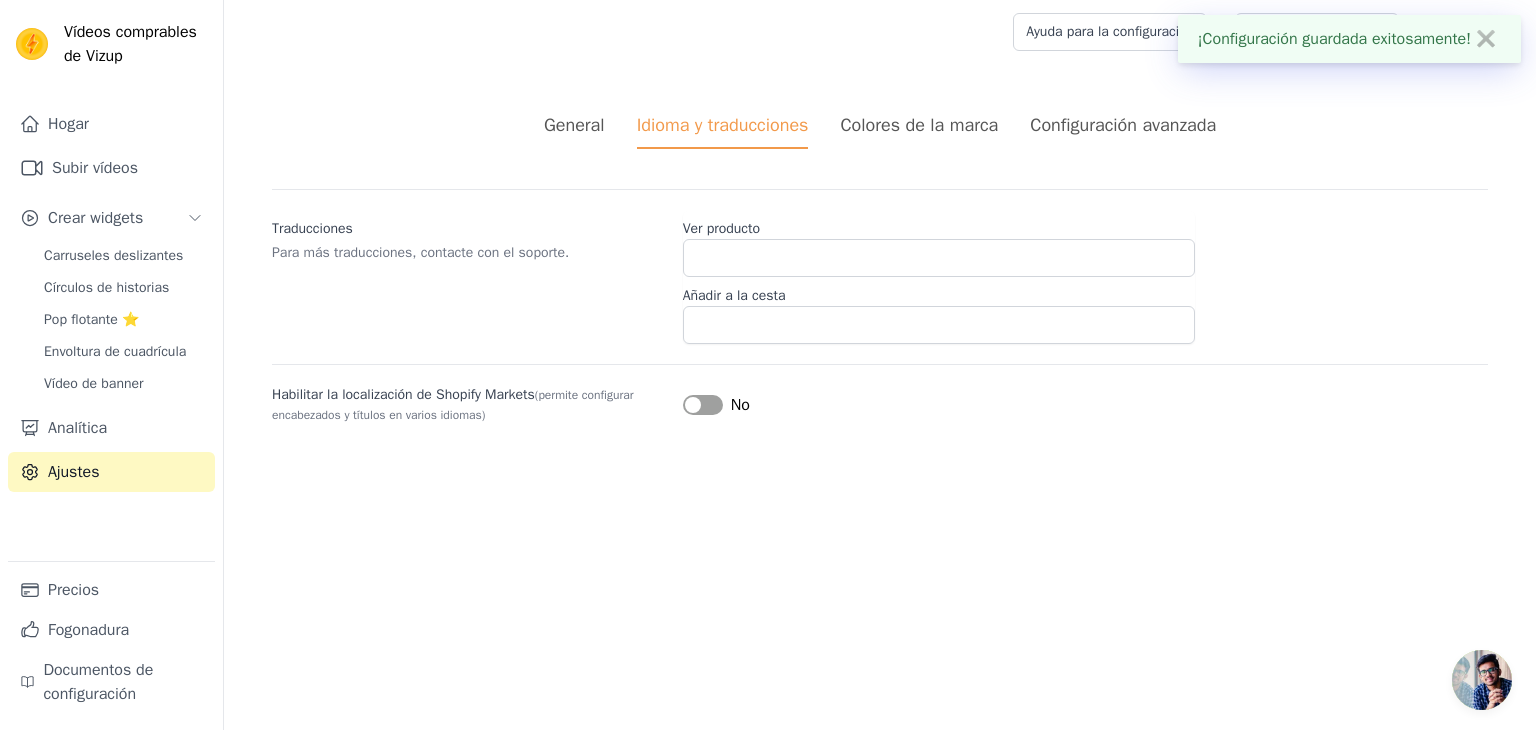 click on "Colores de la marca" at bounding box center [919, 125] 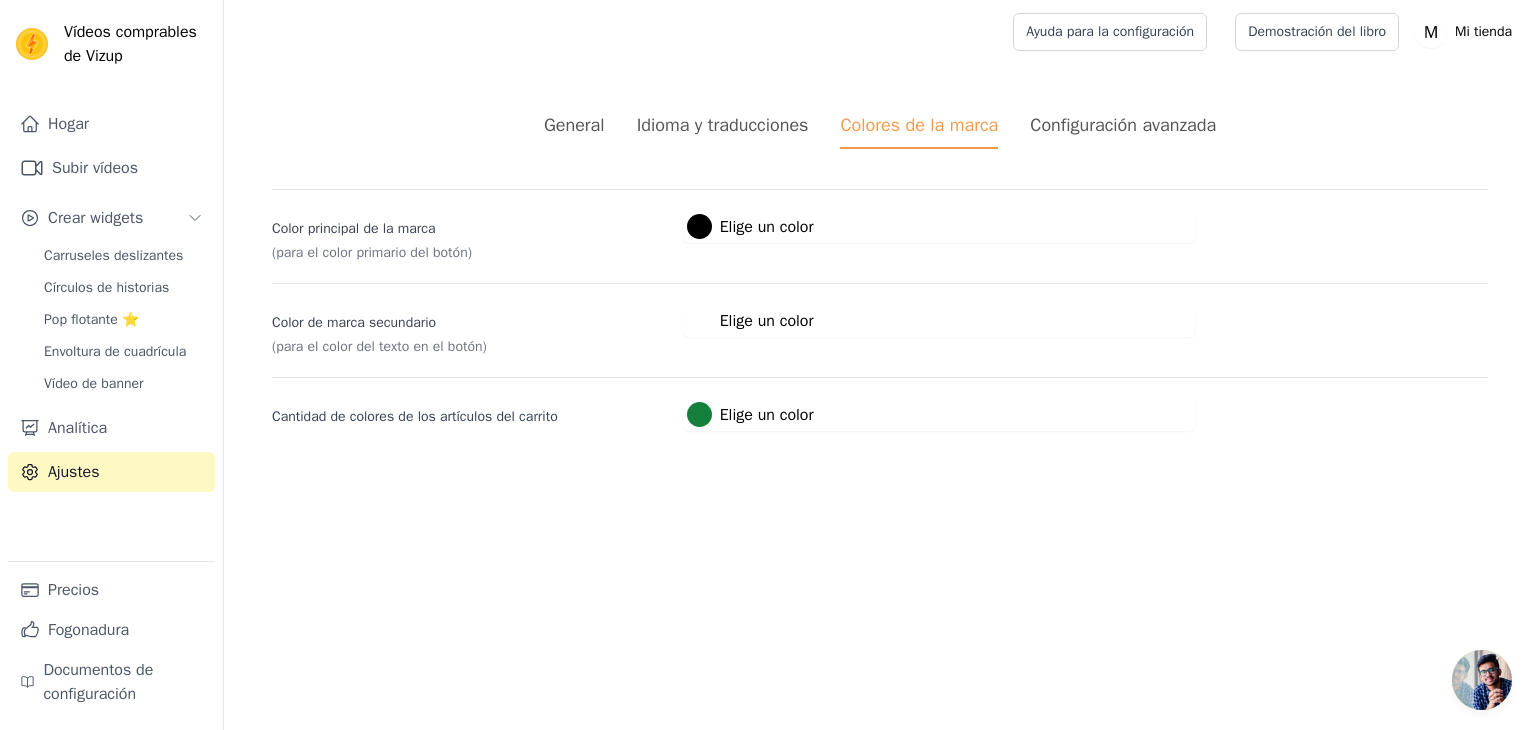 click on "Configuración avanzada" at bounding box center (1123, 125) 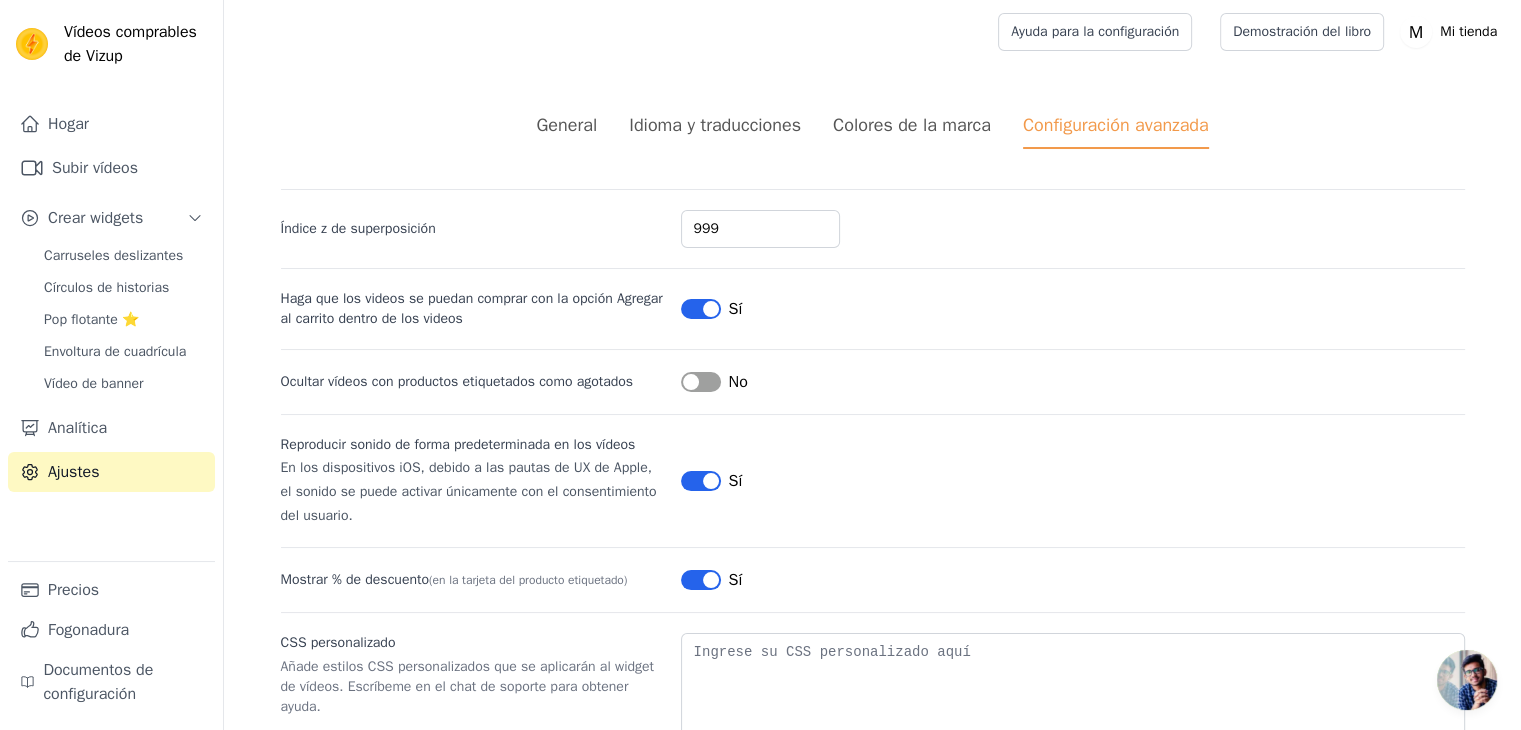 click on "Colores de la marca" at bounding box center [912, 125] 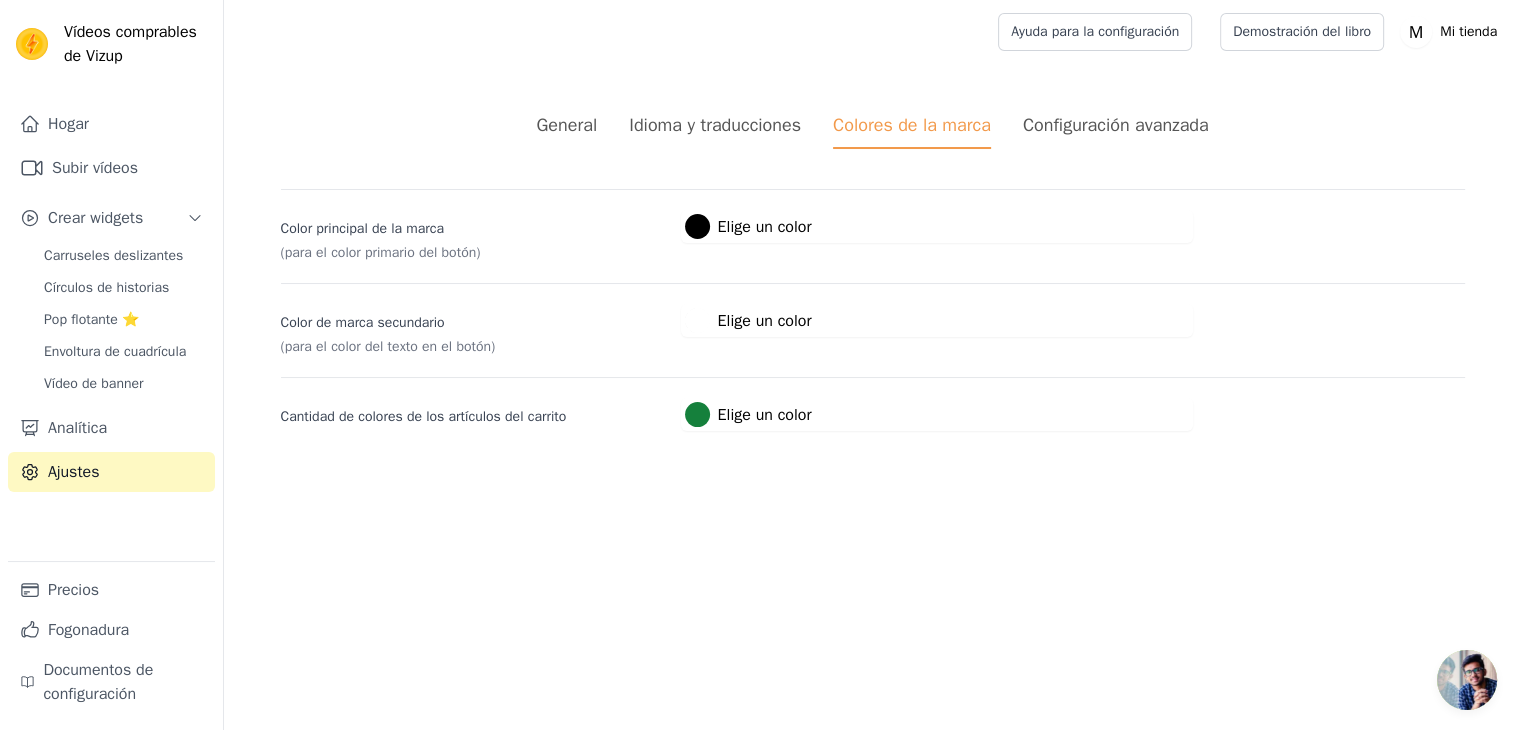 click on "#15803c       Elige un color" at bounding box center (748, 414) 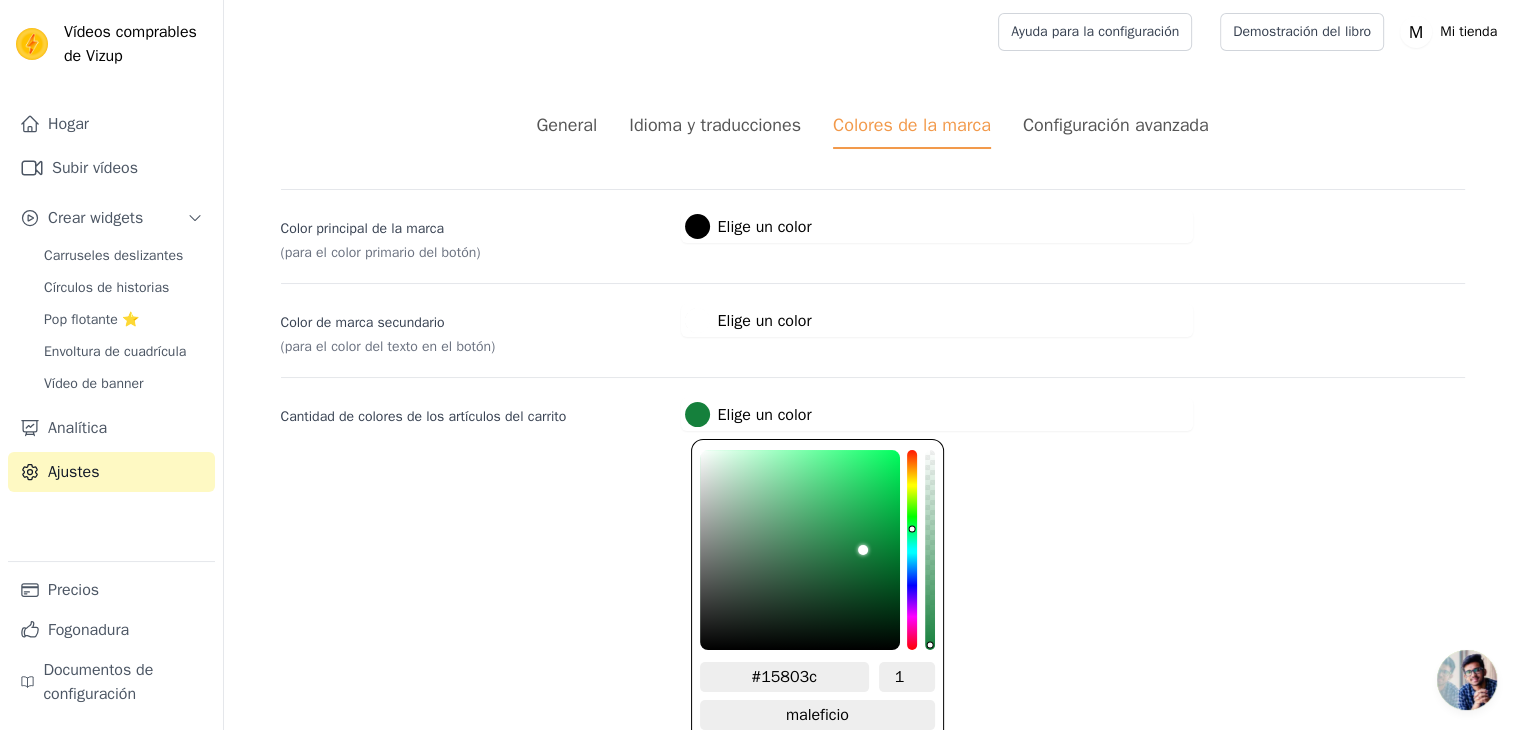 click on "#15803c" at bounding box center [784, 677] 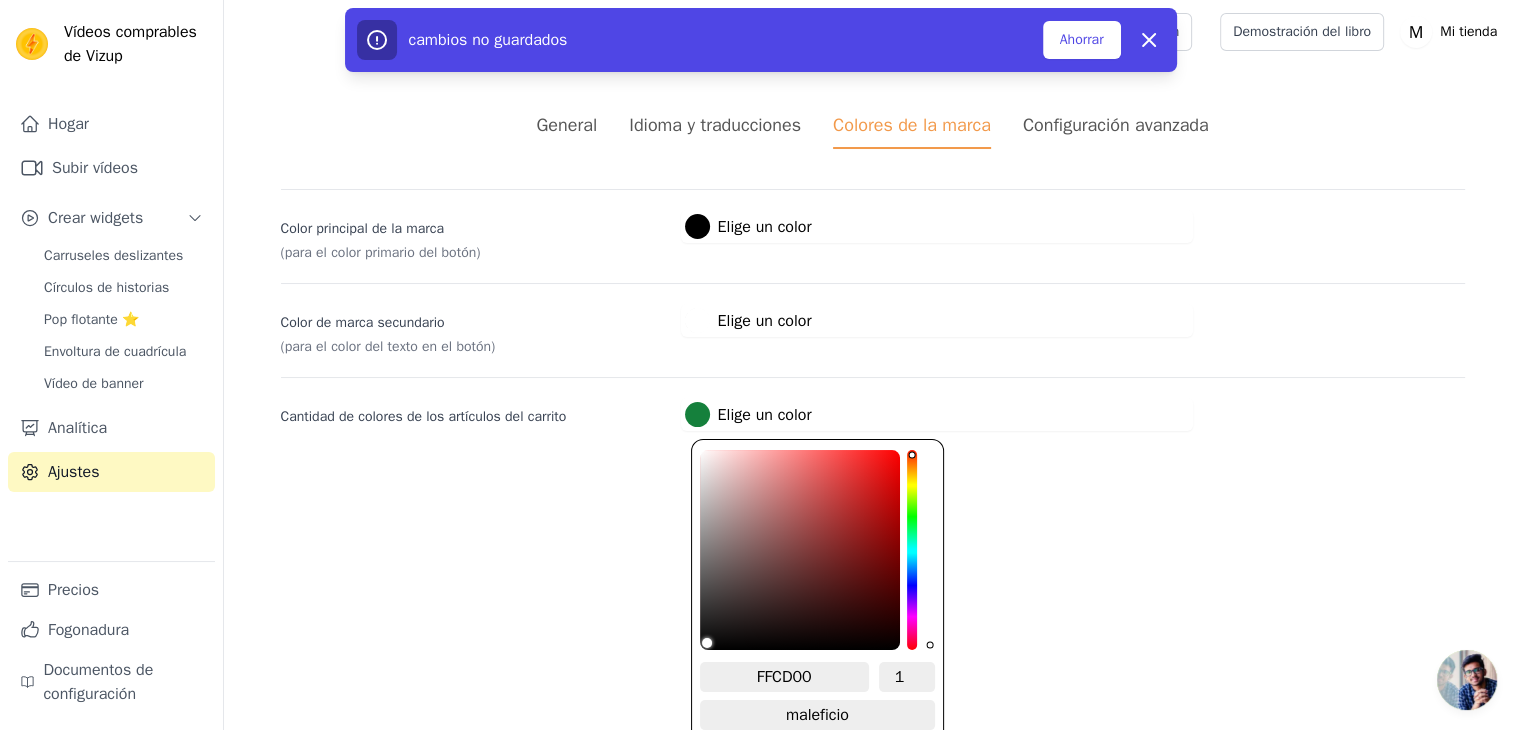 click on "FFCD00" at bounding box center [784, 677] 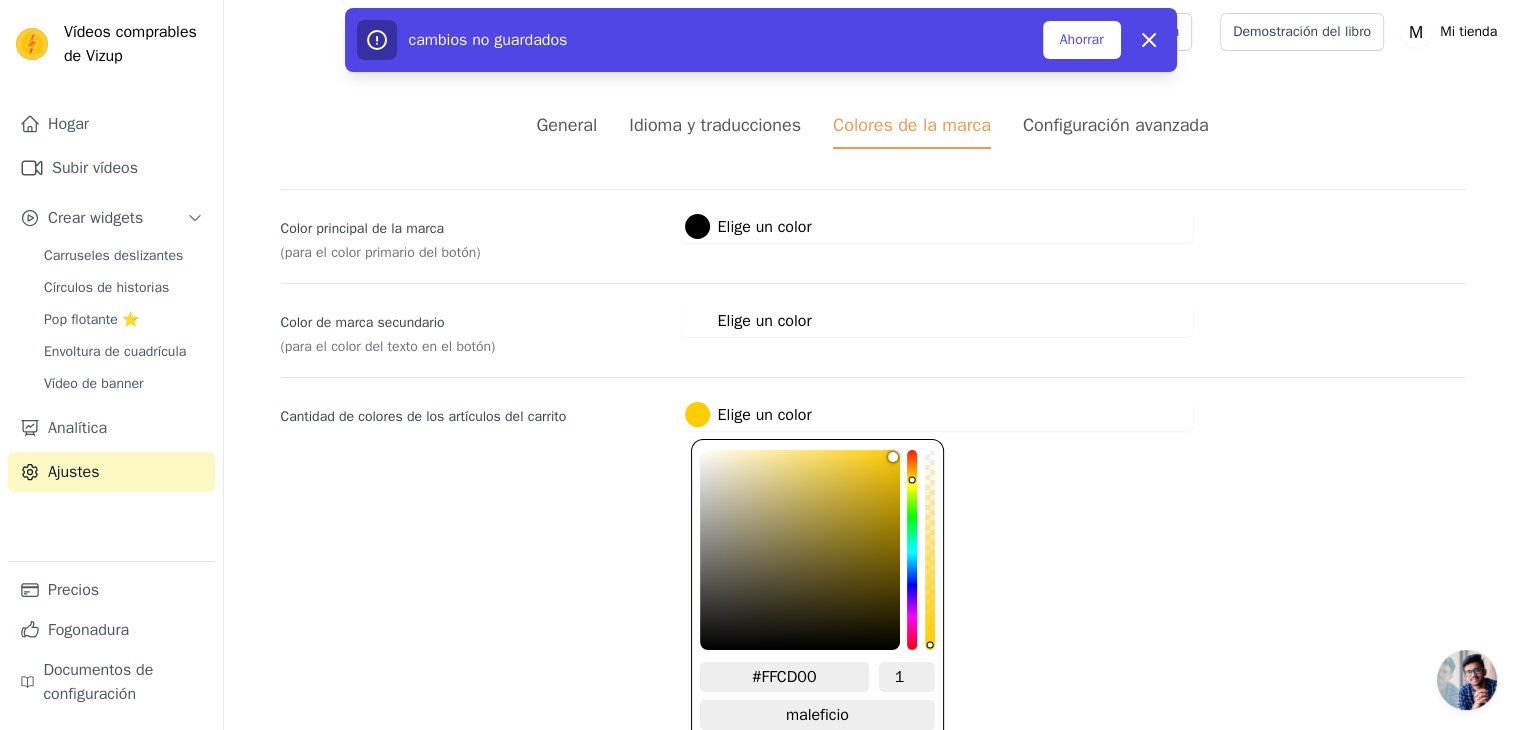 type on "#FFCD00" 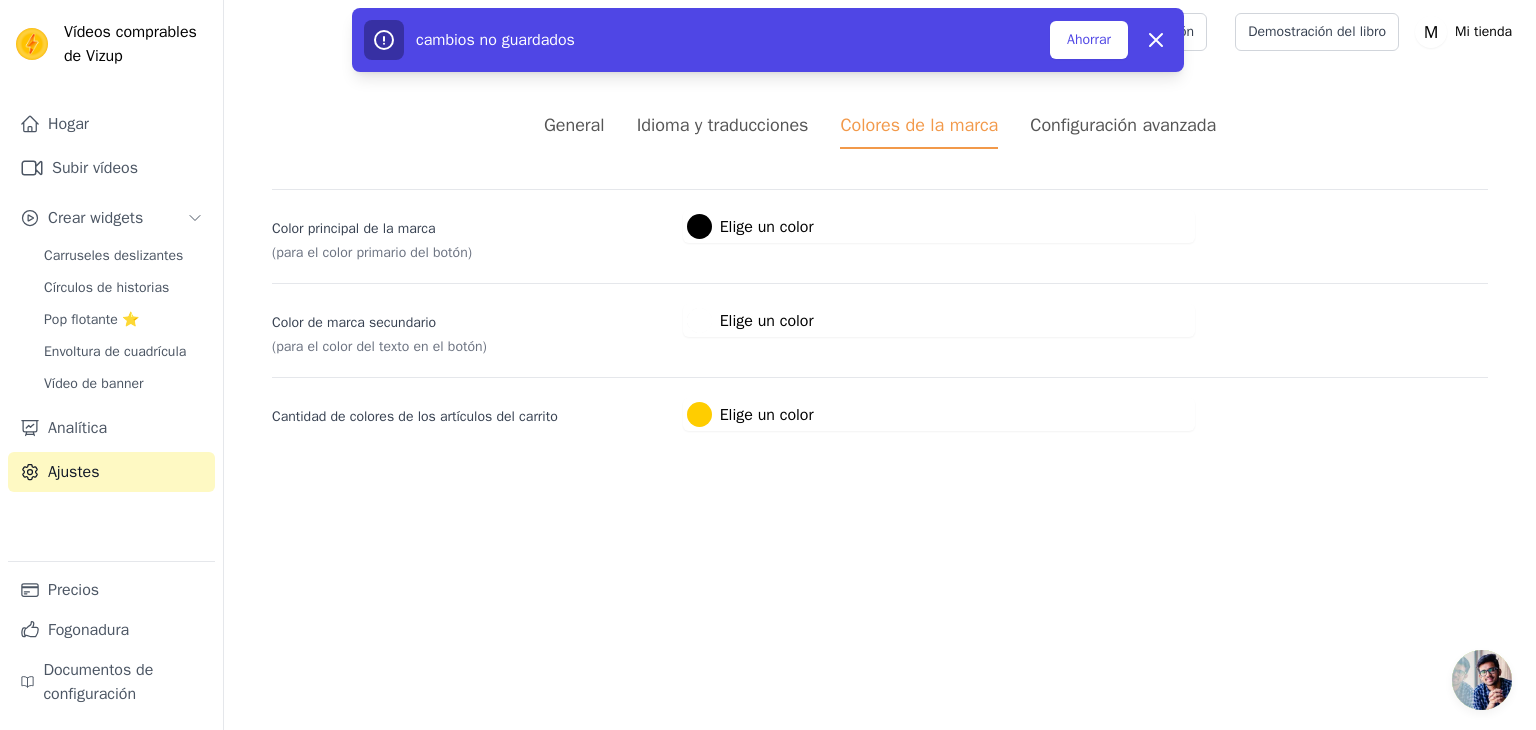 click on "Vídeos comprables de Vizup
Hogar
Subir vídeos       Crear widgets     Carruseles deslizantes   Círculos de historias   Pop flotante ⭐   Envoltura de cuadrícula   Vídeo de banner
Analítica
Ajustes
Precios
Fogonadura
Documentos de configuración" at bounding box center [768, 239] 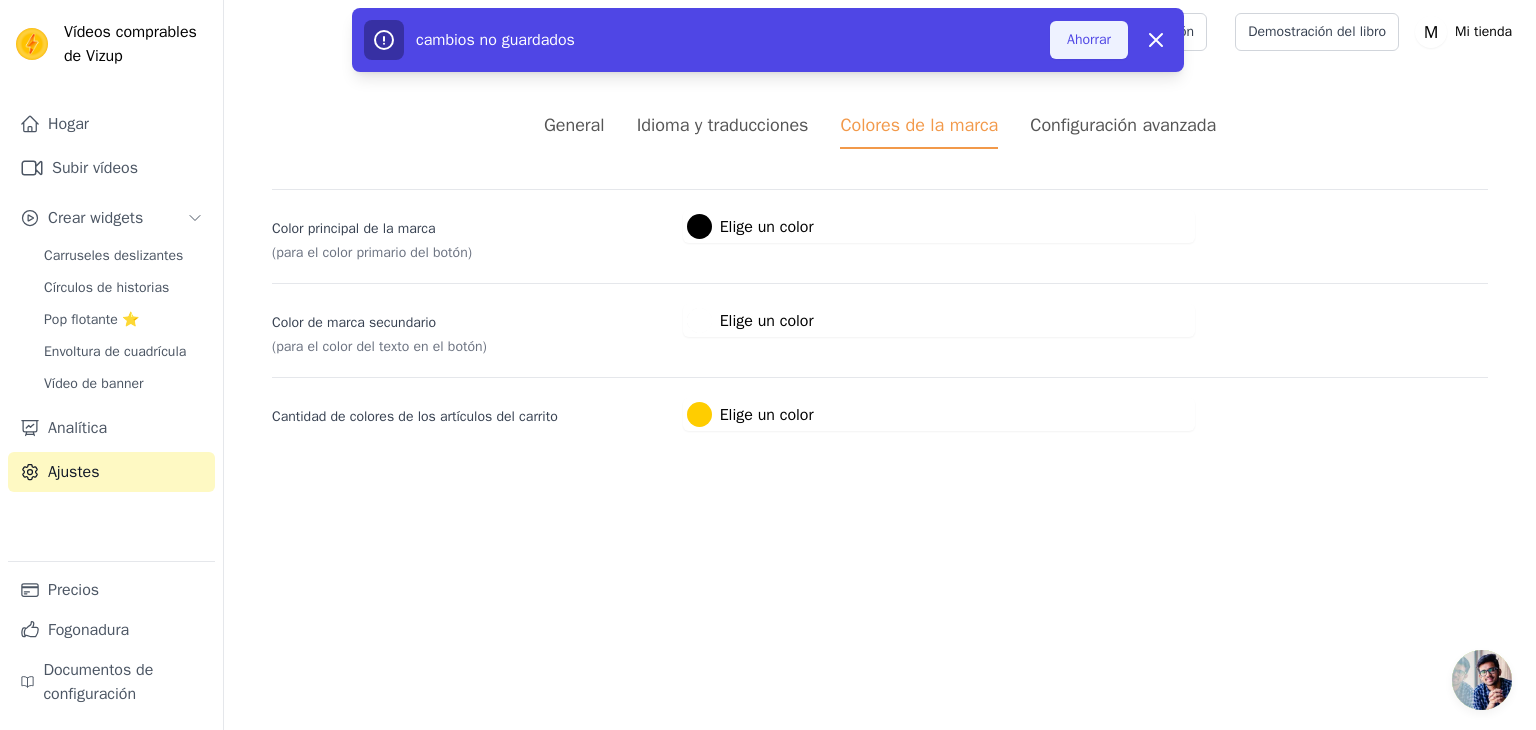 click on "Ahorrar" at bounding box center (1089, 40) 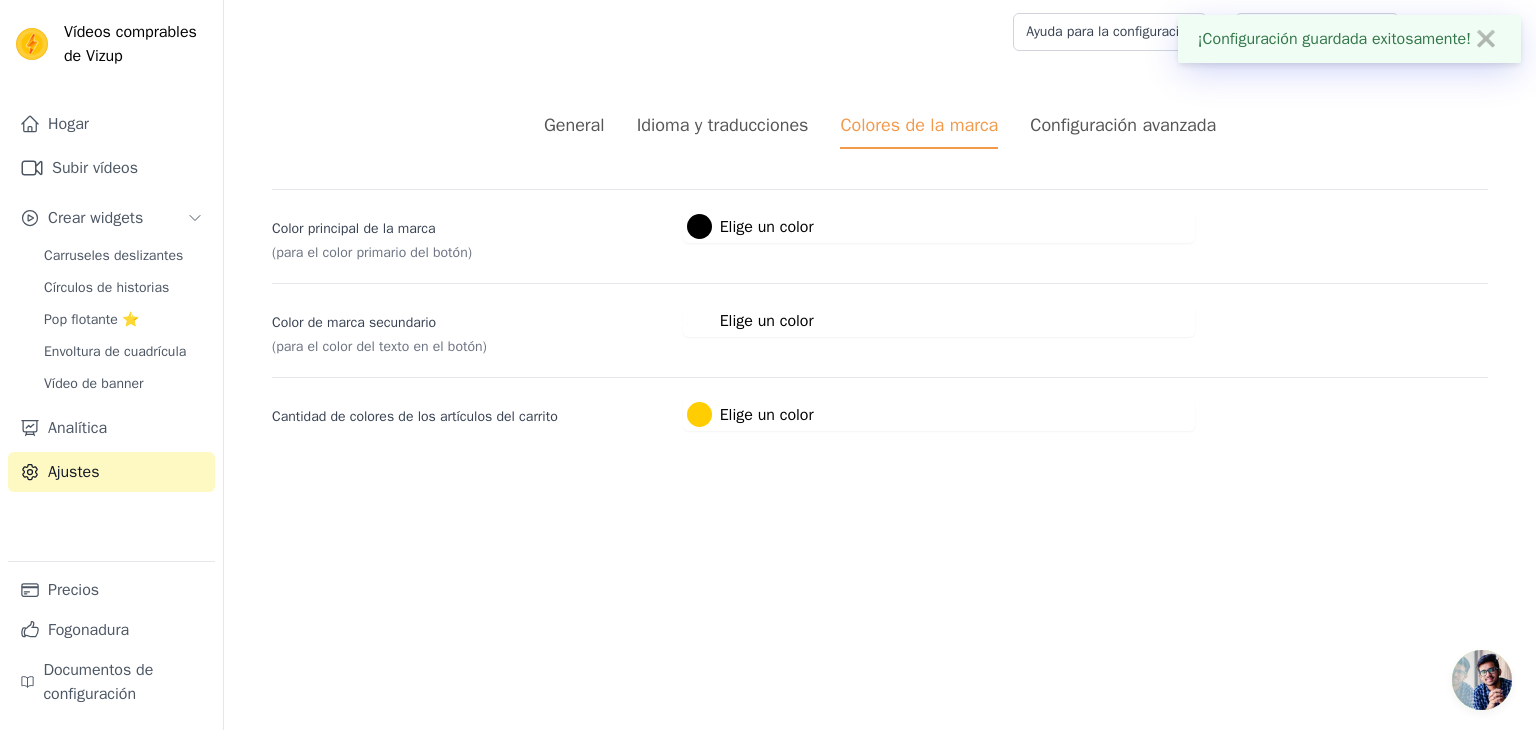 click on "Configuración avanzada" at bounding box center (1123, 125) 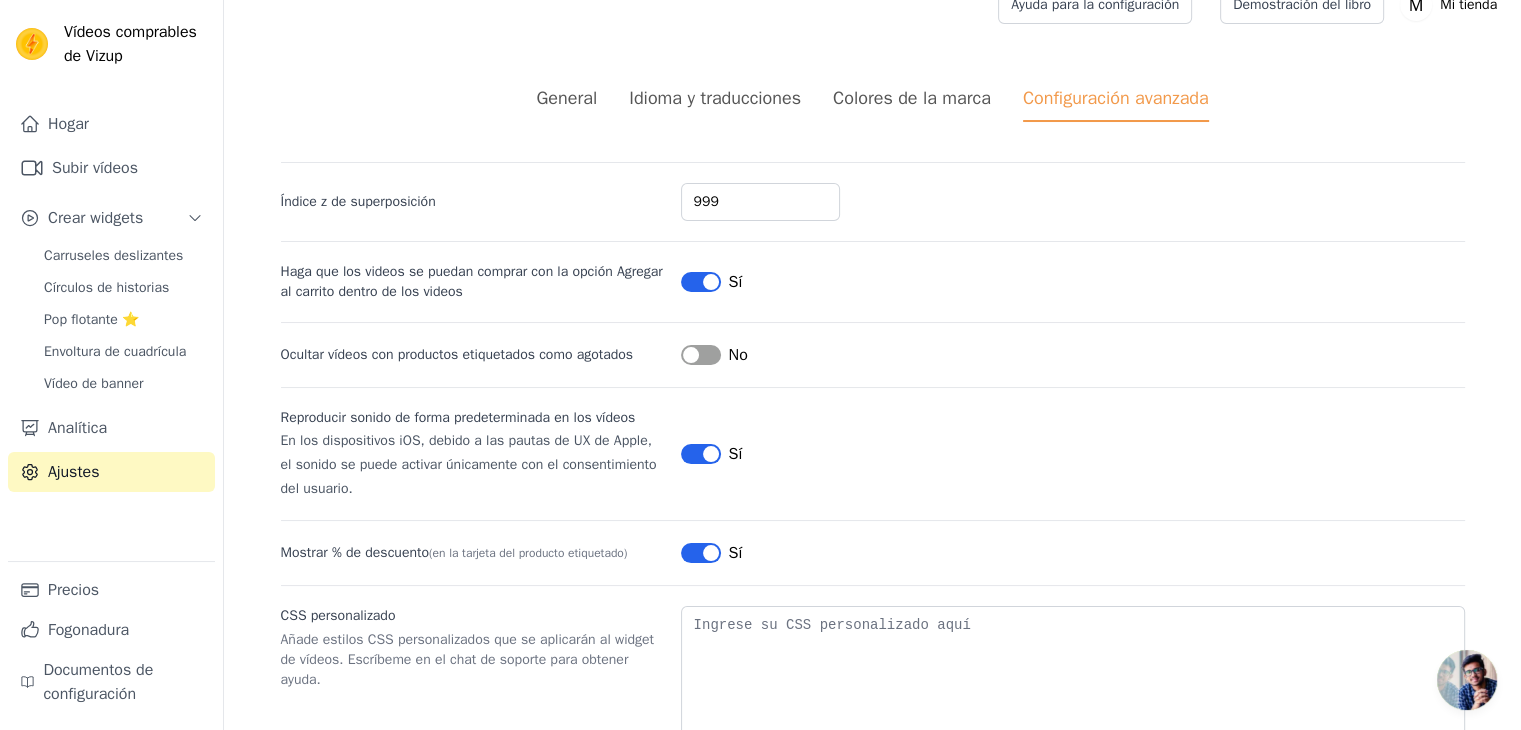 scroll, scrollTop: 127, scrollLeft: 0, axis: vertical 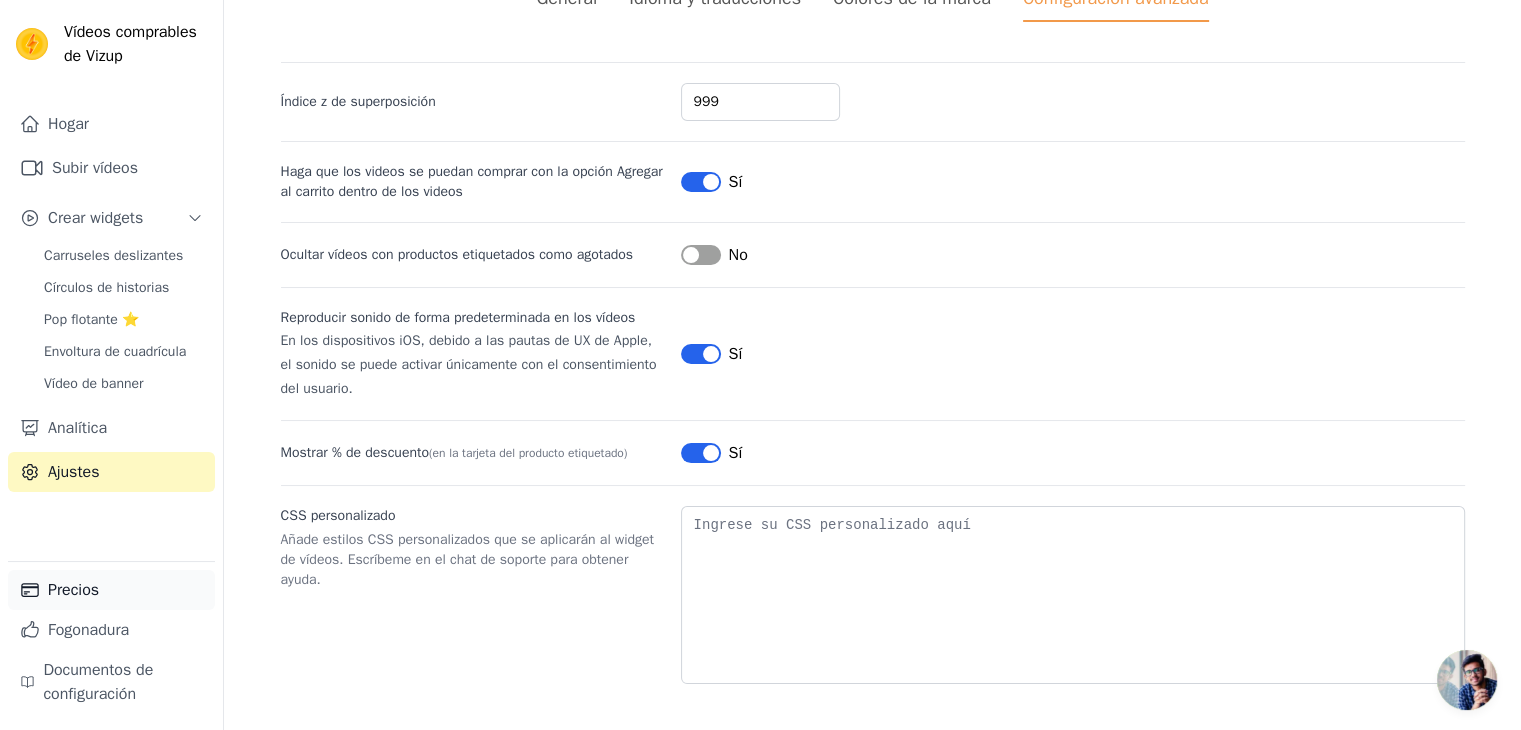 click on "Precios" at bounding box center [73, 590] 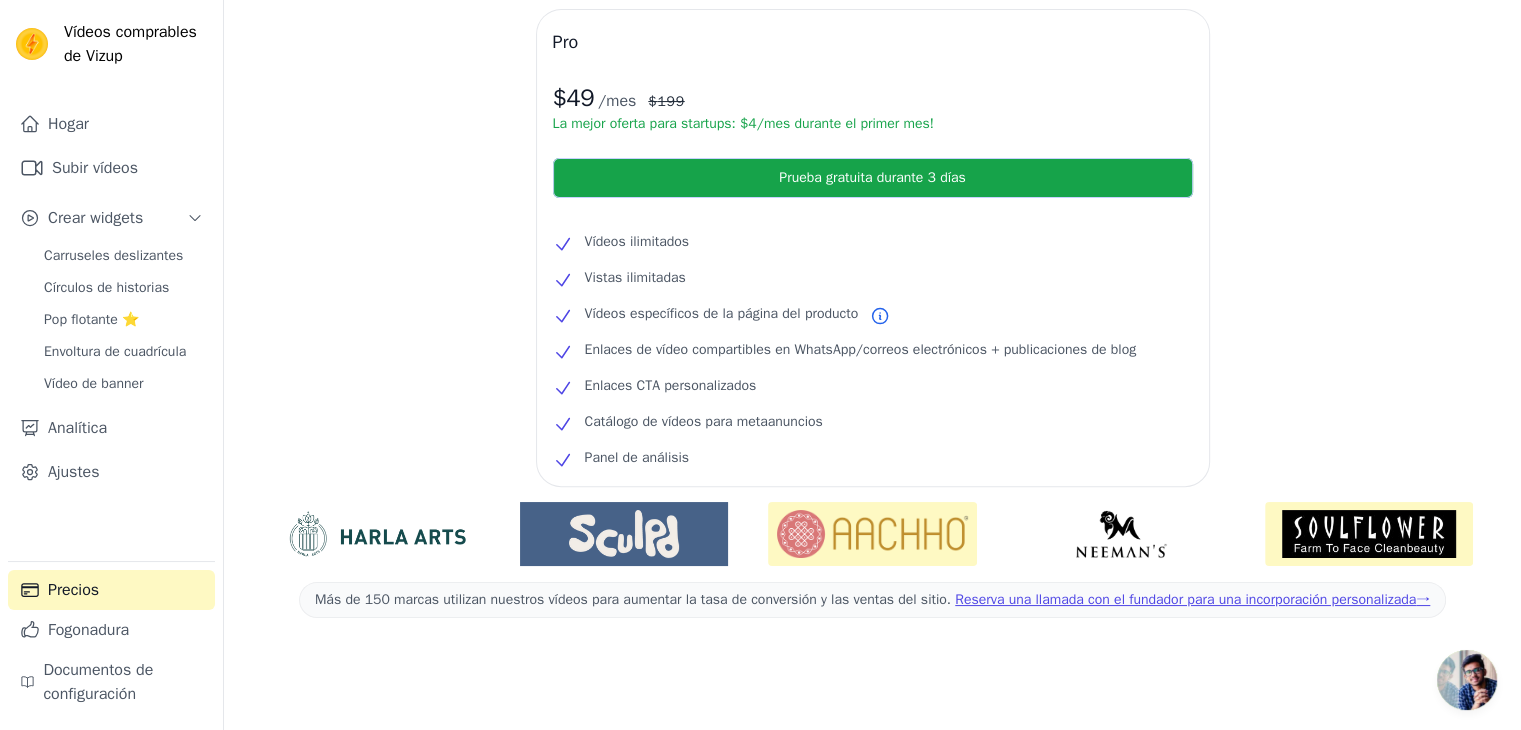 scroll, scrollTop: 0, scrollLeft: 0, axis: both 